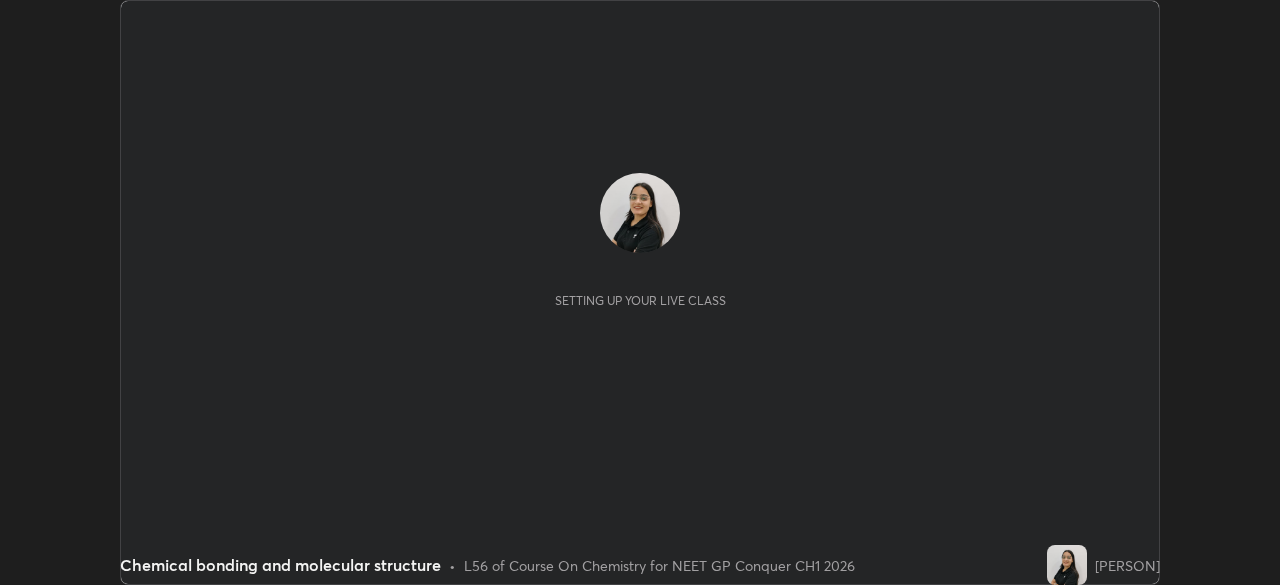 scroll, scrollTop: 0, scrollLeft: 0, axis: both 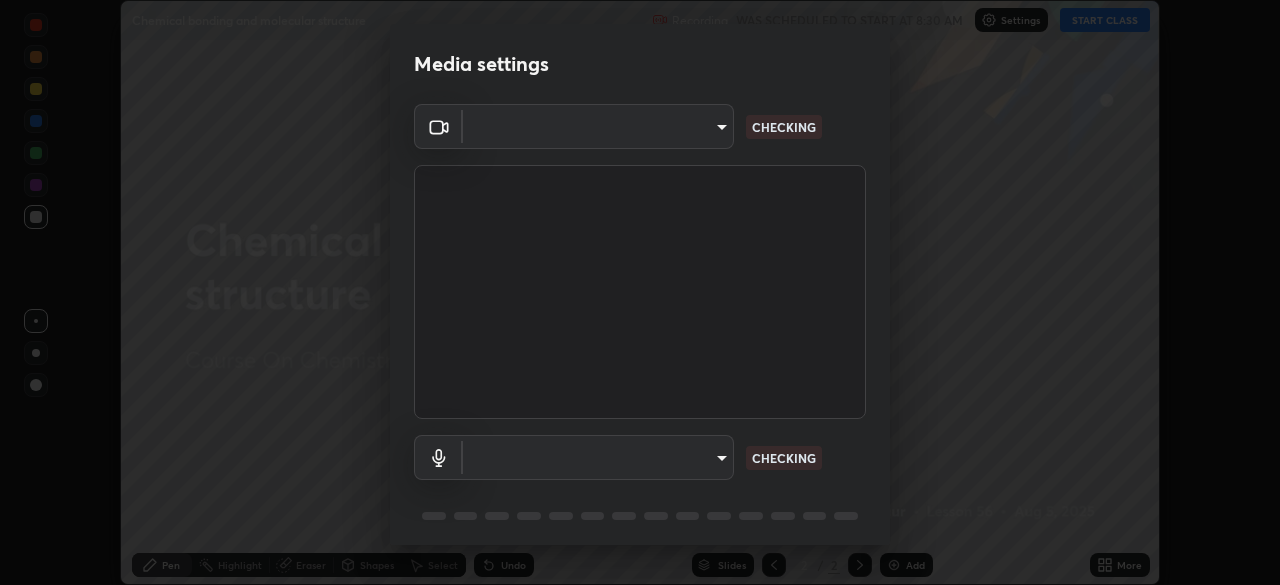 type on "8ba57ba392a6d77700fca5ad0914a887343323b49ef99d11197e5626948f7ea5" 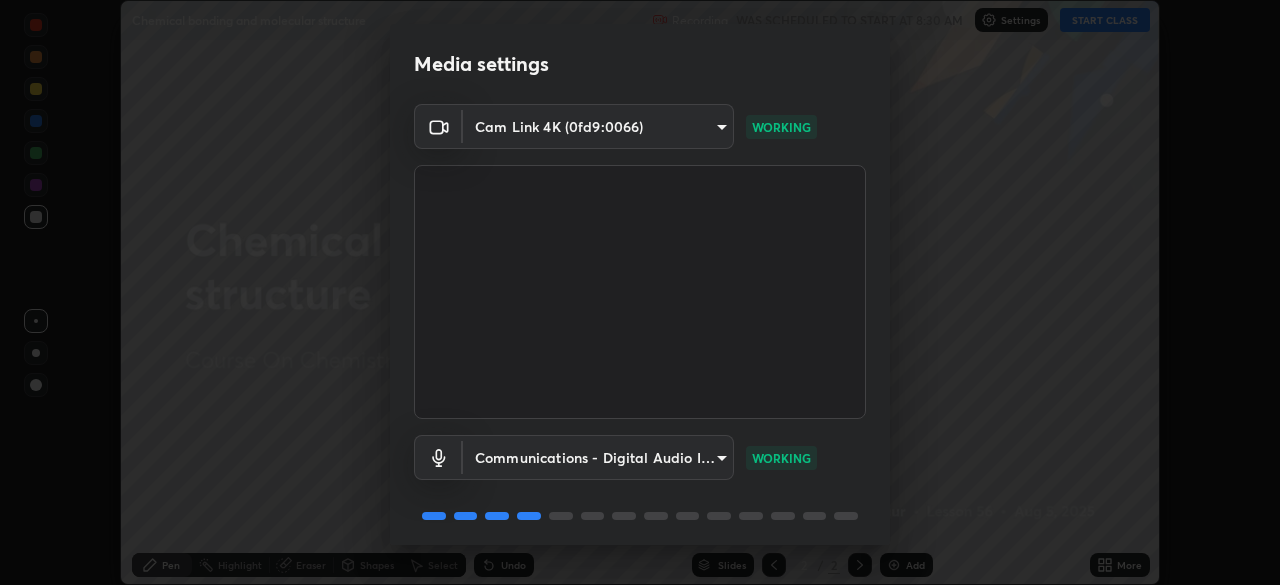 scroll, scrollTop: 71, scrollLeft: 0, axis: vertical 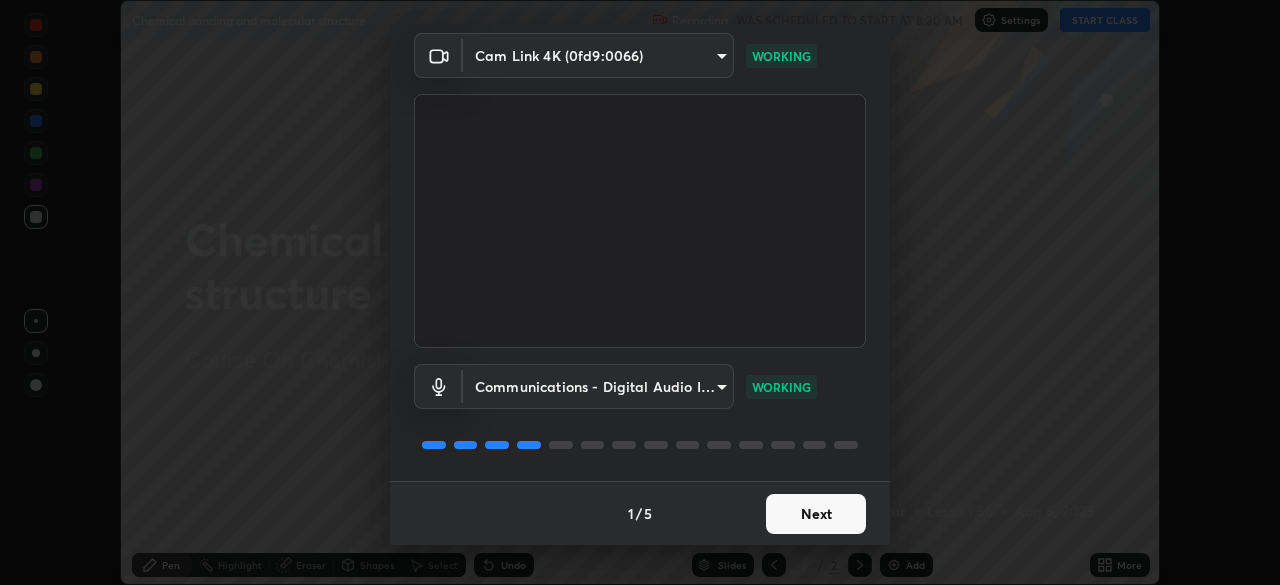click on "Next" at bounding box center (816, 514) 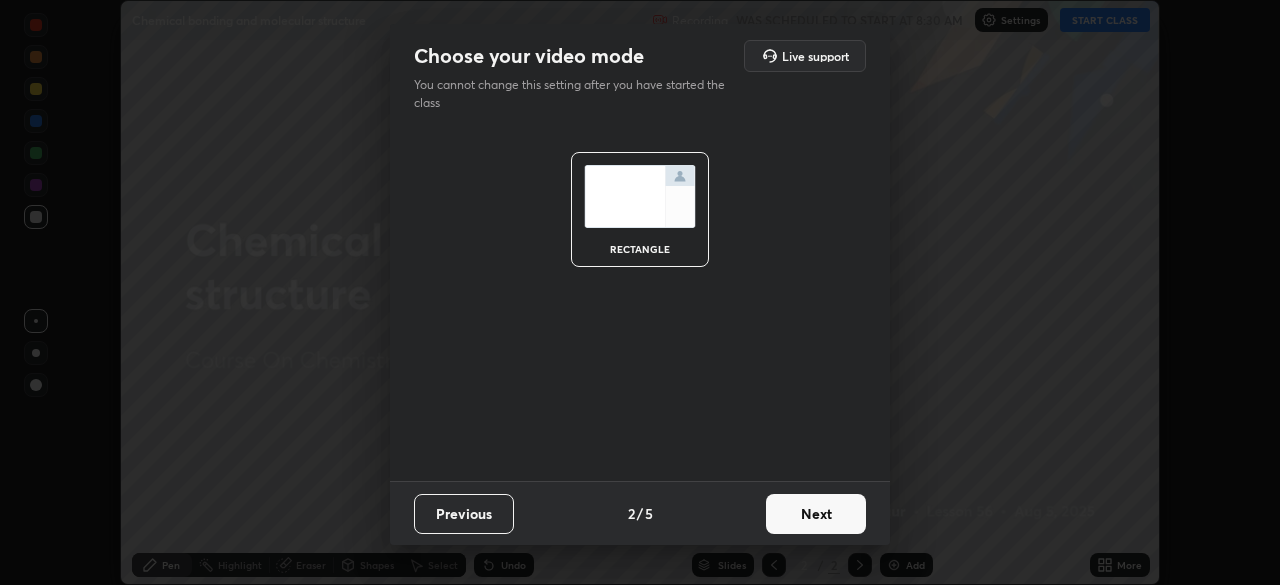 scroll, scrollTop: 0, scrollLeft: 0, axis: both 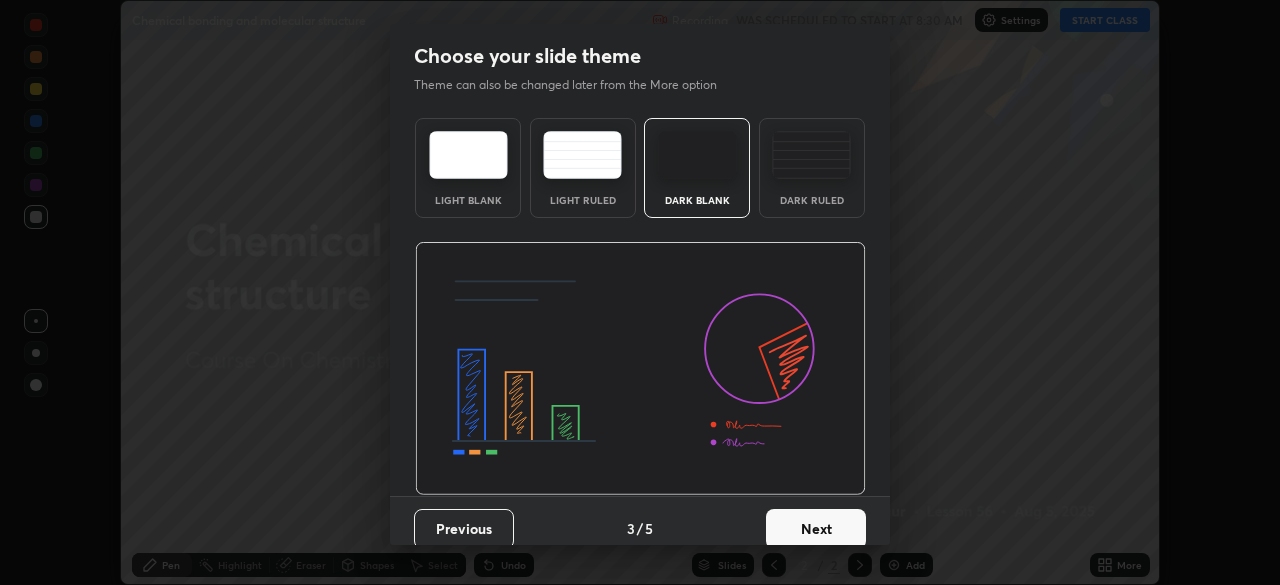 click on "Next" at bounding box center [816, 529] 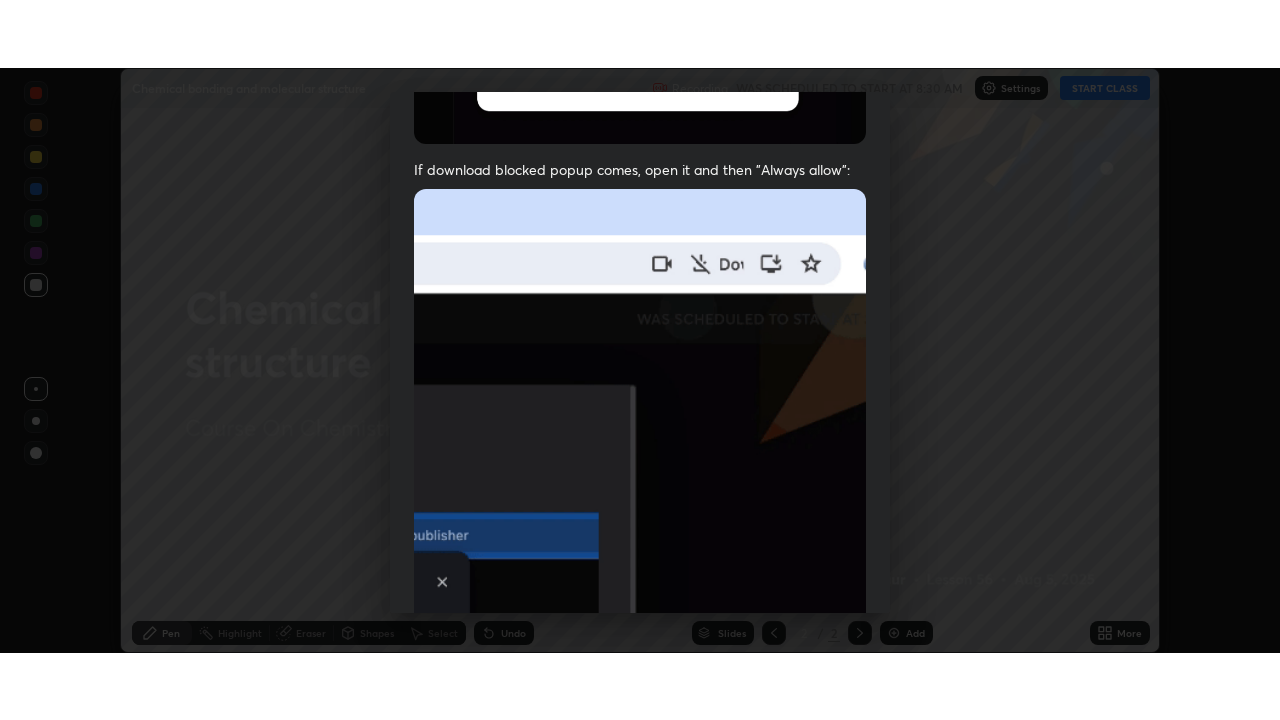 scroll, scrollTop: 479, scrollLeft: 0, axis: vertical 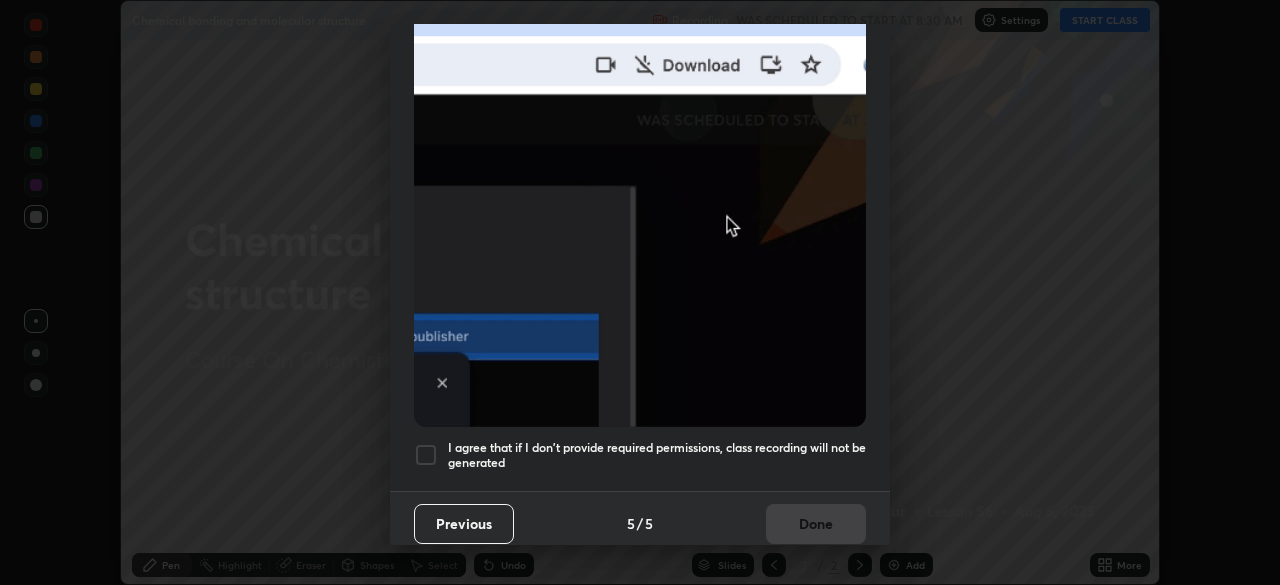 click at bounding box center [426, 455] 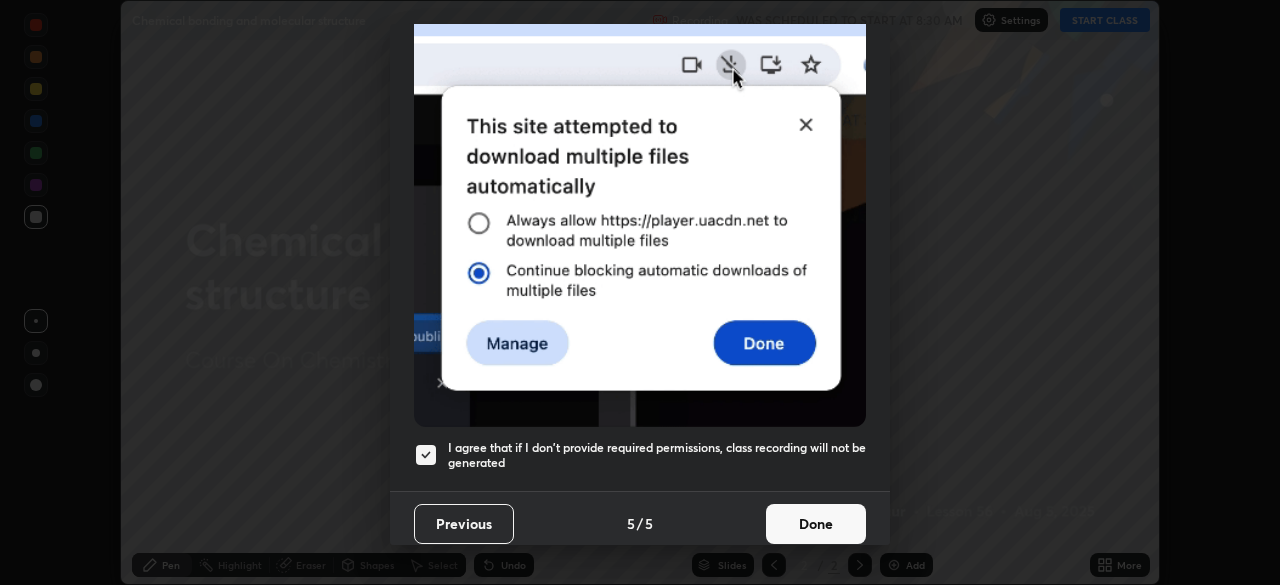 click on "Done" at bounding box center [816, 524] 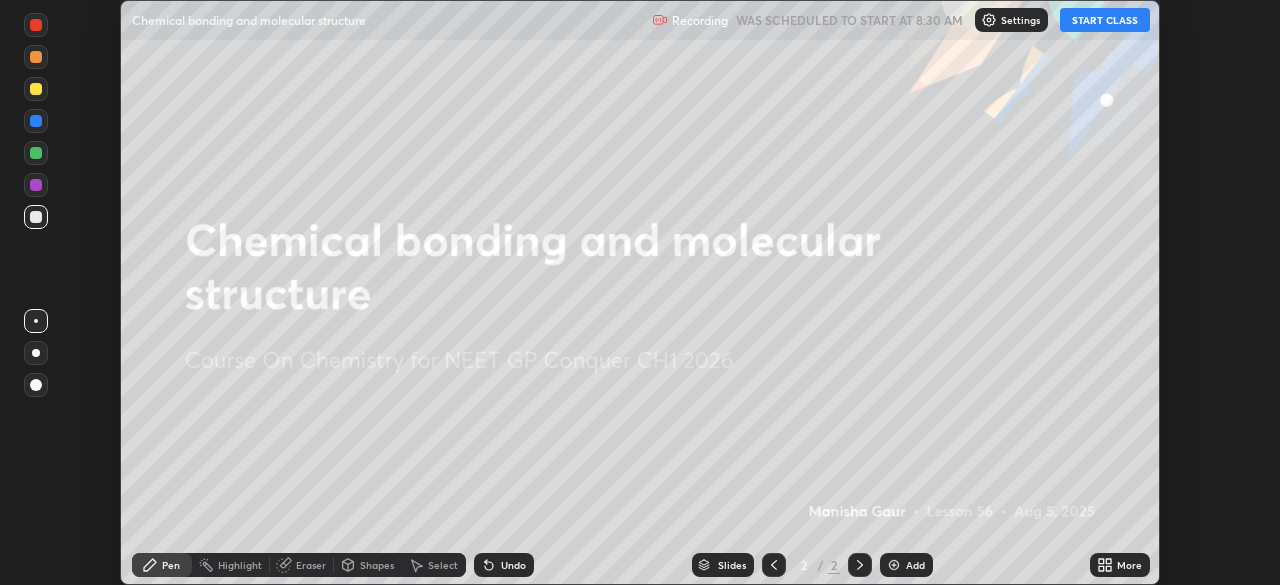 click on "START CLASS" at bounding box center (1105, 20) 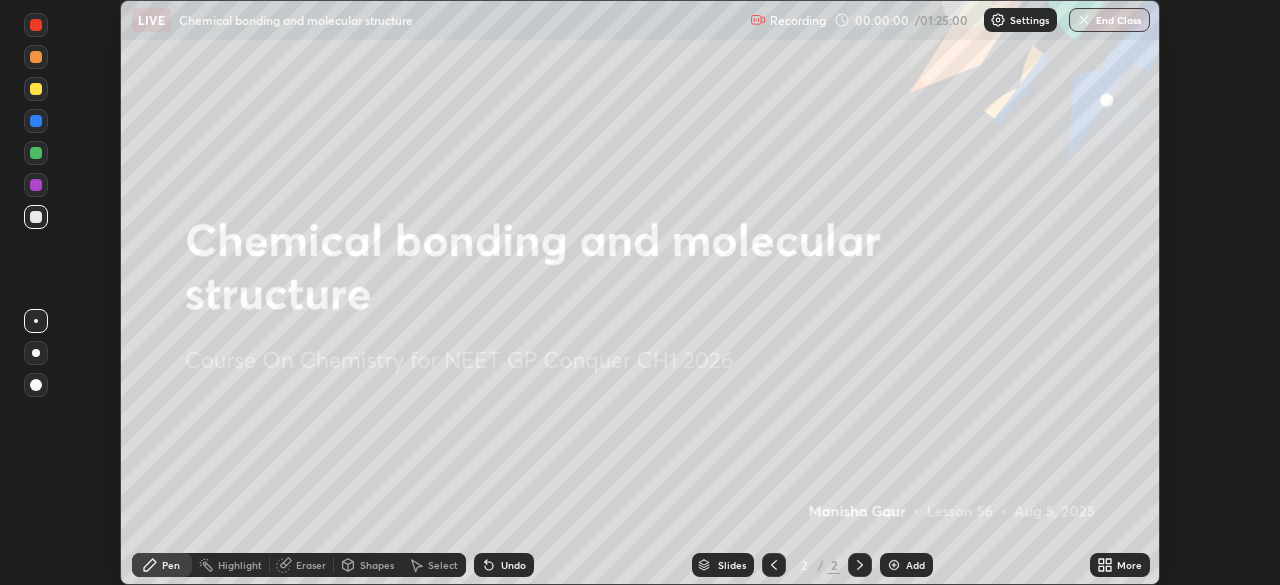 click 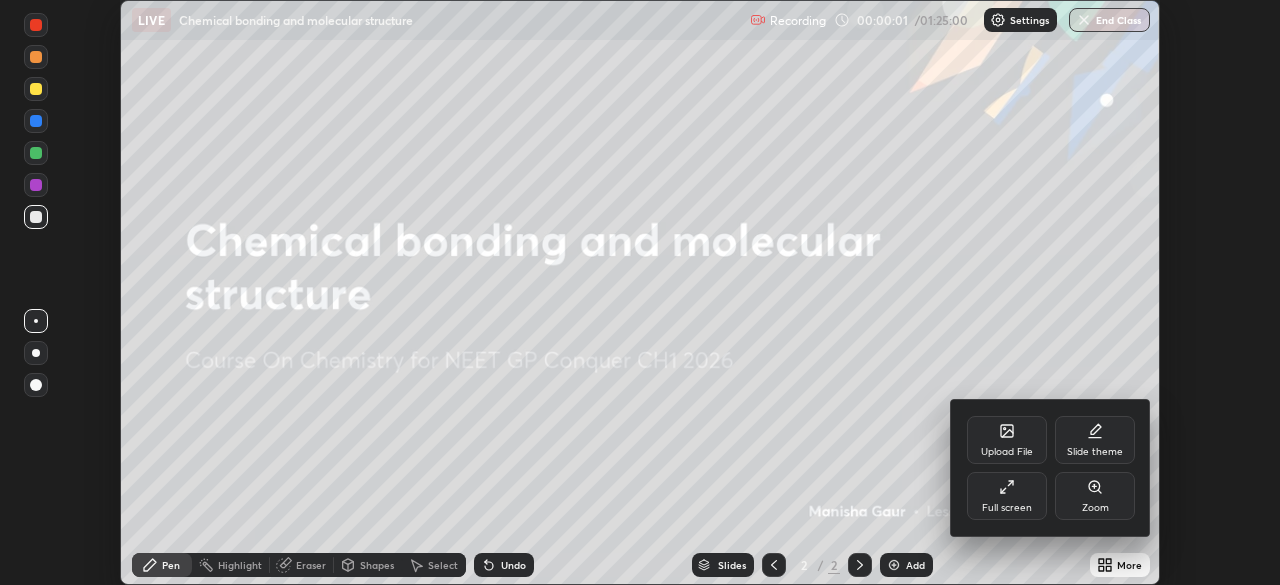 click on "Full screen" at bounding box center [1007, 508] 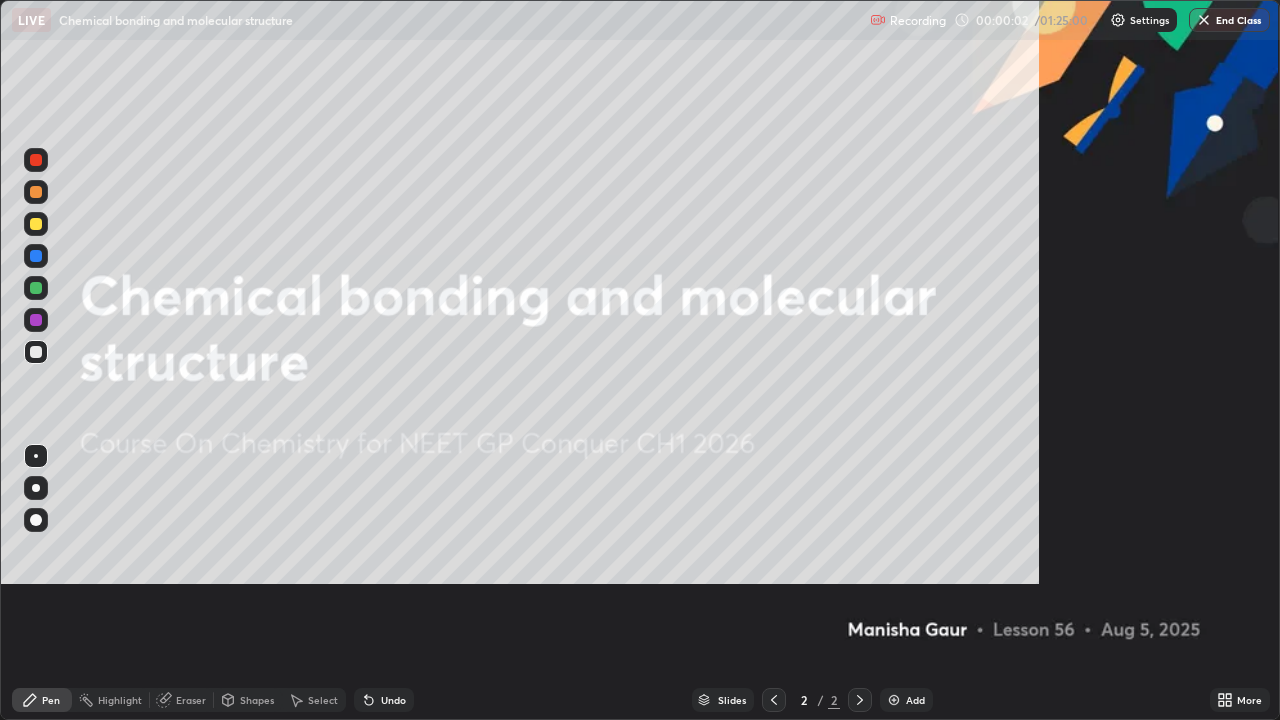 scroll, scrollTop: 99280, scrollLeft: 98720, axis: both 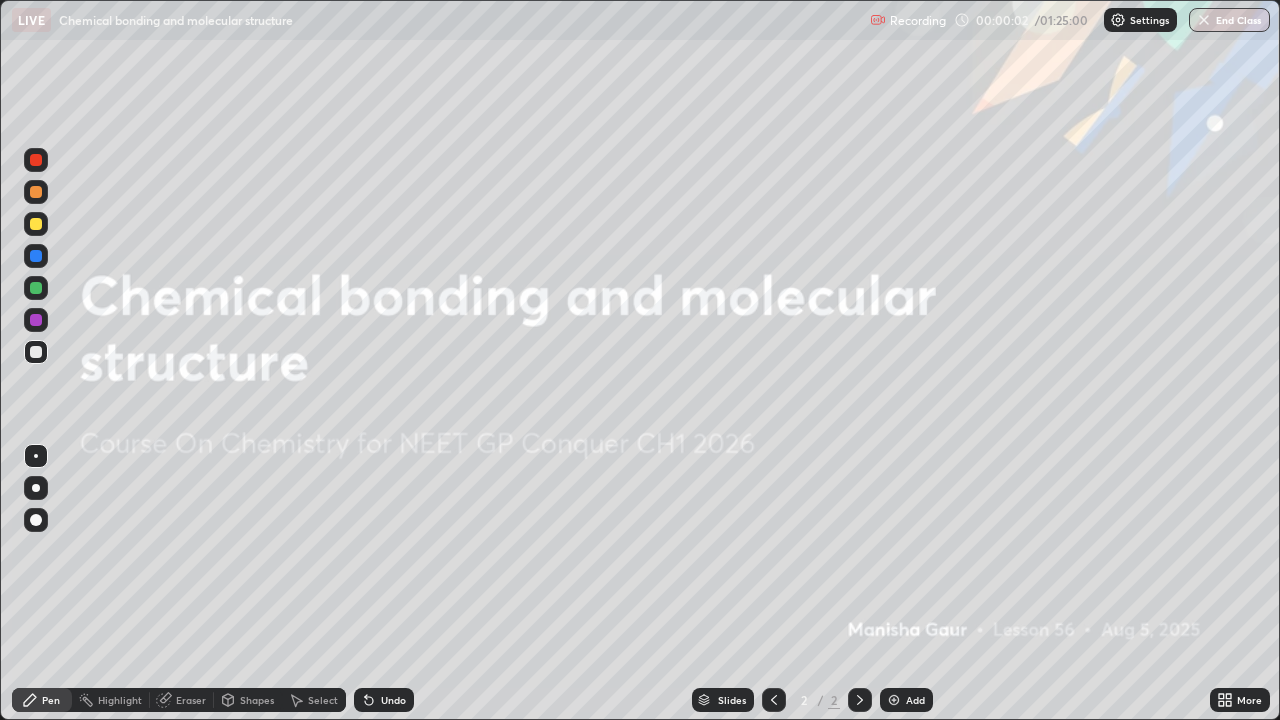 click on "More" at bounding box center [1240, 700] 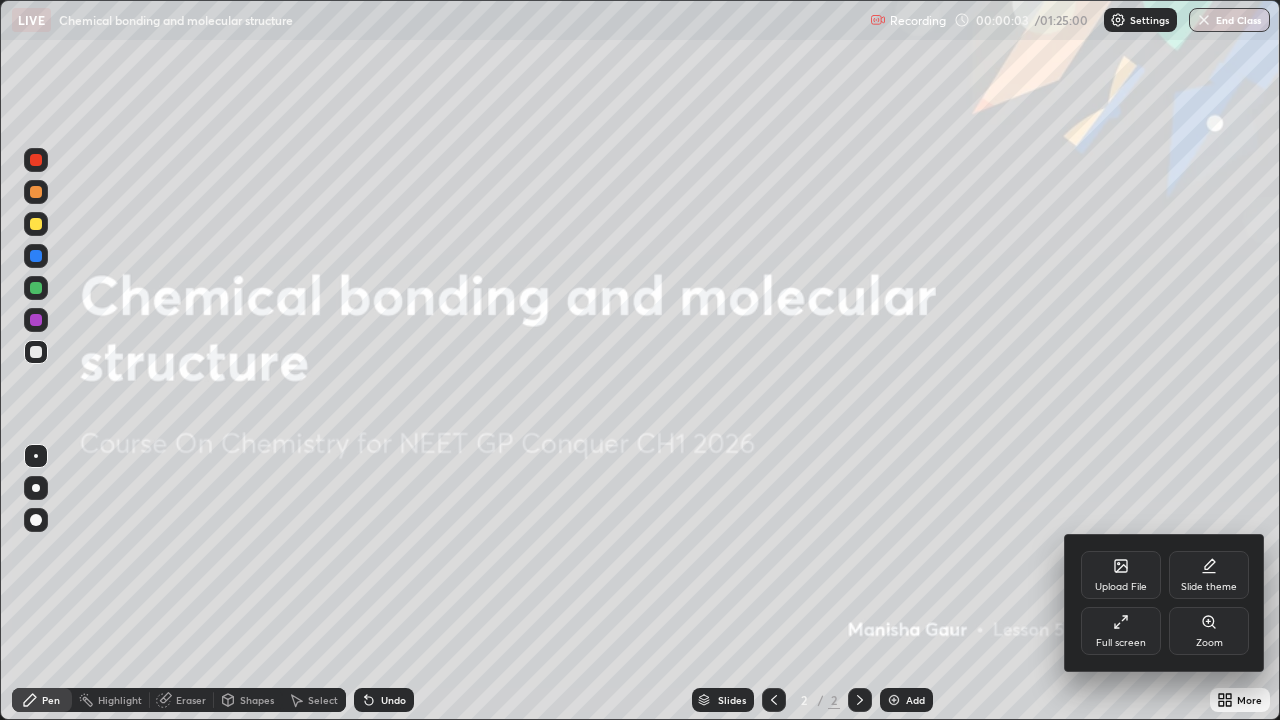 click on "Slide theme" at bounding box center (1209, 575) 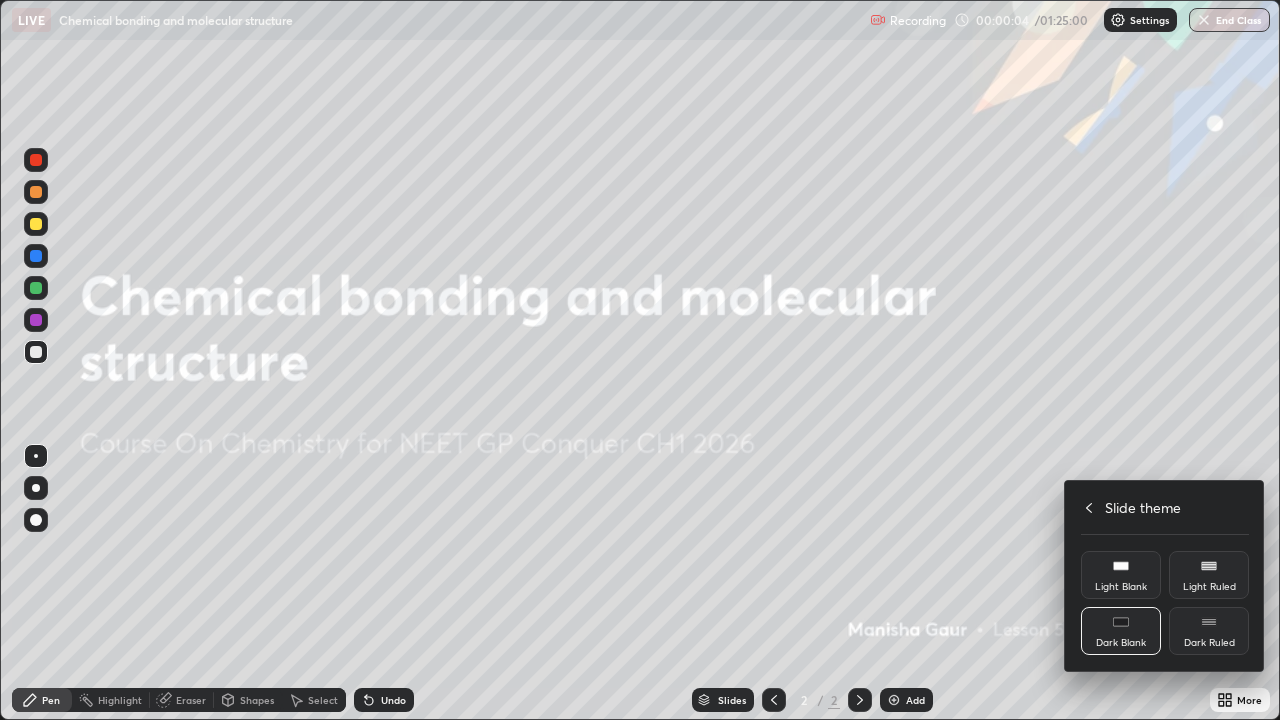 click 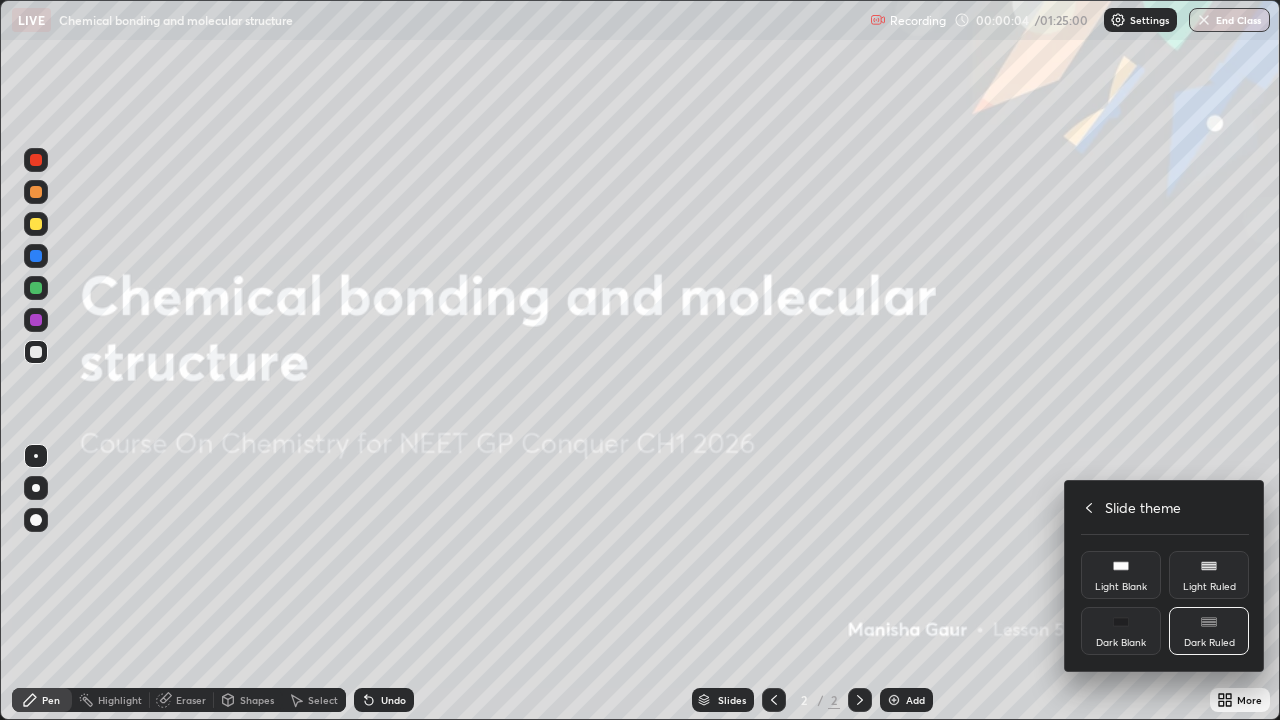 click at bounding box center [640, 360] 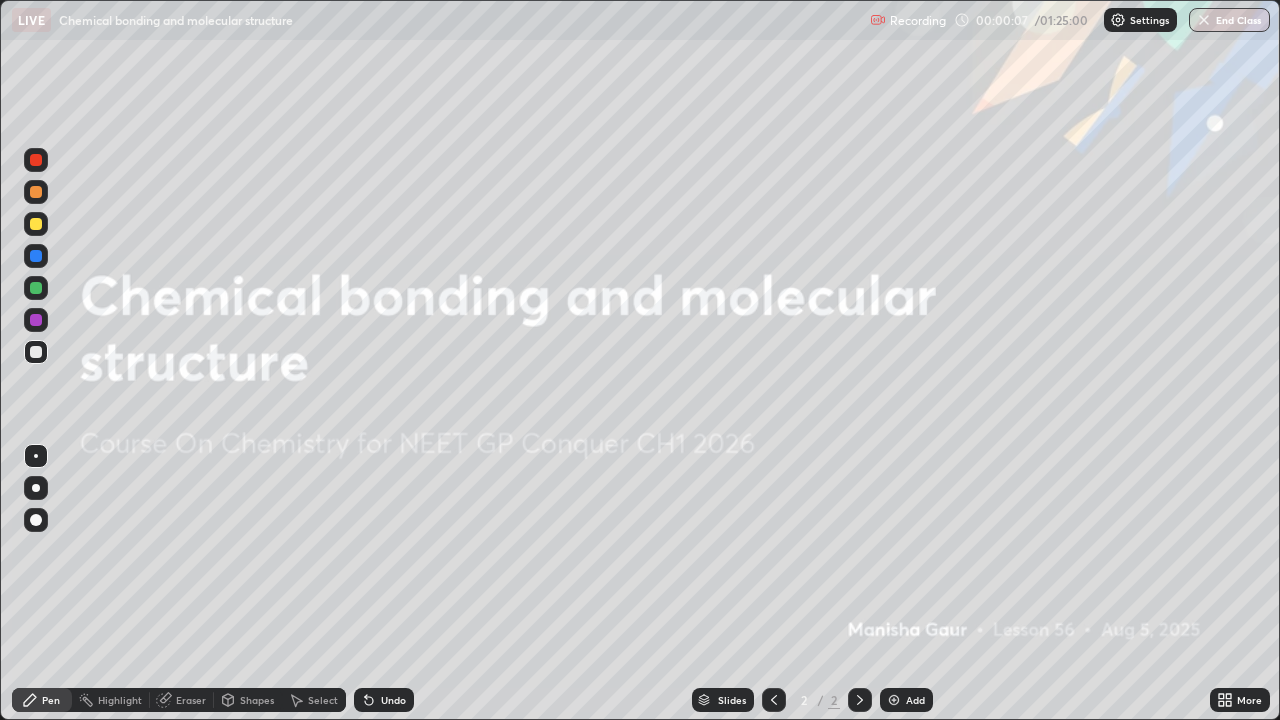 click at bounding box center (894, 700) 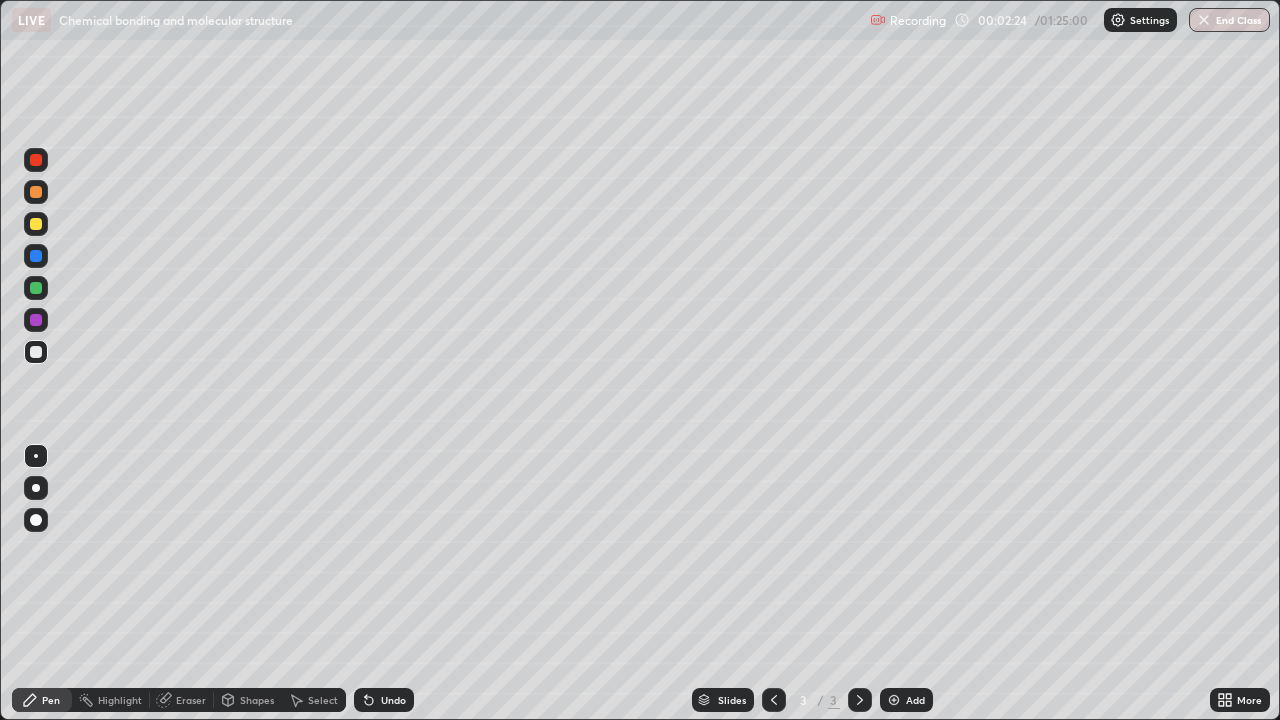 click 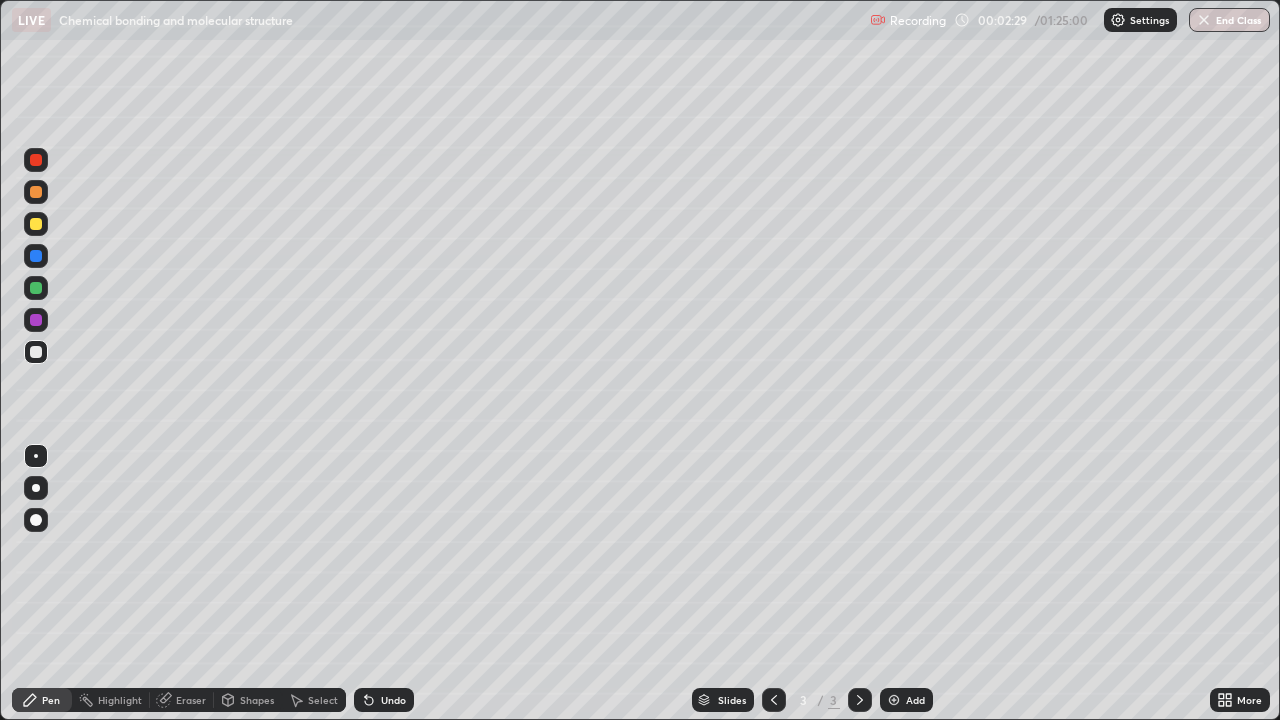 click on "Eraser" at bounding box center [191, 700] 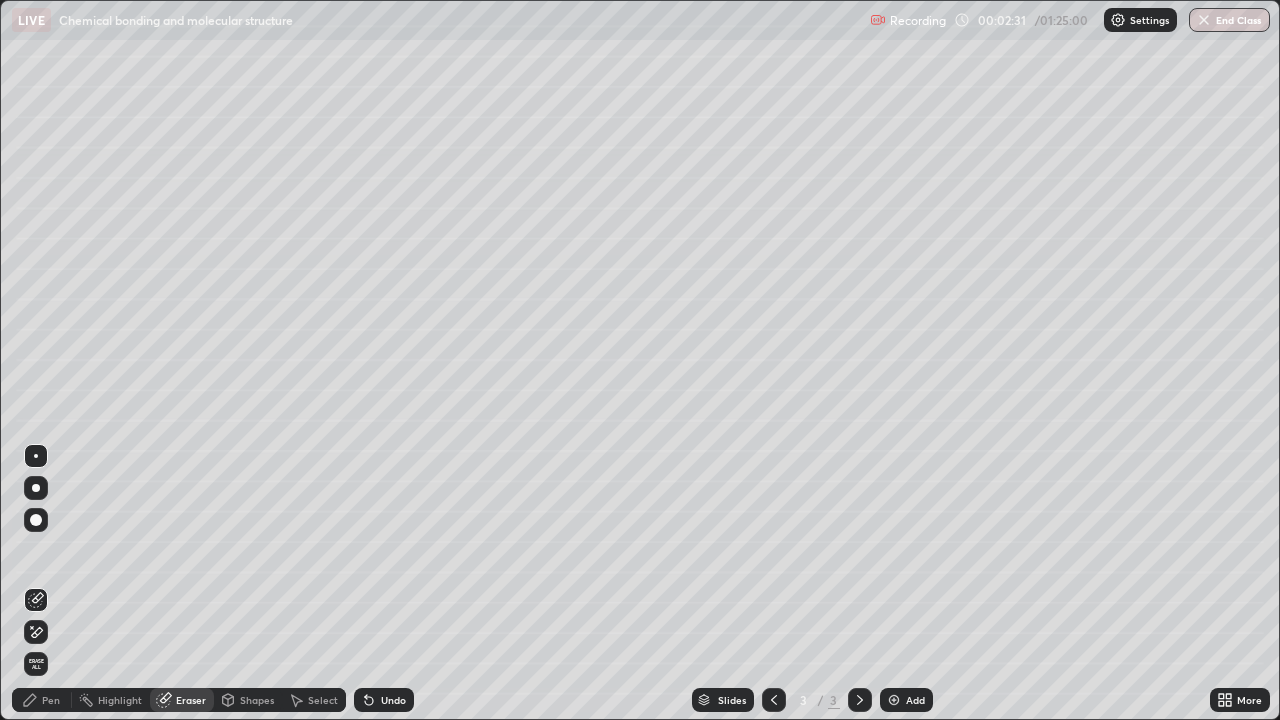 click on "Pen" at bounding box center (42, 700) 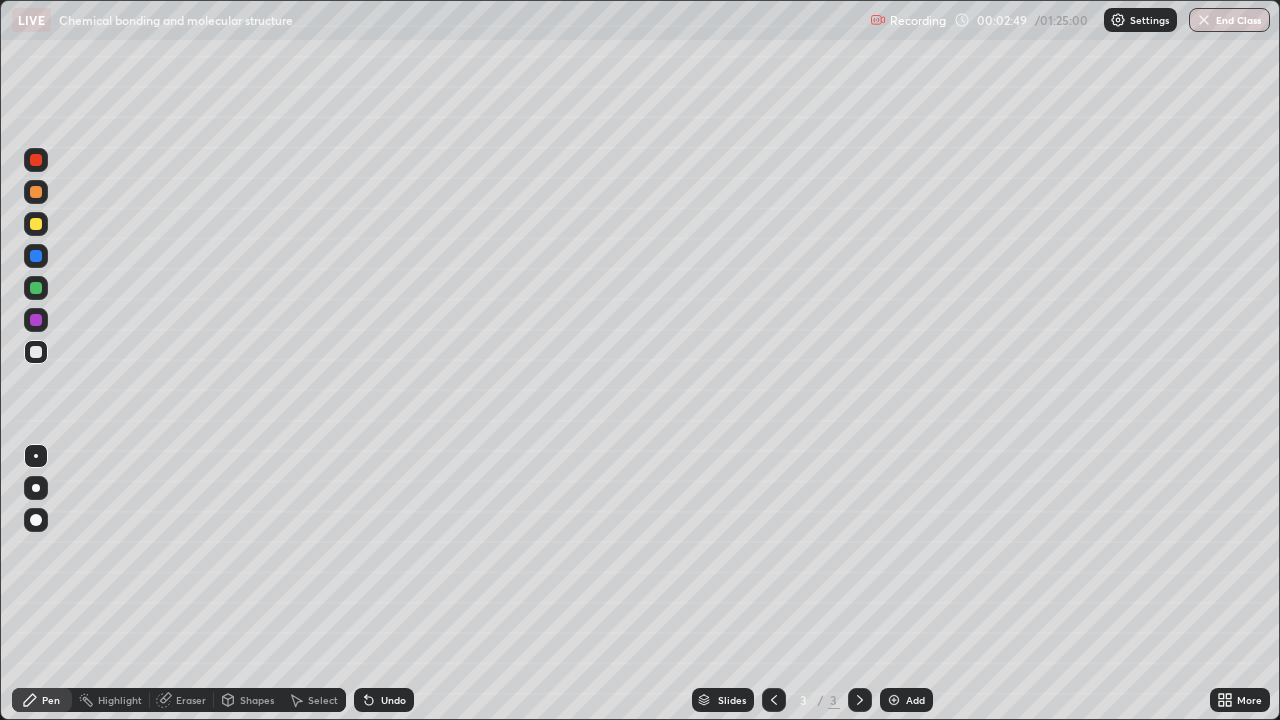 click on "Eraser" at bounding box center (191, 700) 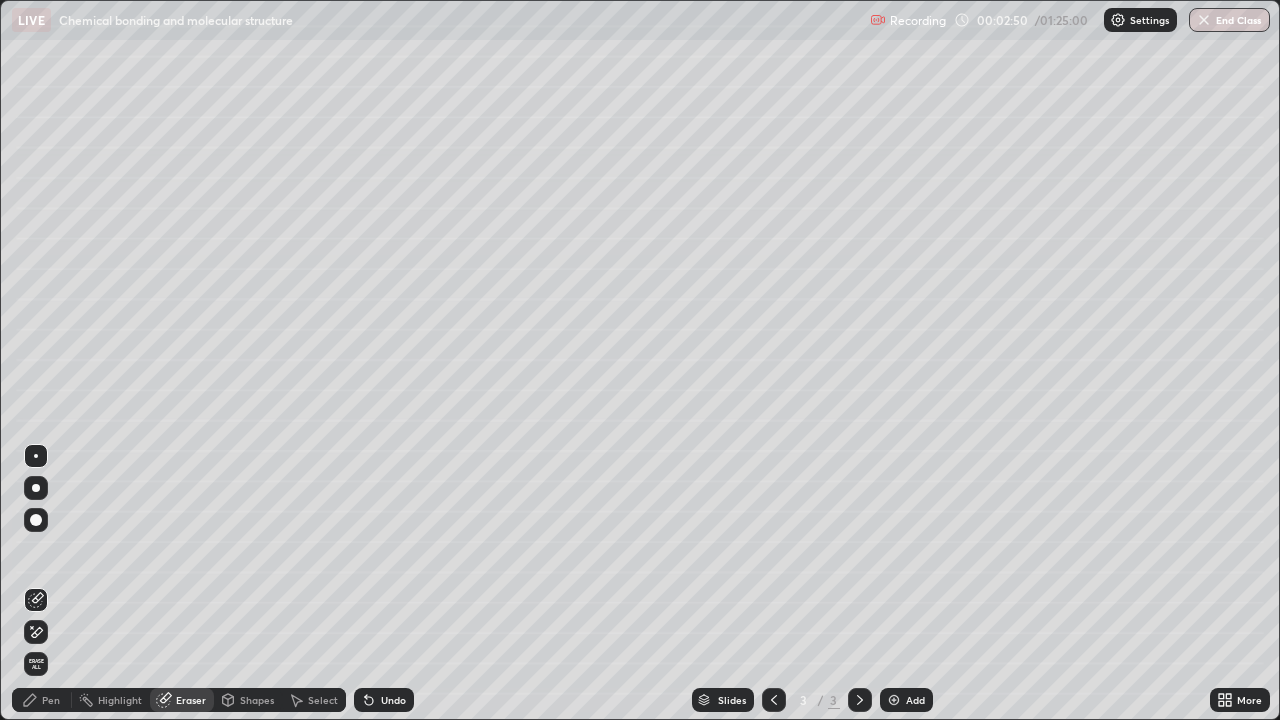 click 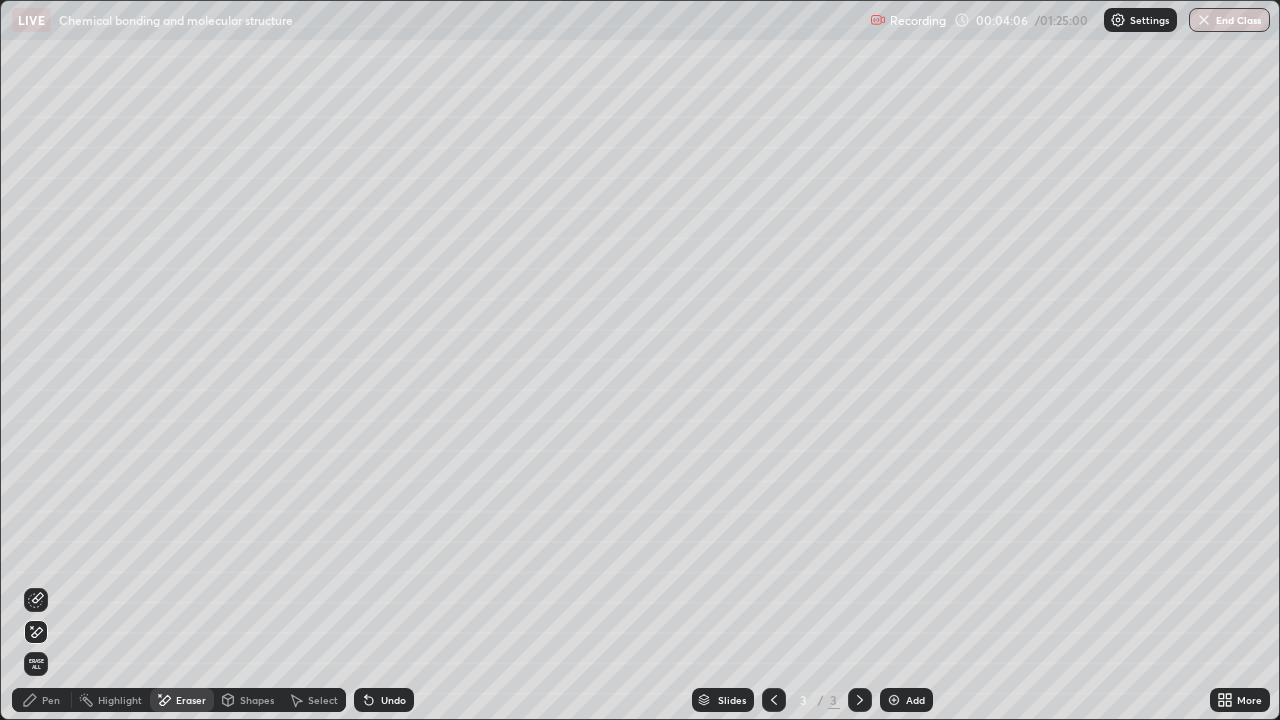 click on "Pen" at bounding box center [42, 700] 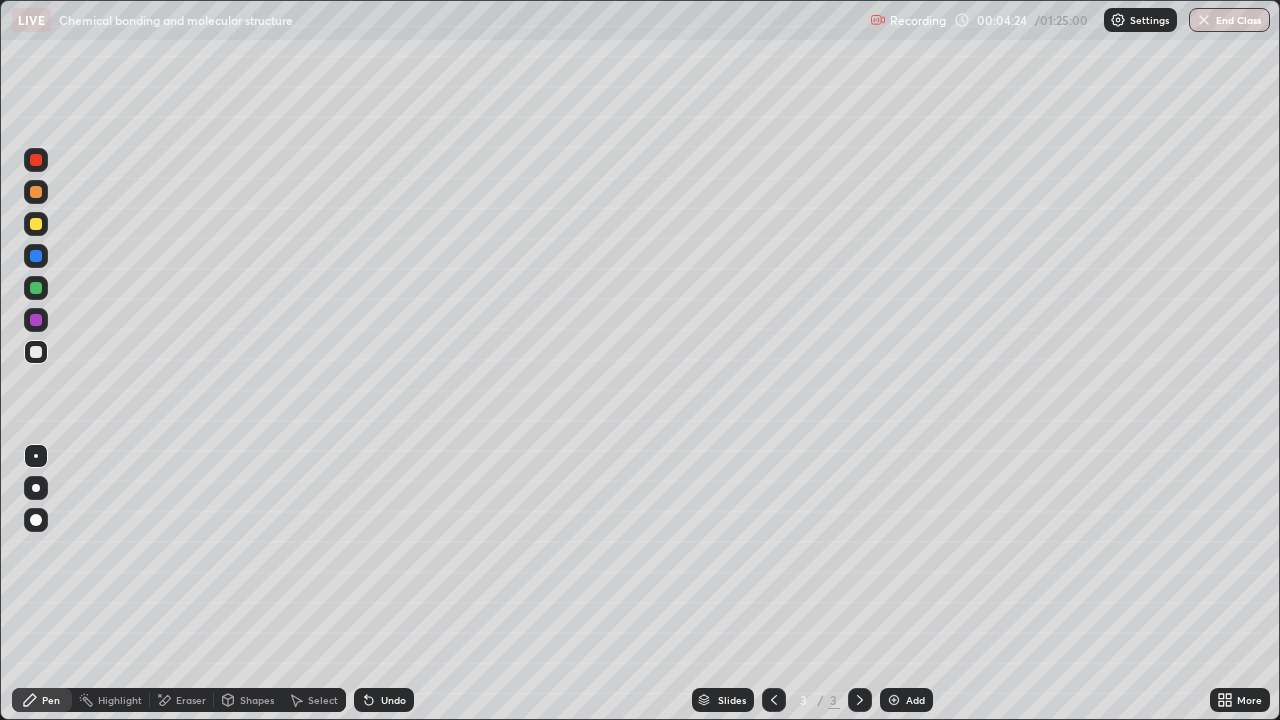click at bounding box center (36, 288) 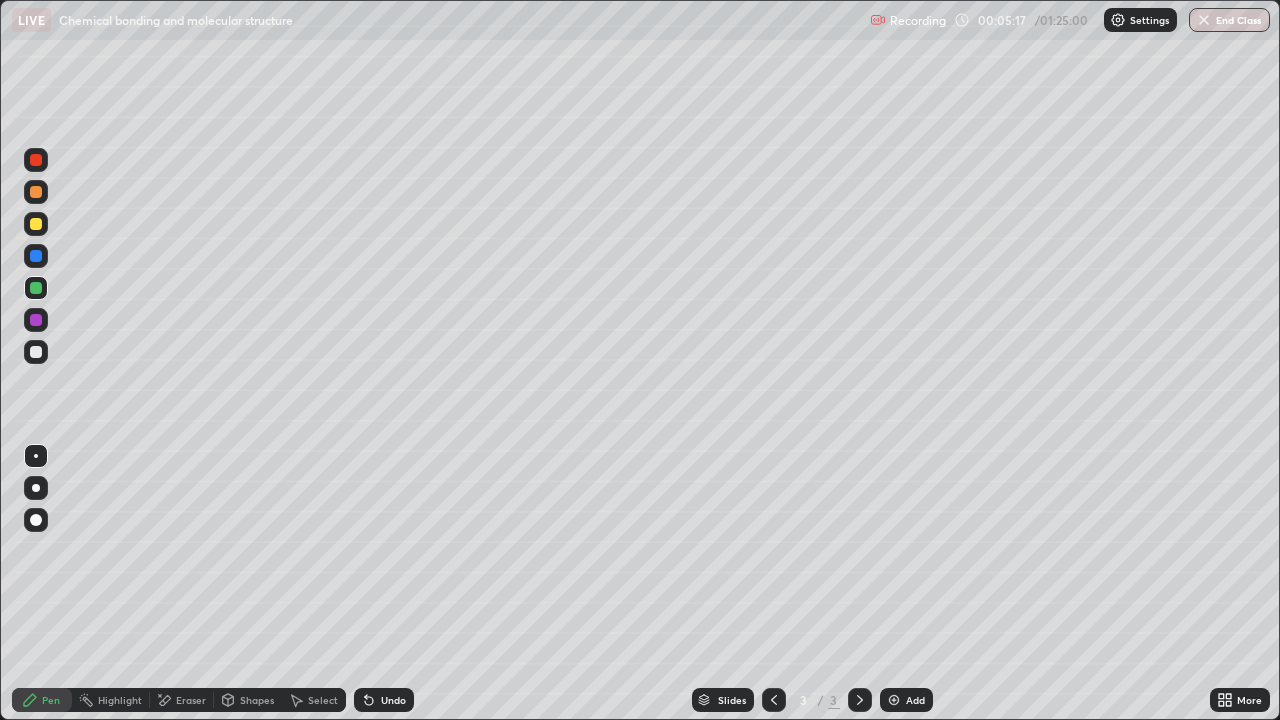 click at bounding box center [36, 224] 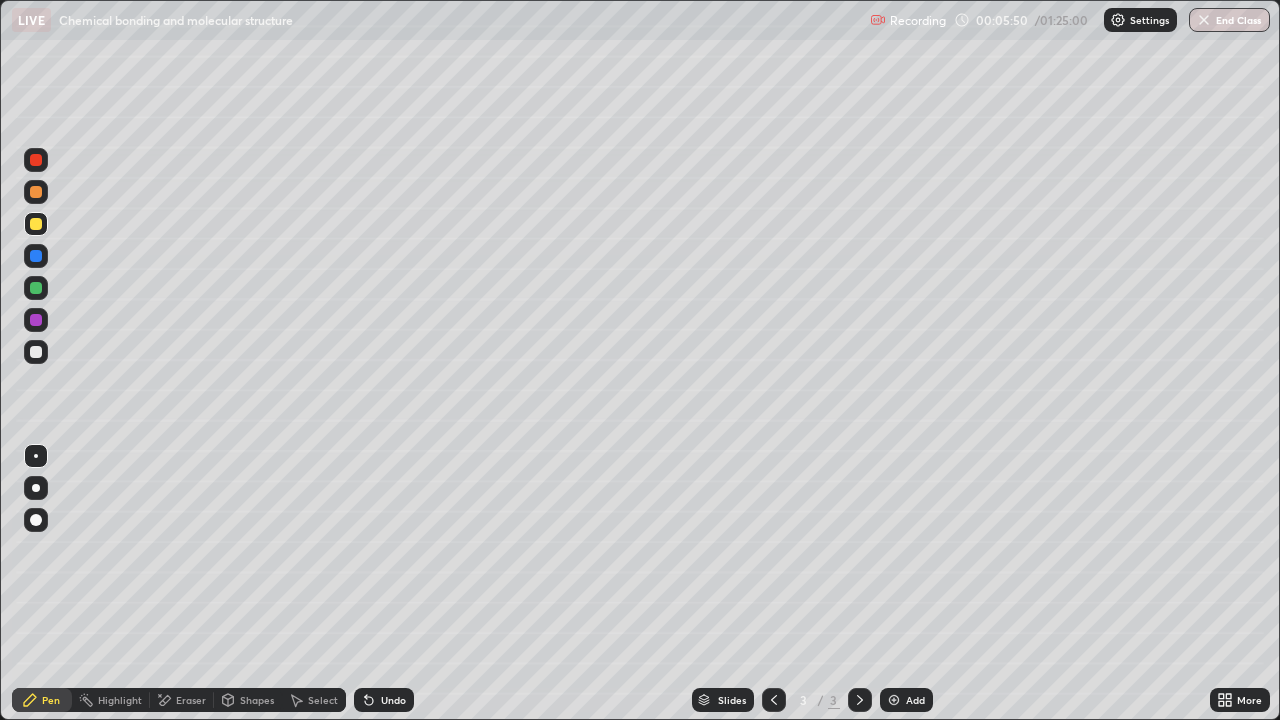 click on "Eraser" at bounding box center (191, 700) 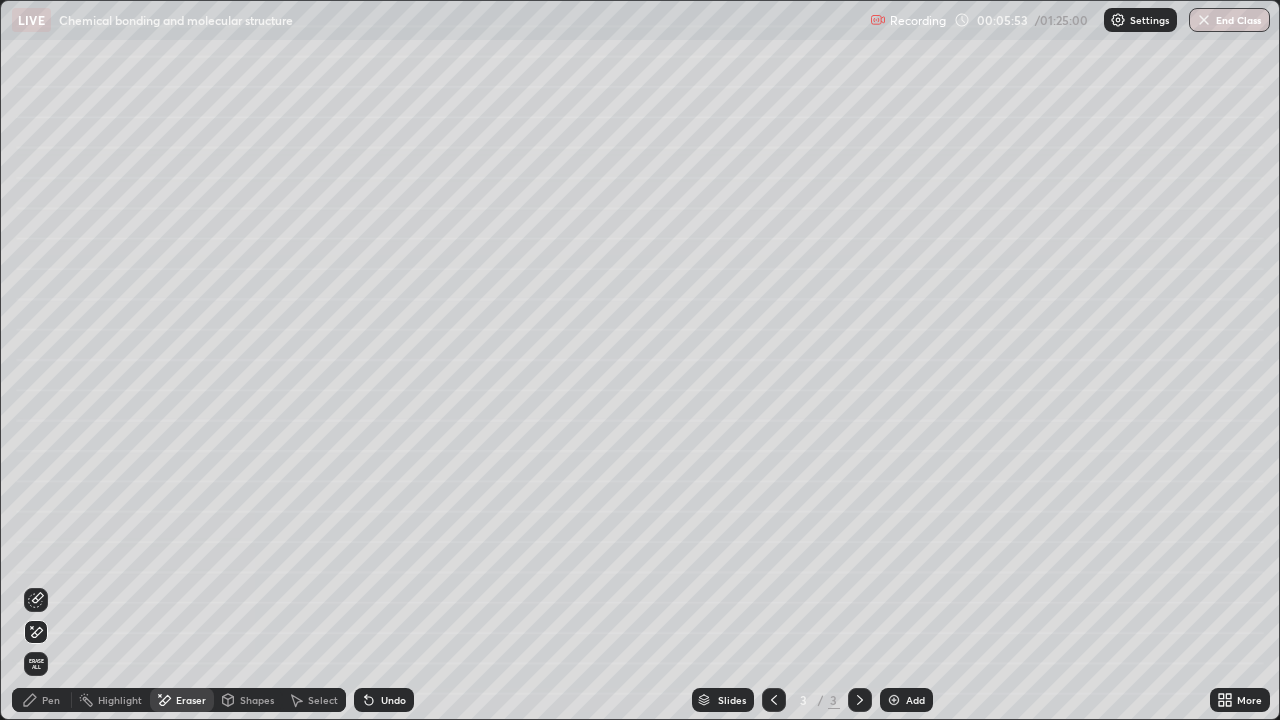 click on "Pen" at bounding box center (51, 700) 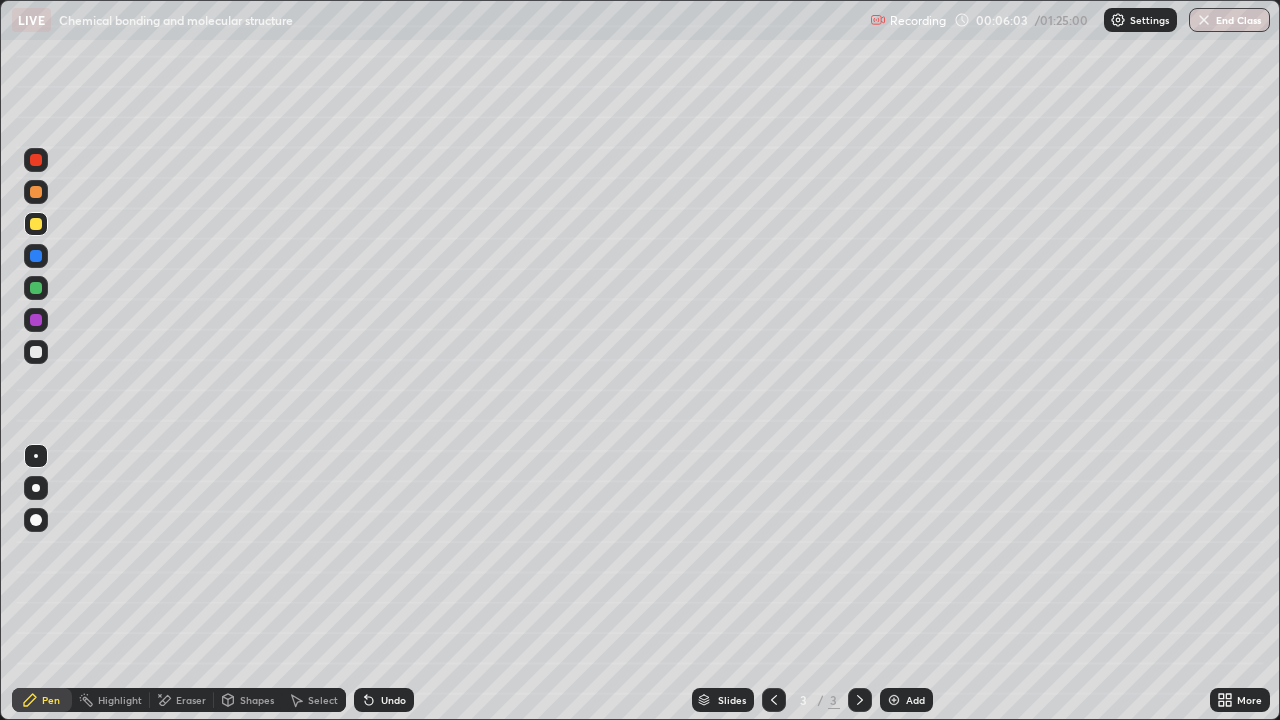 click at bounding box center (36, 352) 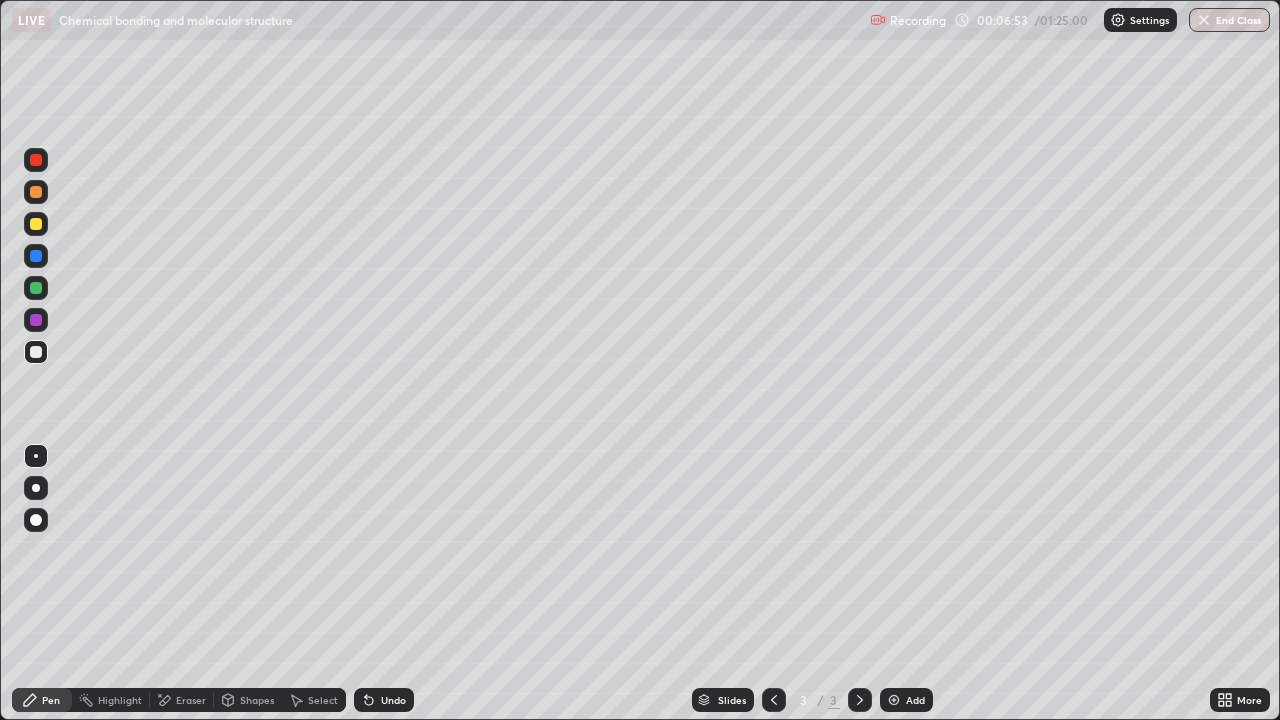 click on "Eraser" at bounding box center (191, 700) 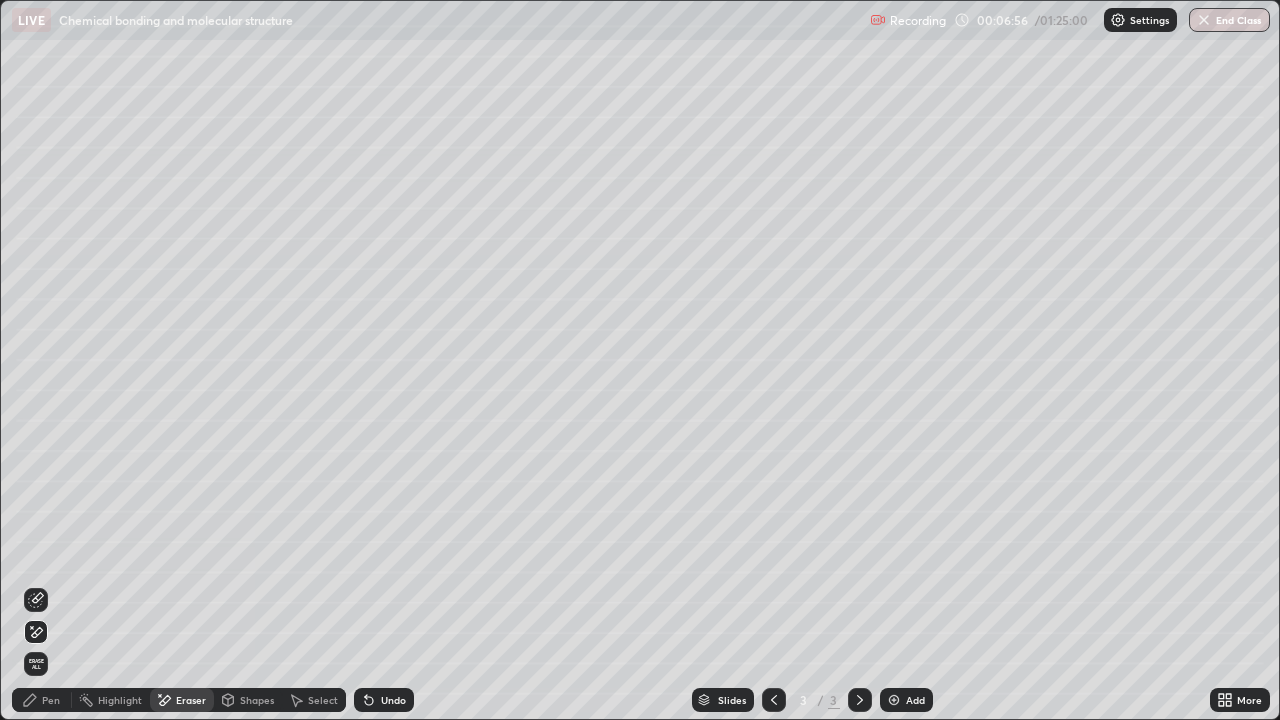 click on "Pen" at bounding box center [42, 700] 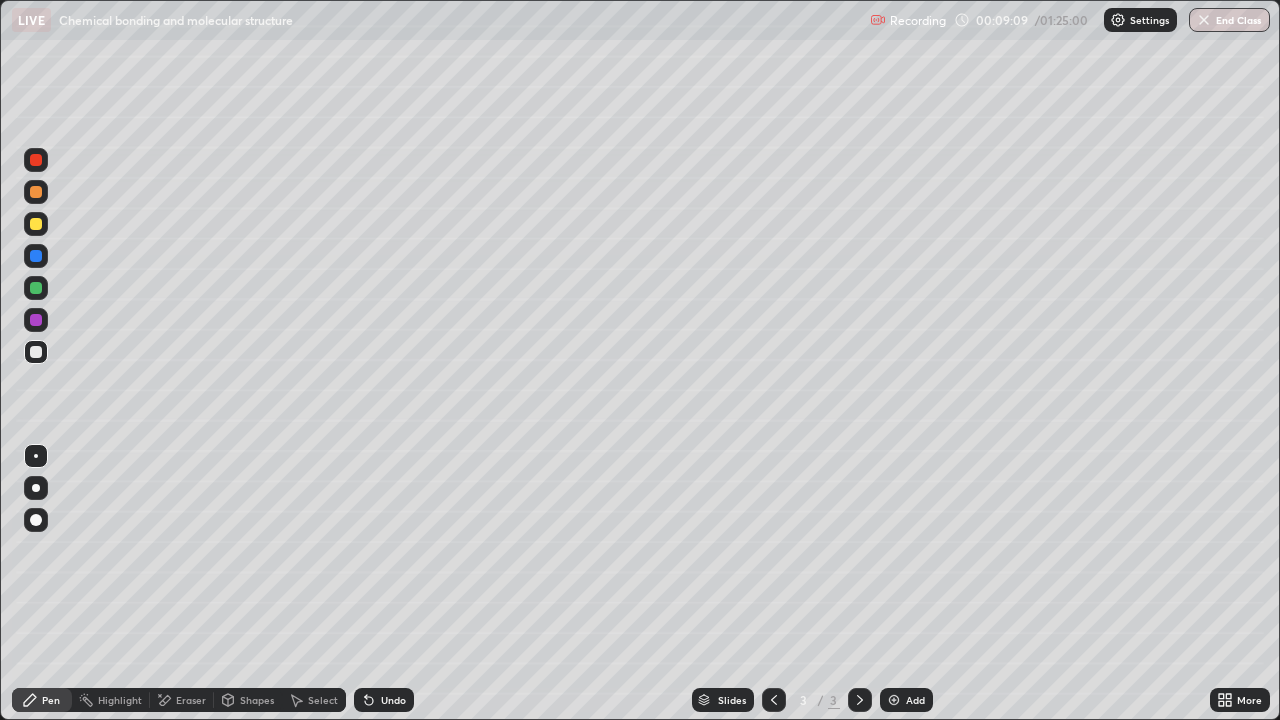 click on "Eraser" at bounding box center [191, 700] 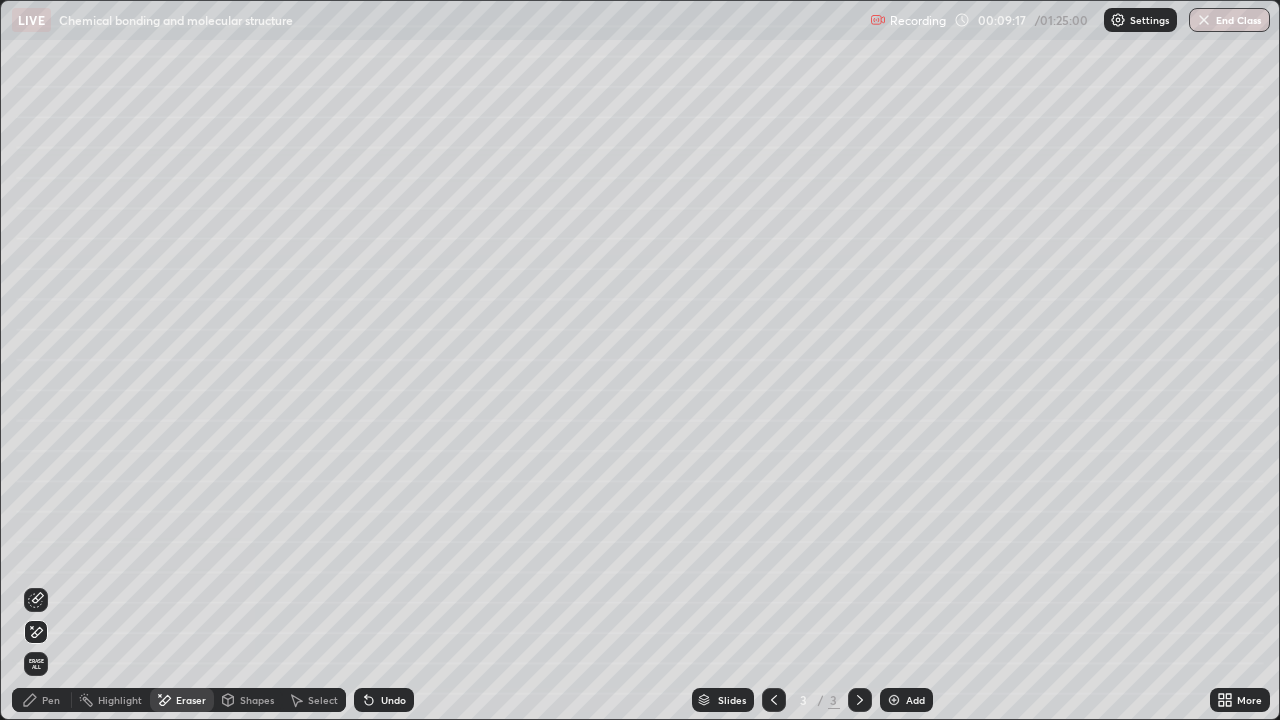 click on "Pen" at bounding box center (42, 700) 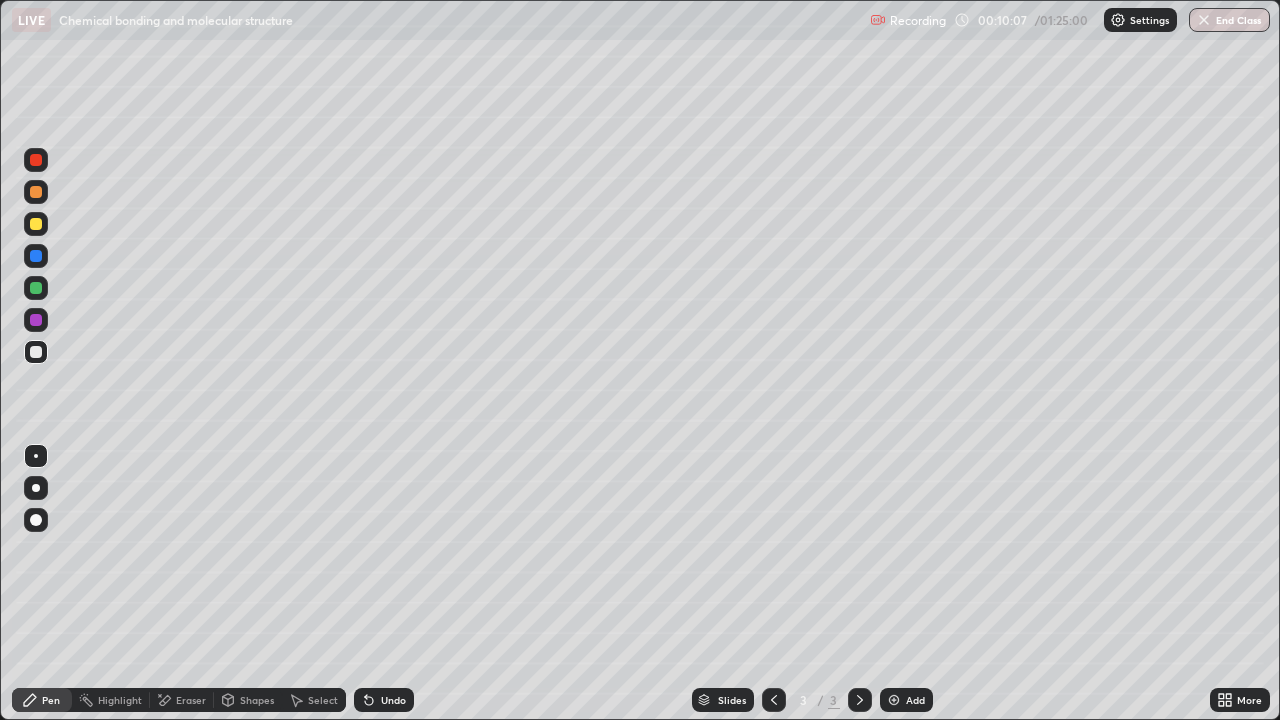 click at bounding box center (894, 700) 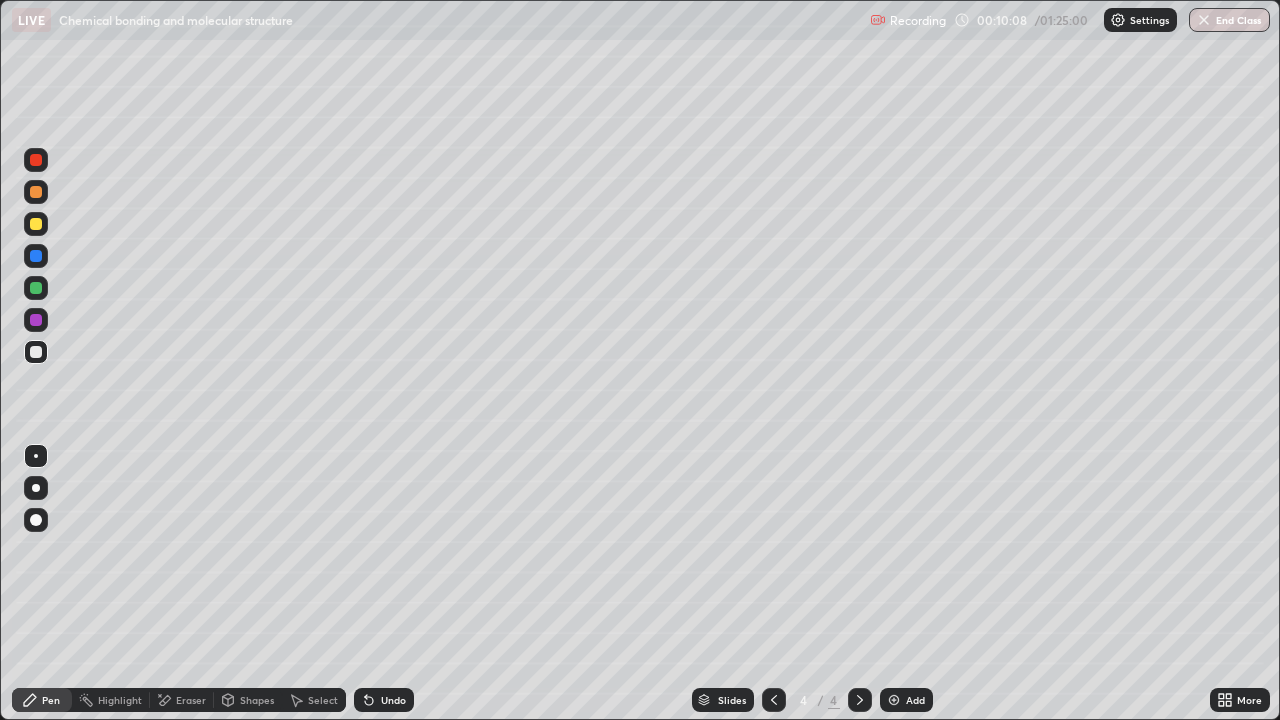 click at bounding box center (36, 320) 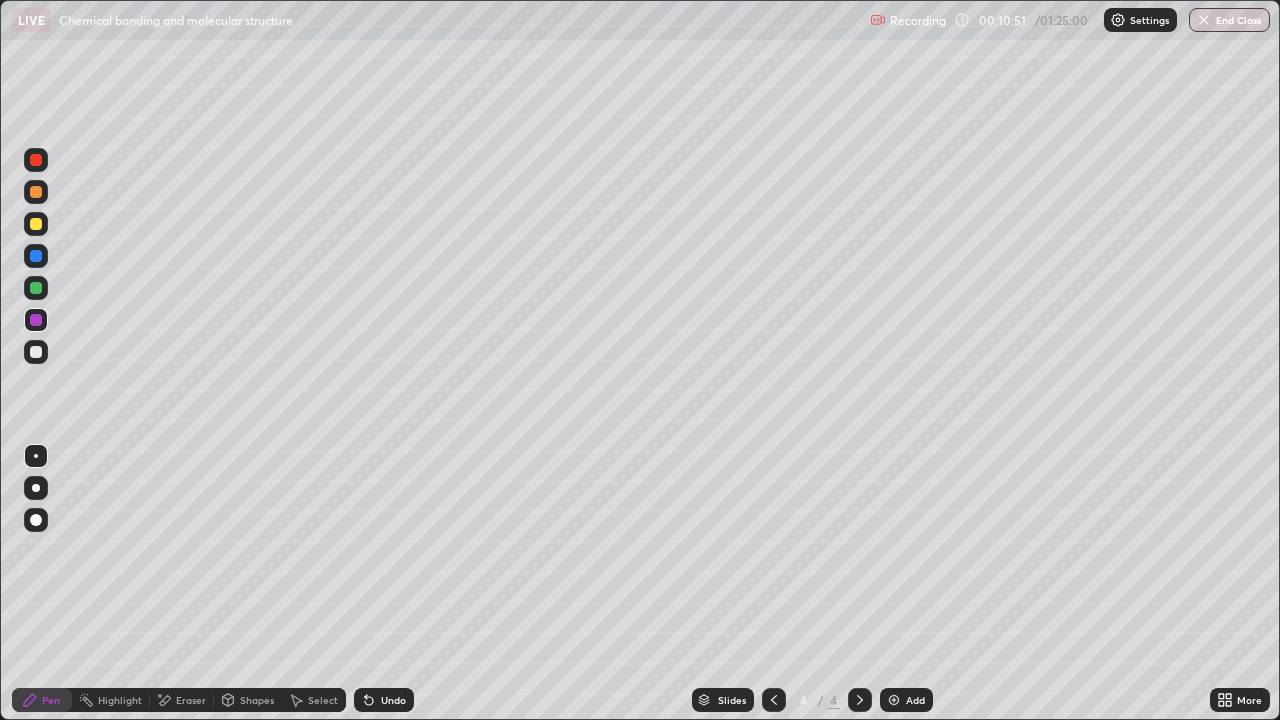 click on "Eraser" at bounding box center (182, 700) 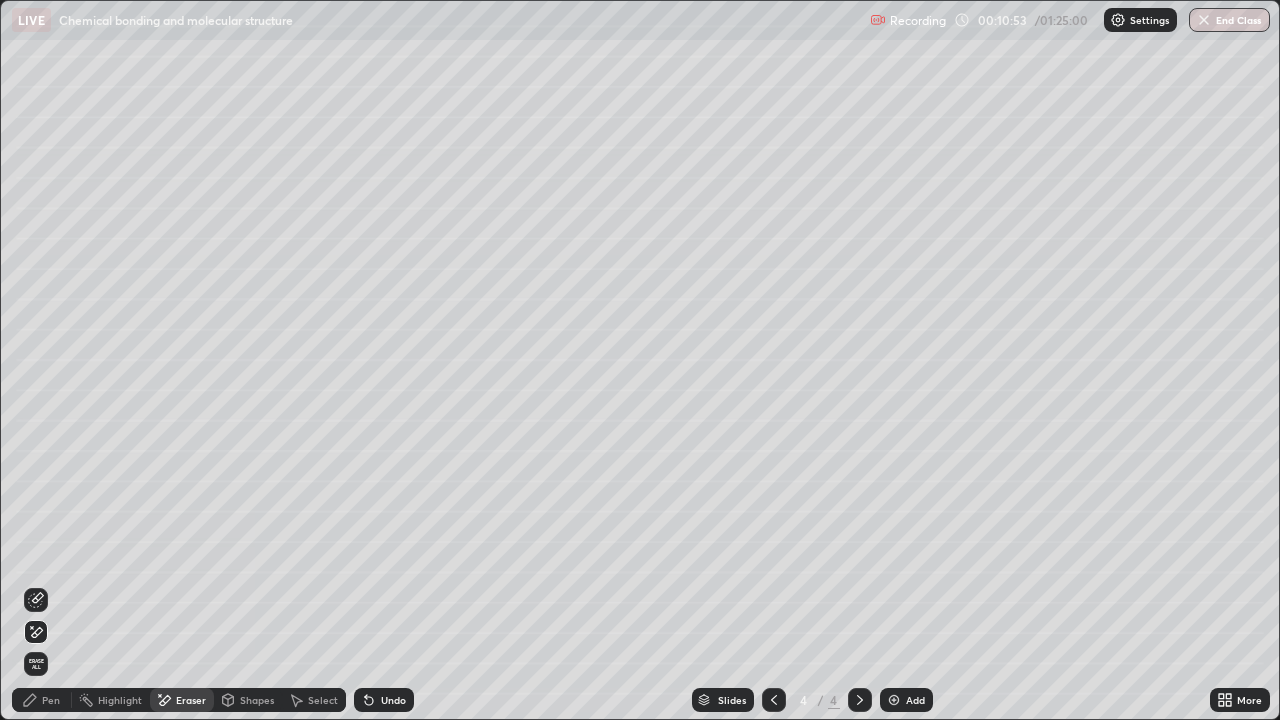 click on "Pen" at bounding box center [51, 700] 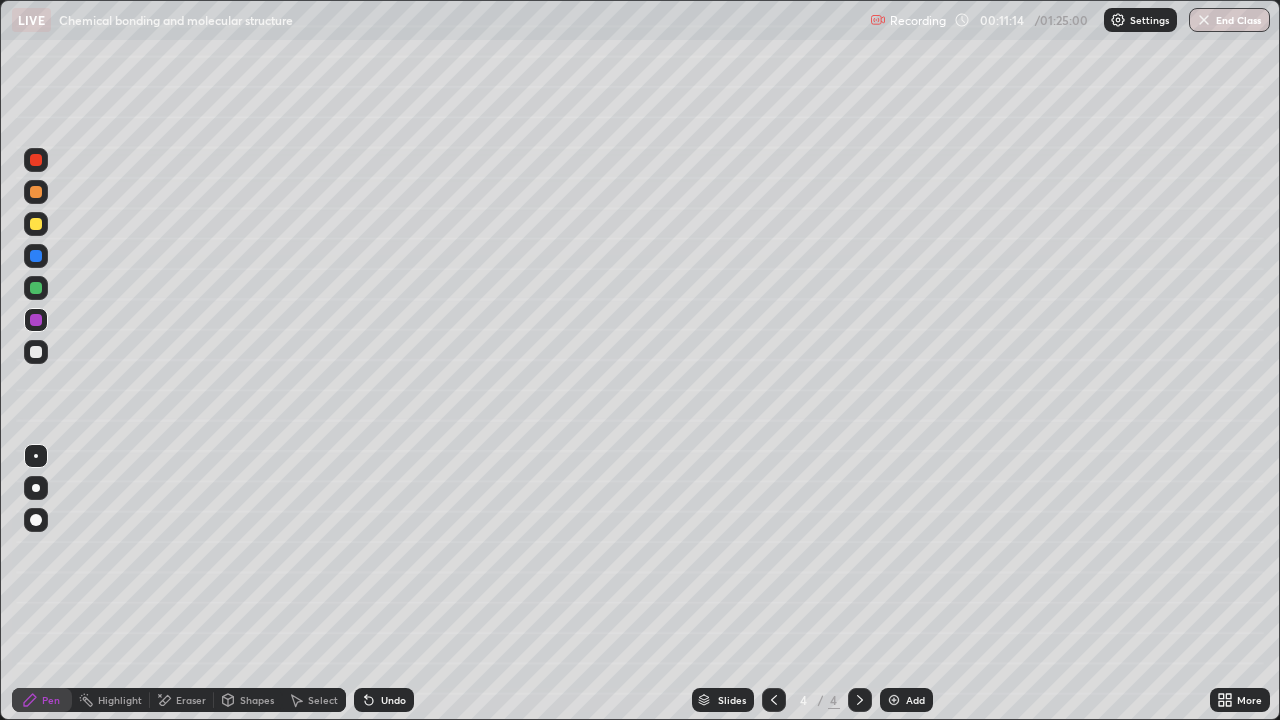 click at bounding box center [36, 288] 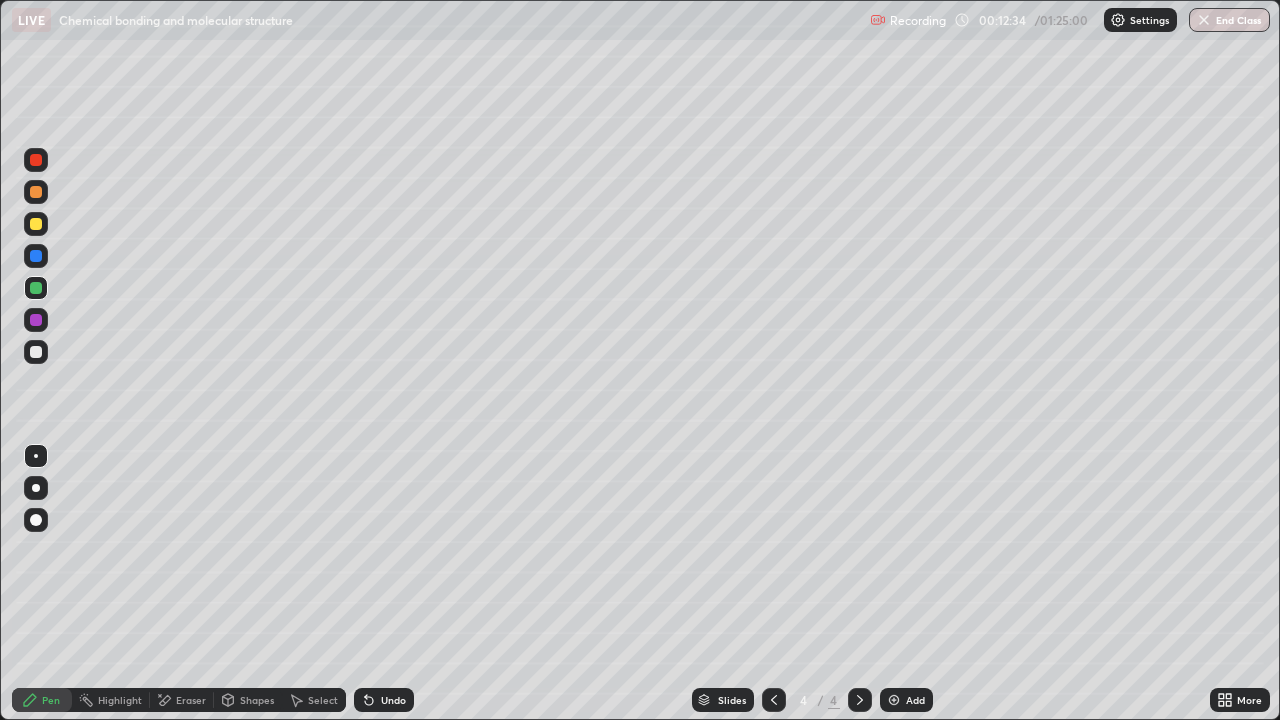 click on "Undo" at bounding box center [393, 700] 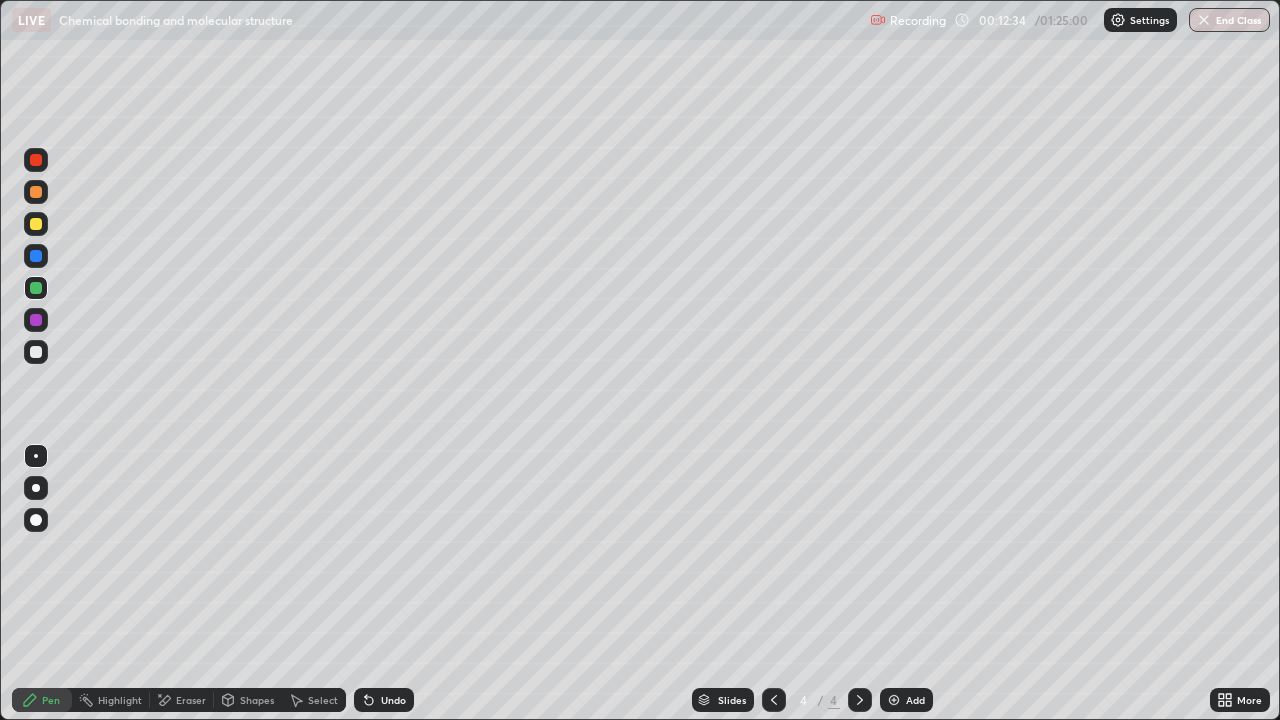 click on "Undo" at bounding box center (393, 700) 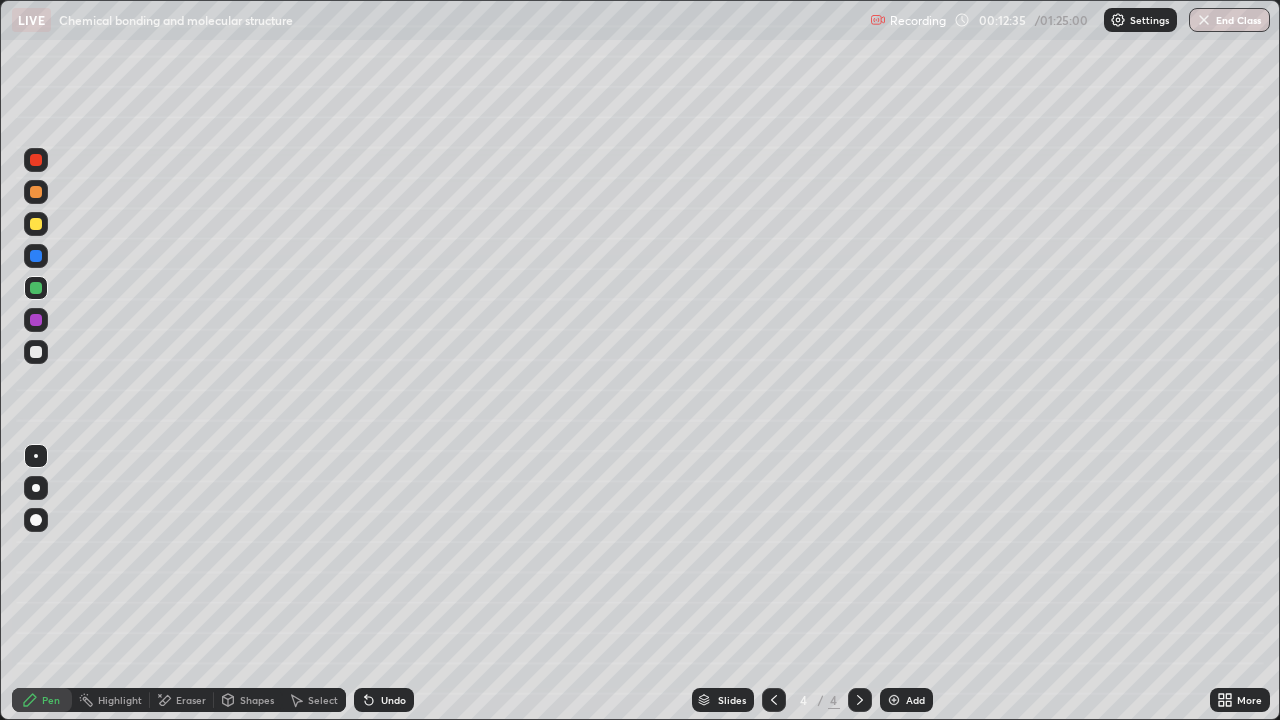 click on "Undo" at bounding box center [393, 700] 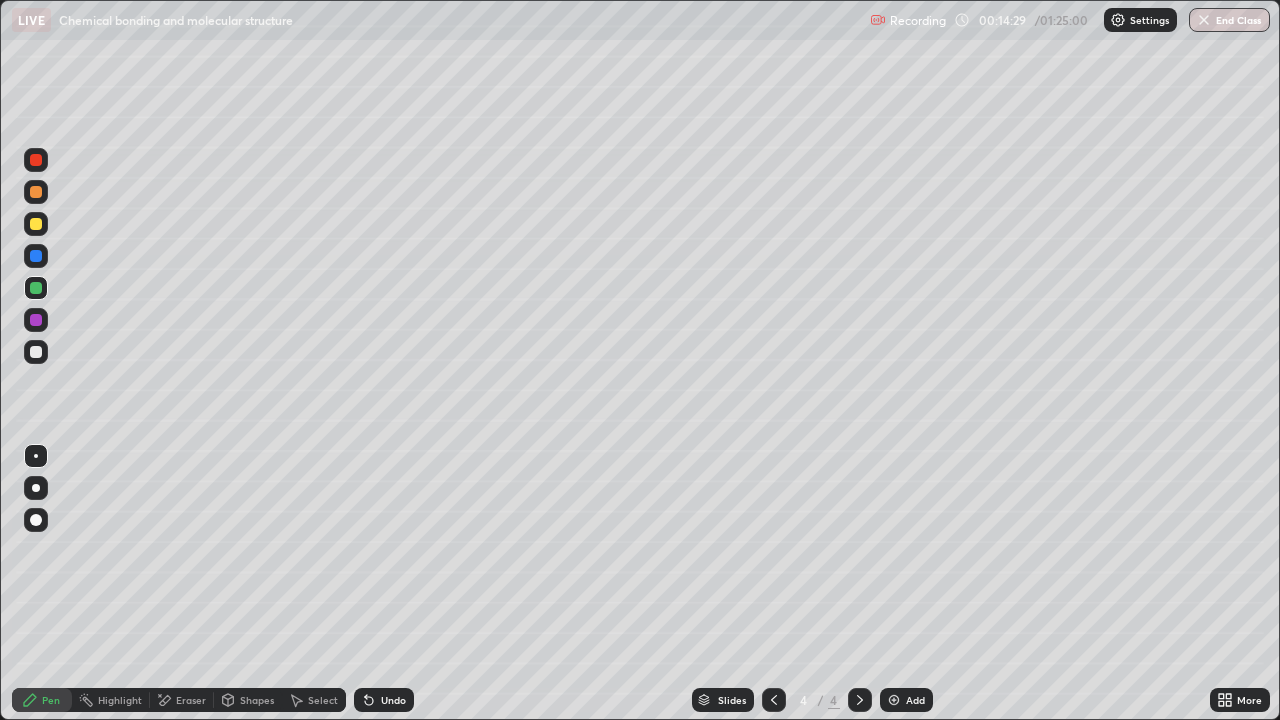 click on "Eraser" at bounding box center (191, 700) 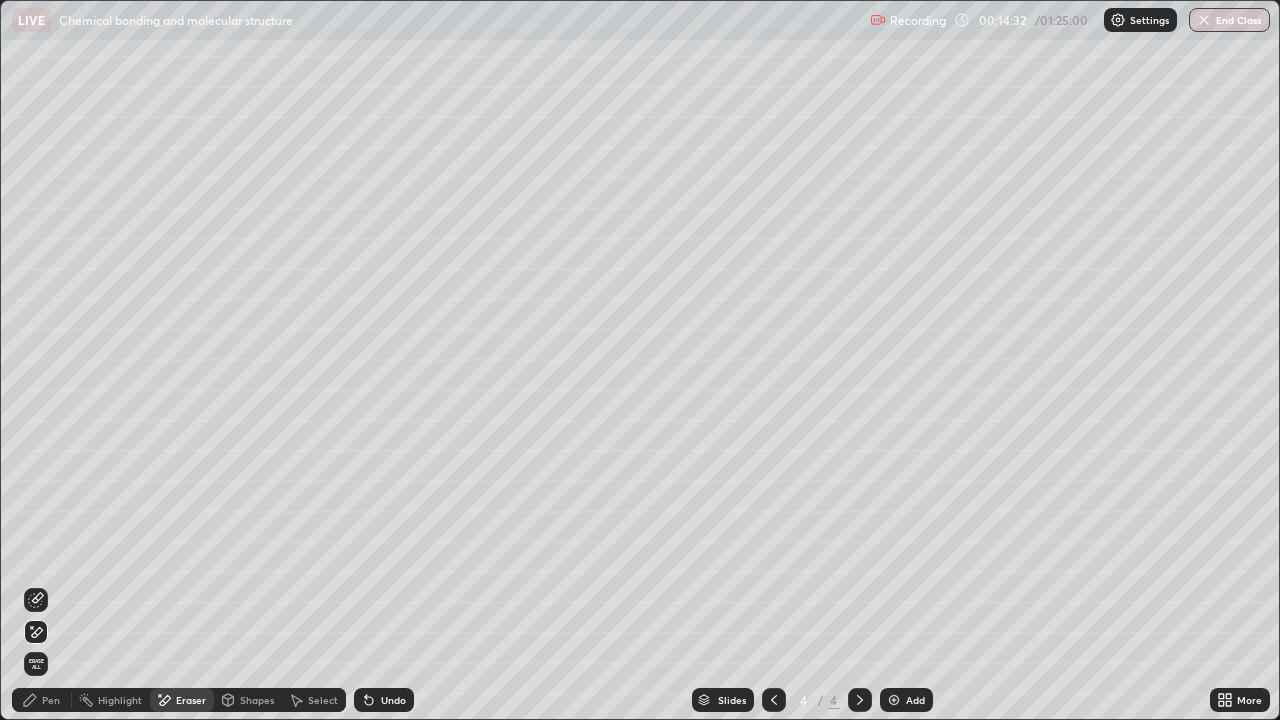 click on "Pen" at bounding box center [51, 700] 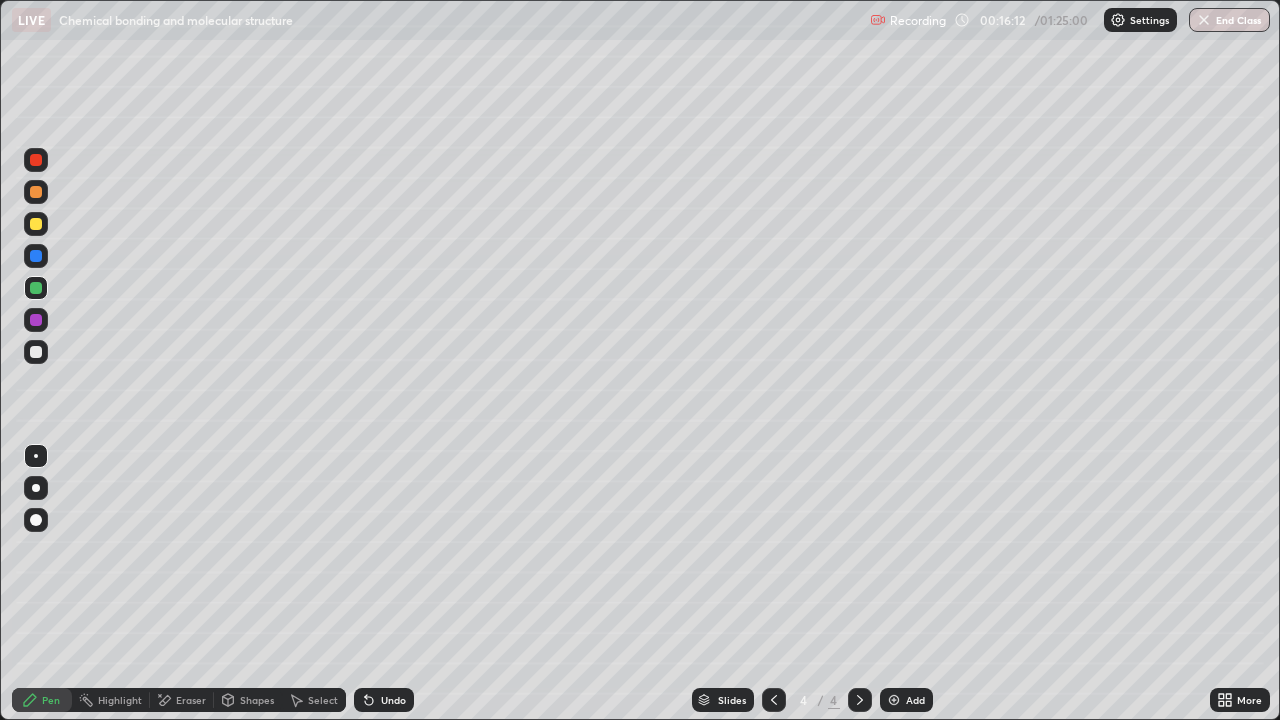 click on "Eraser" at bounding box center [191, 700] 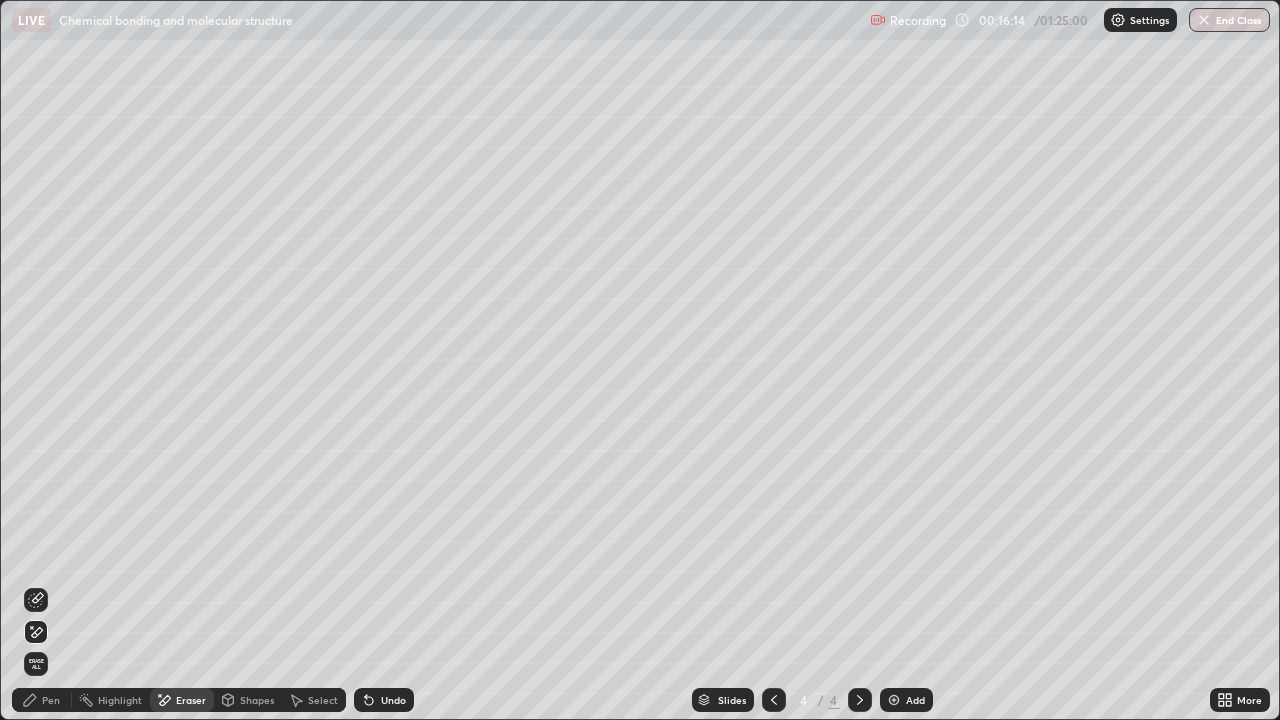 click on "Pen" at bounding box center [42, 700] 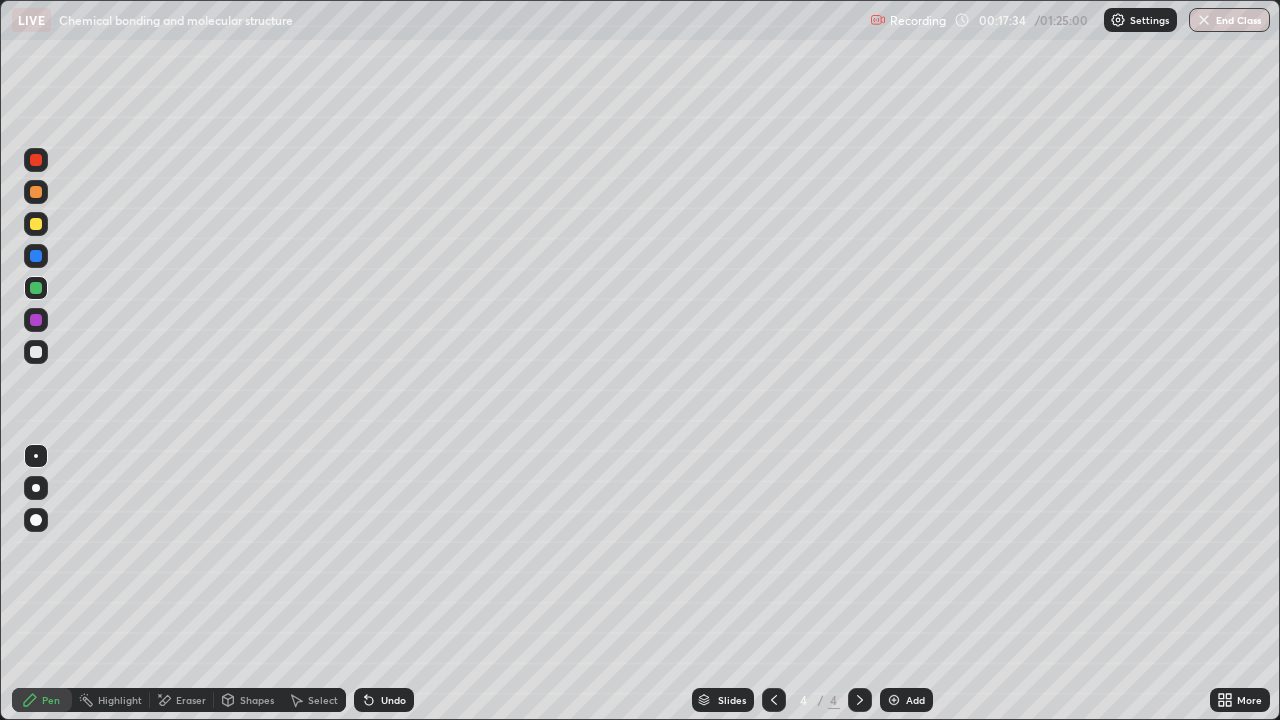 click at bounding box center (894, 700) 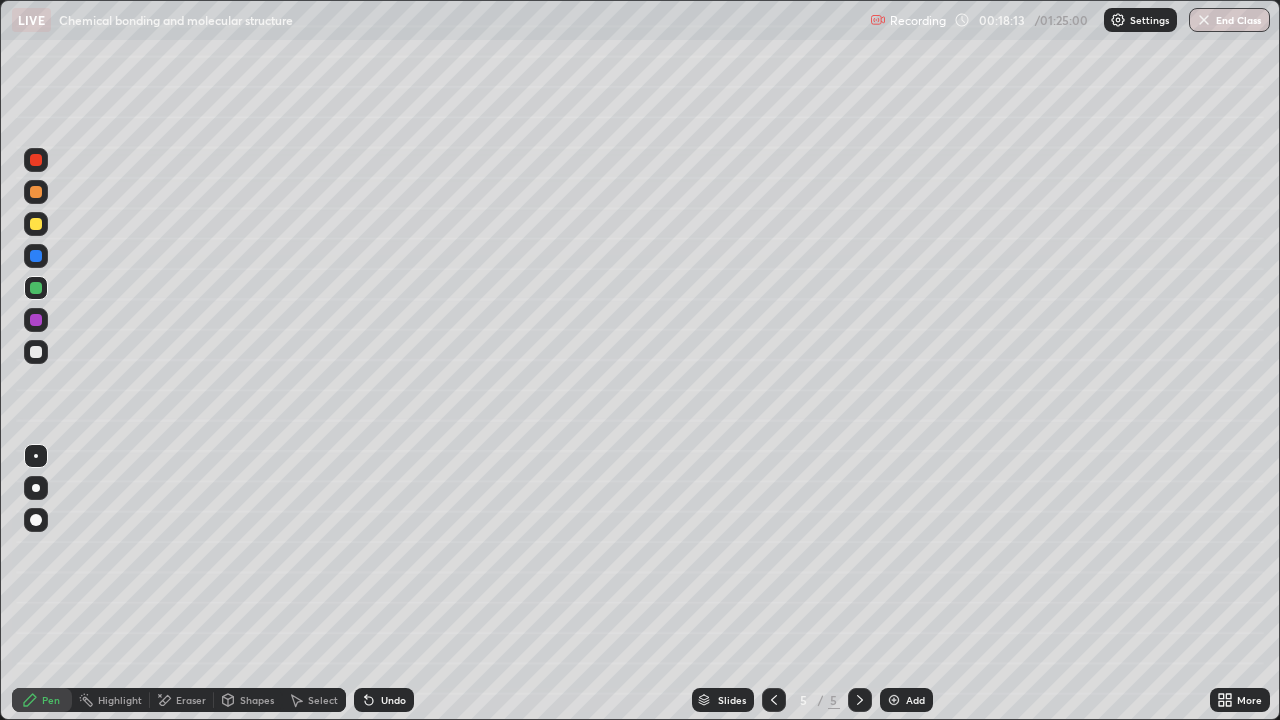 click on "Undo" at bounding box center (393, 700) 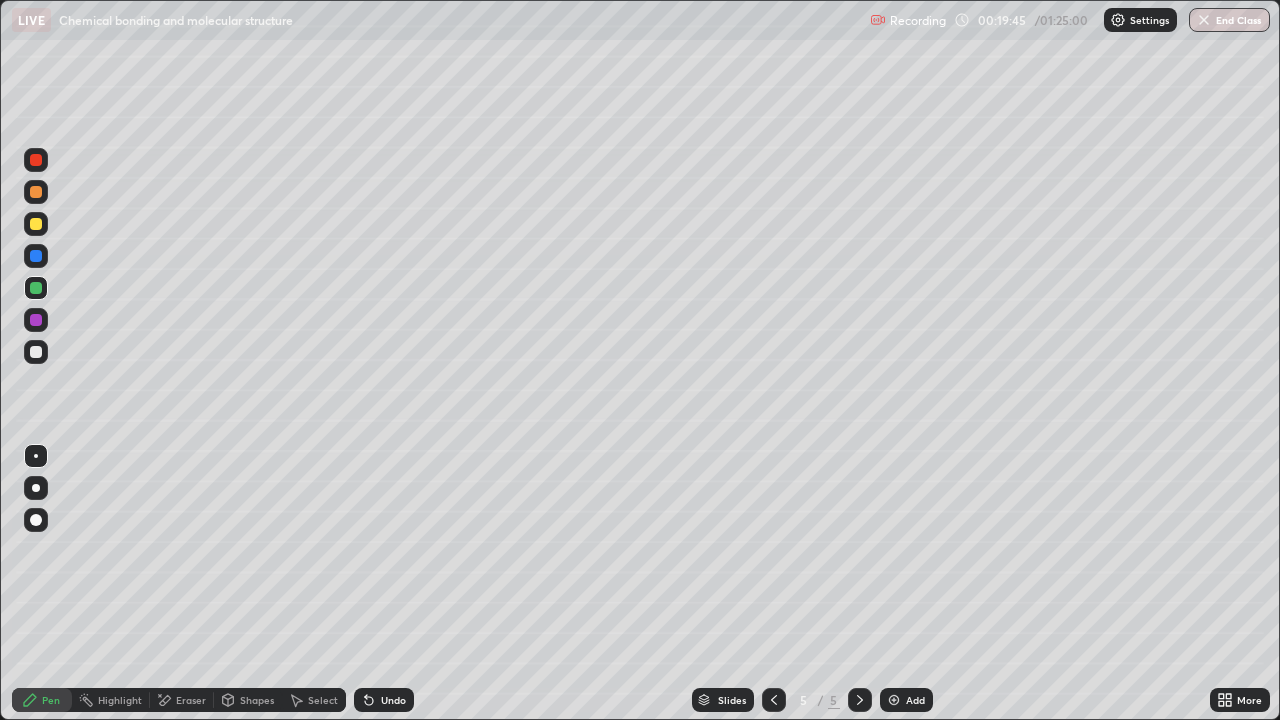 click 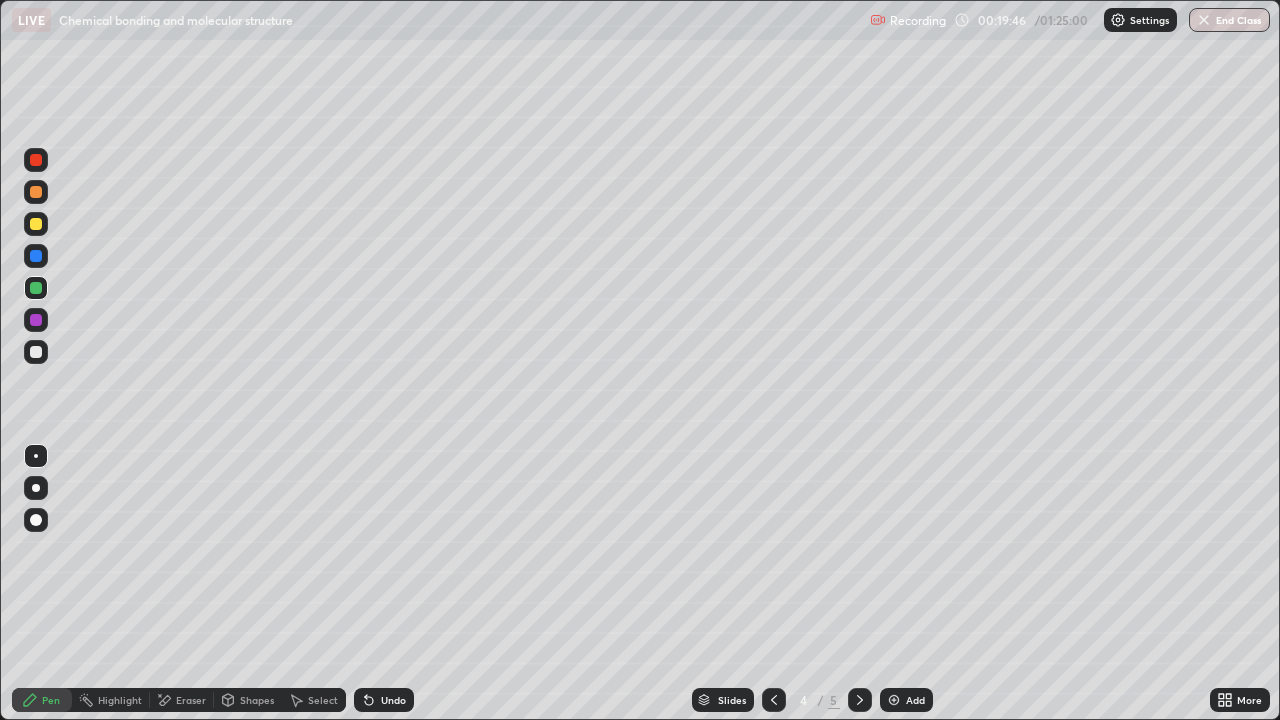 click at bounding box center [36, 352] 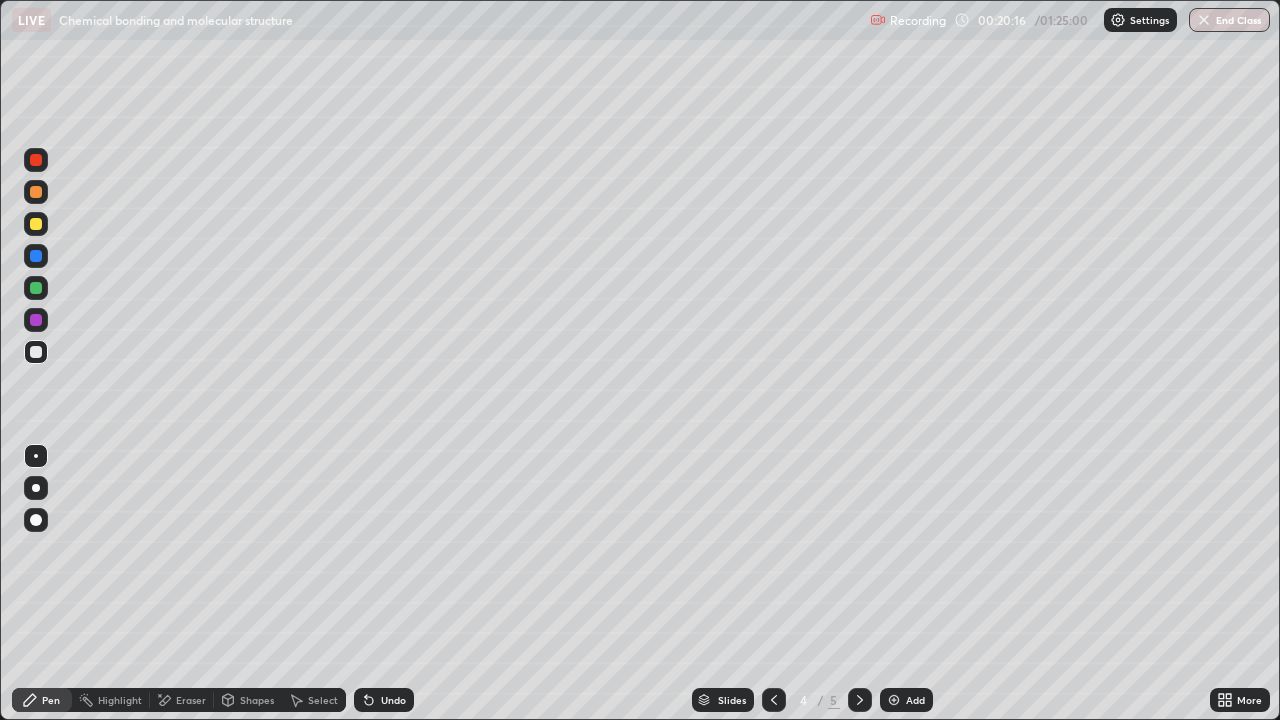 click 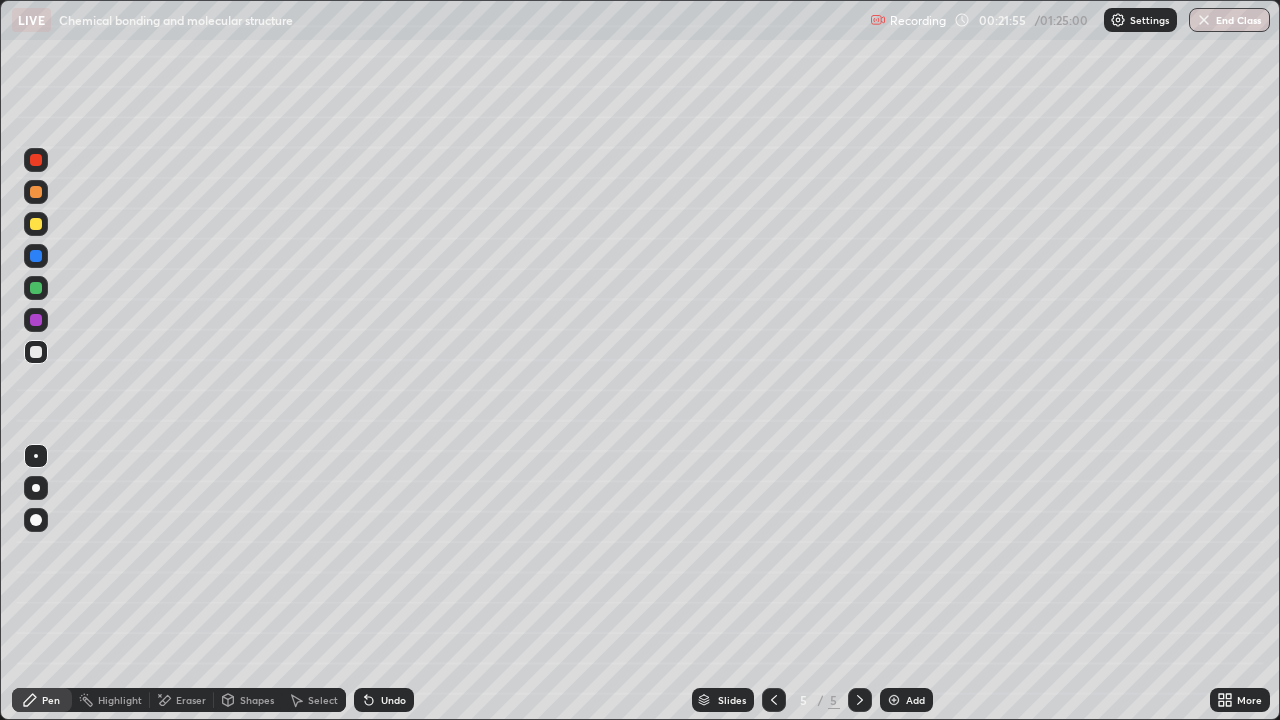 click on "Undo" at bounding box center (393, 700) 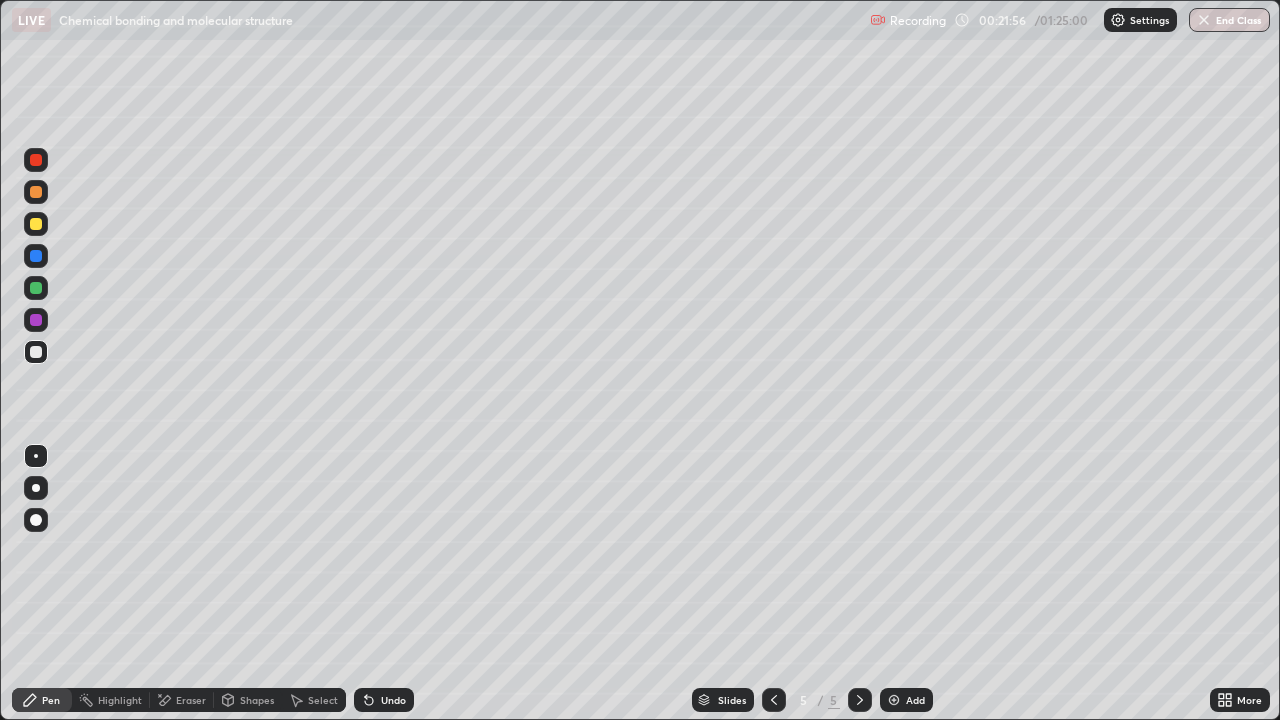 click on "Undo" at bounding box center (393, 700) 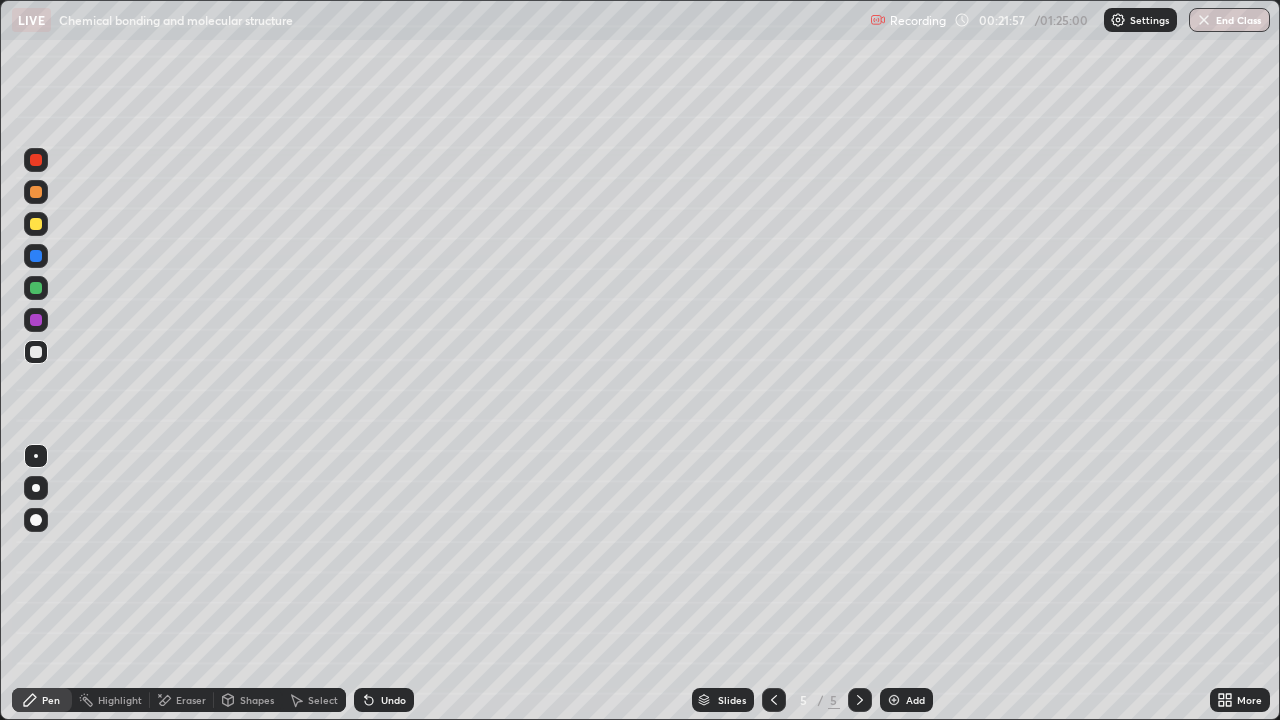 click on "Undo" at bounding box center [393, 700] 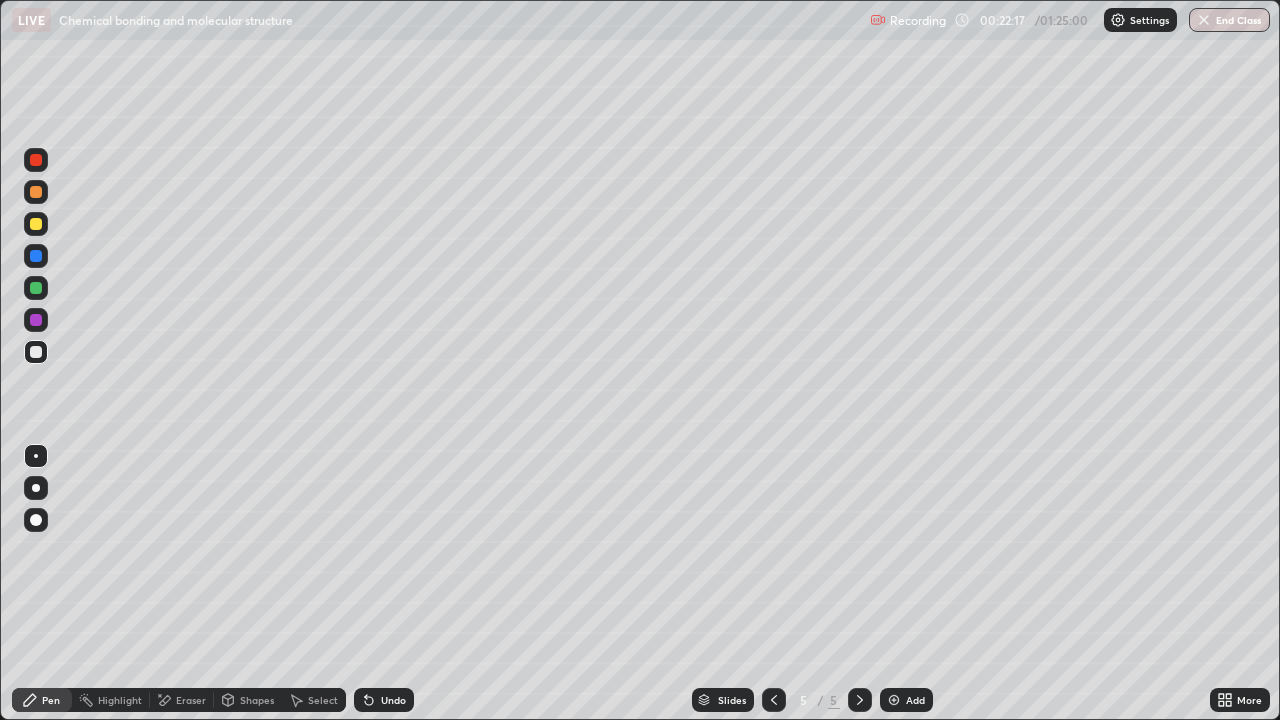 click on "Eraser" at bounding box center [191, 700] 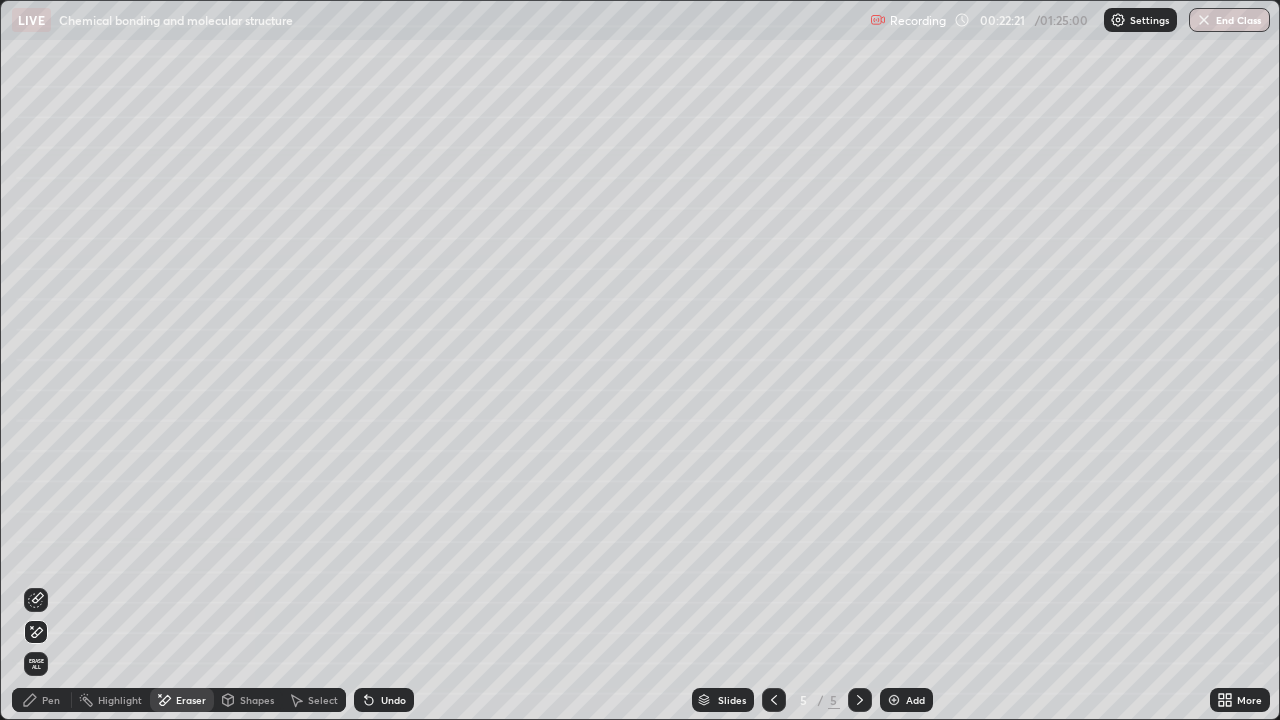 click on "Pen" at bounding box center (51, 700) 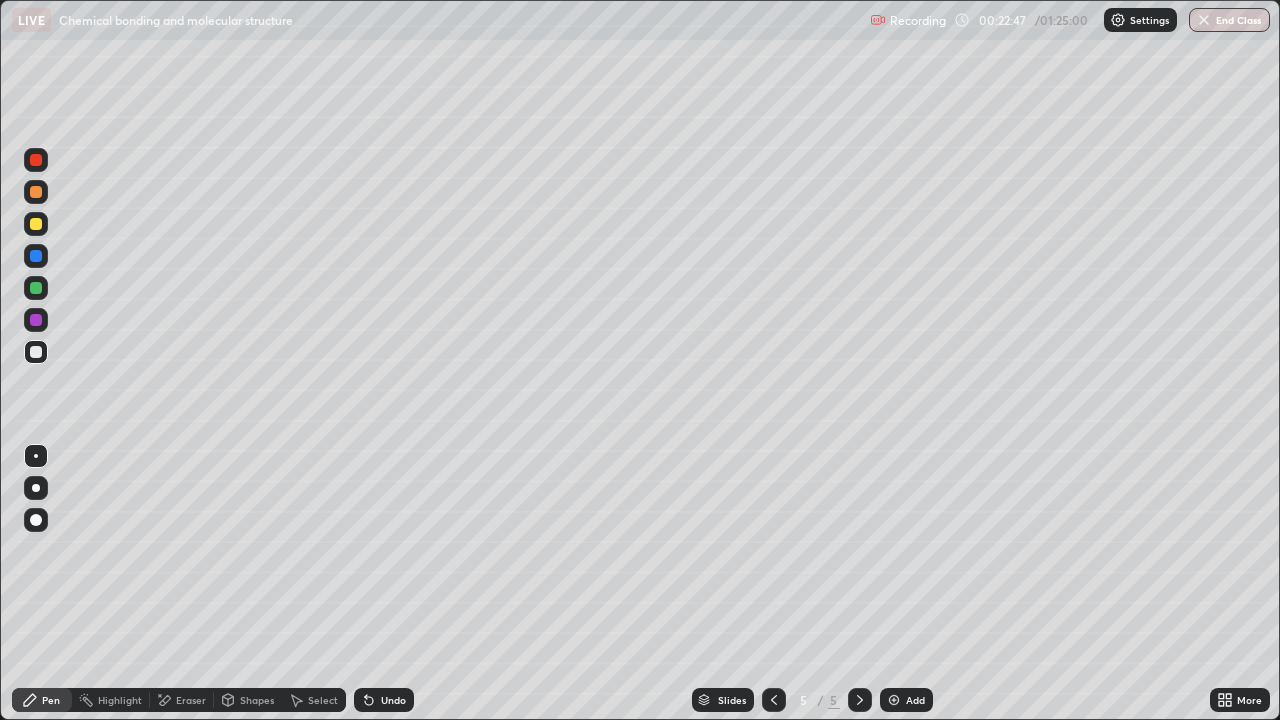 click at bounding box center [36, 288] 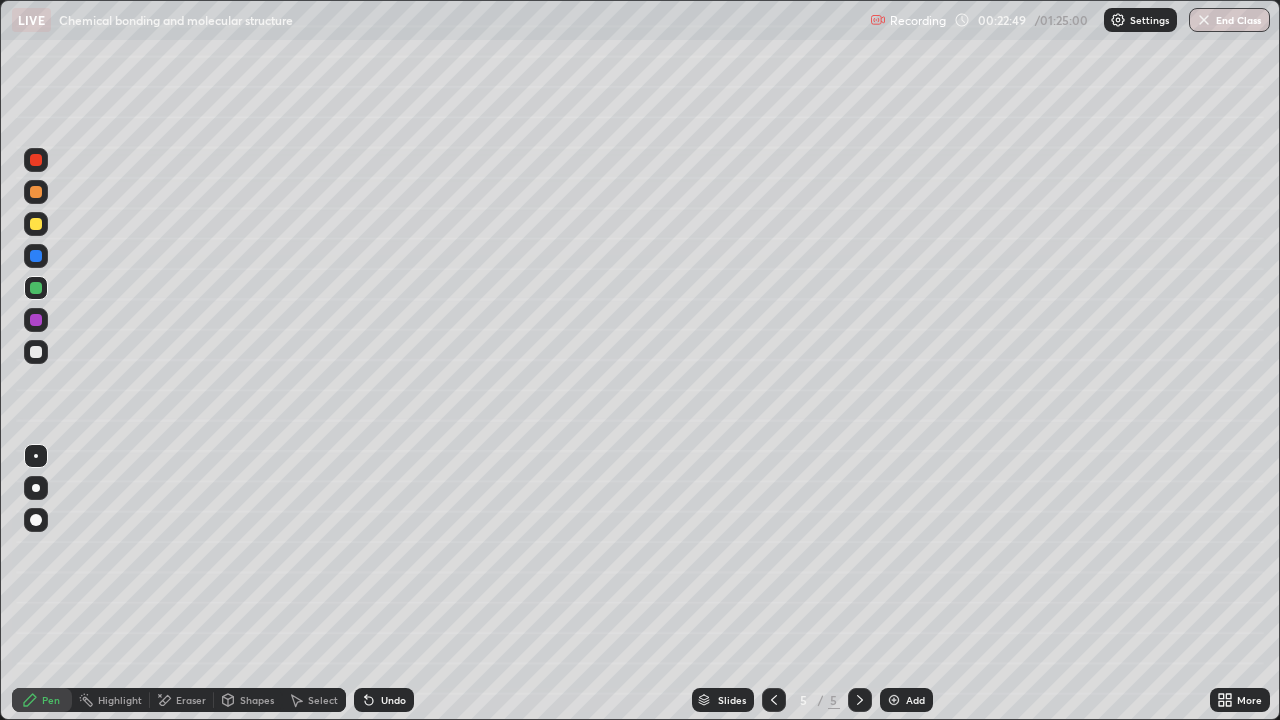 click on "Undo" at bounding box center (384, 700) 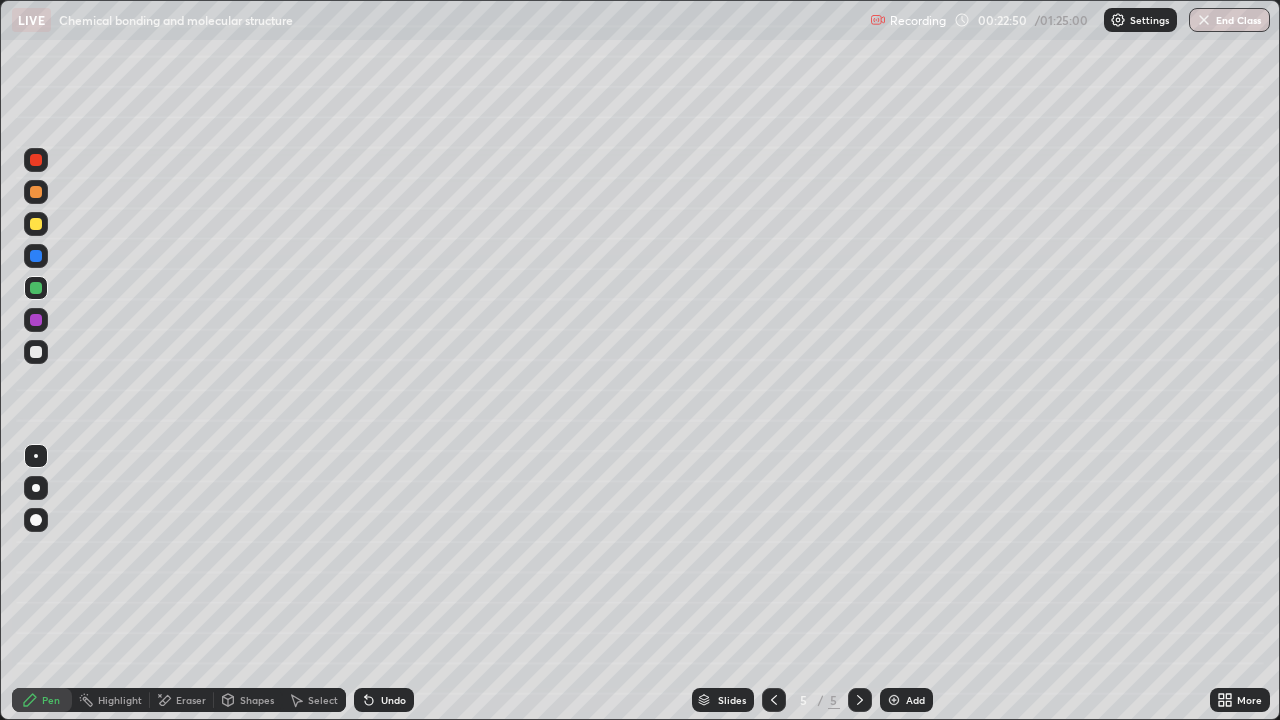 click at bounding box center [36, 352] 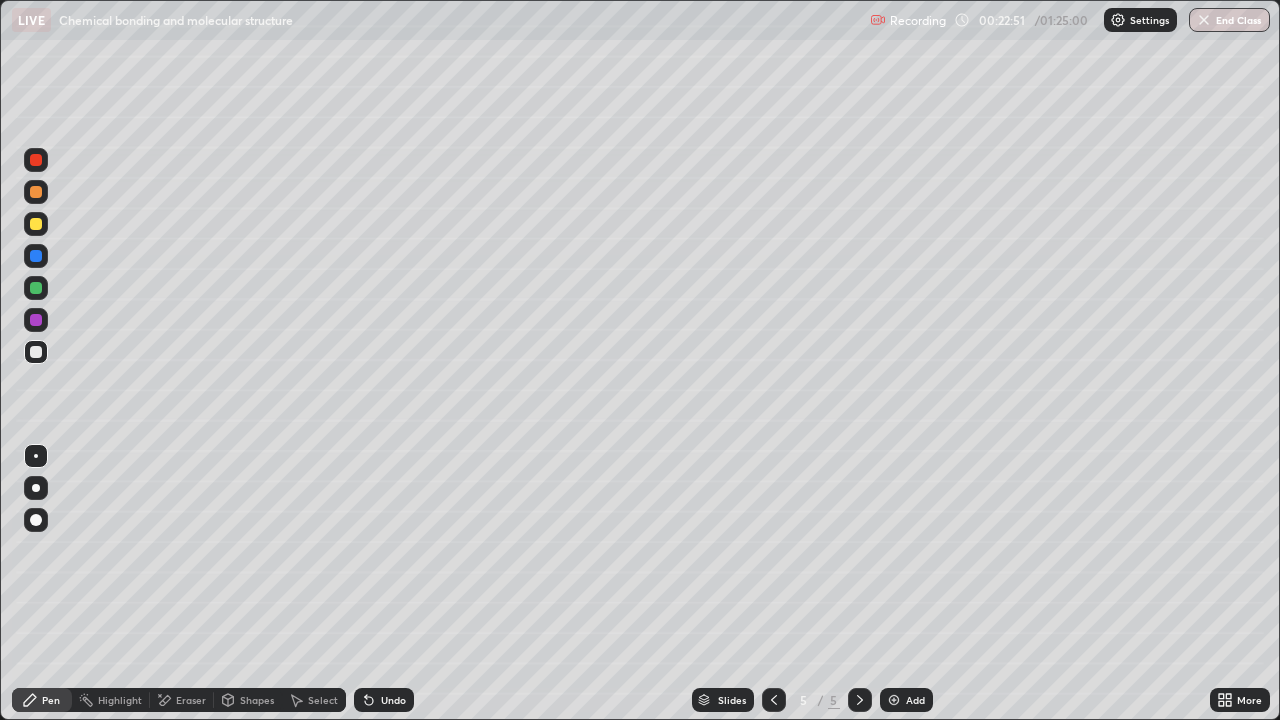 click at bounding box center (36, 352) 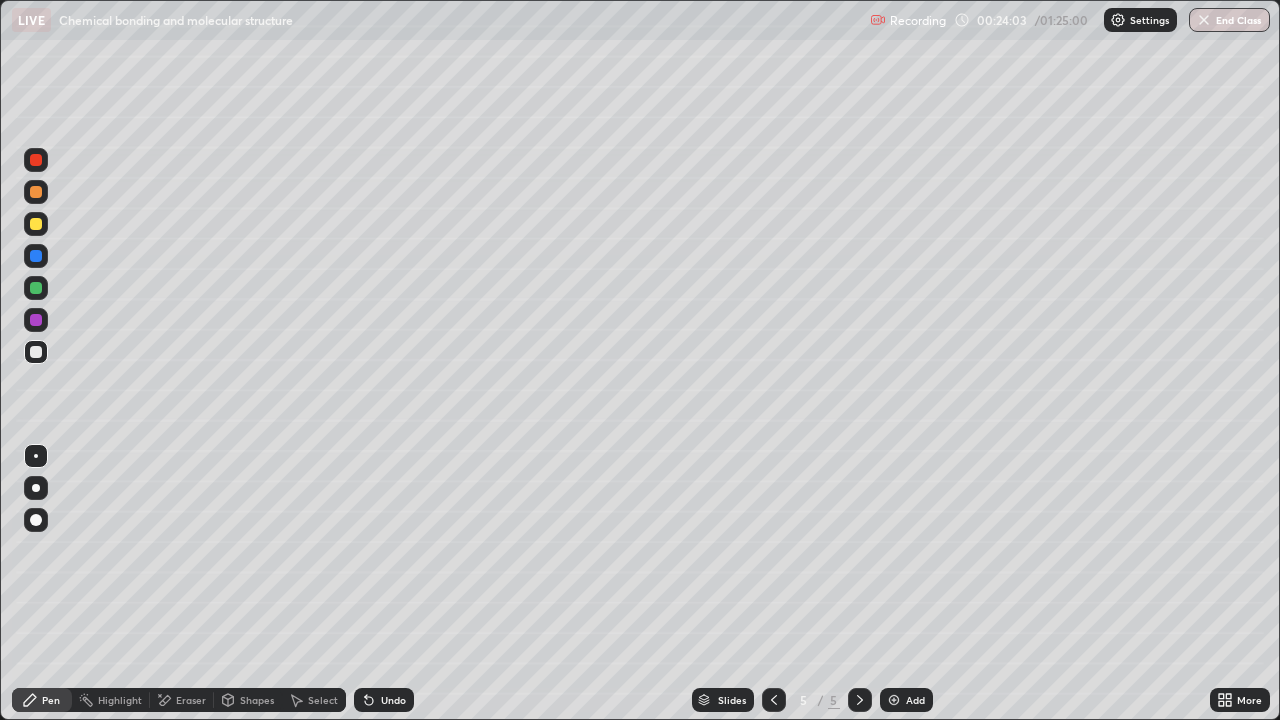 click at bounding box center (36, 320) 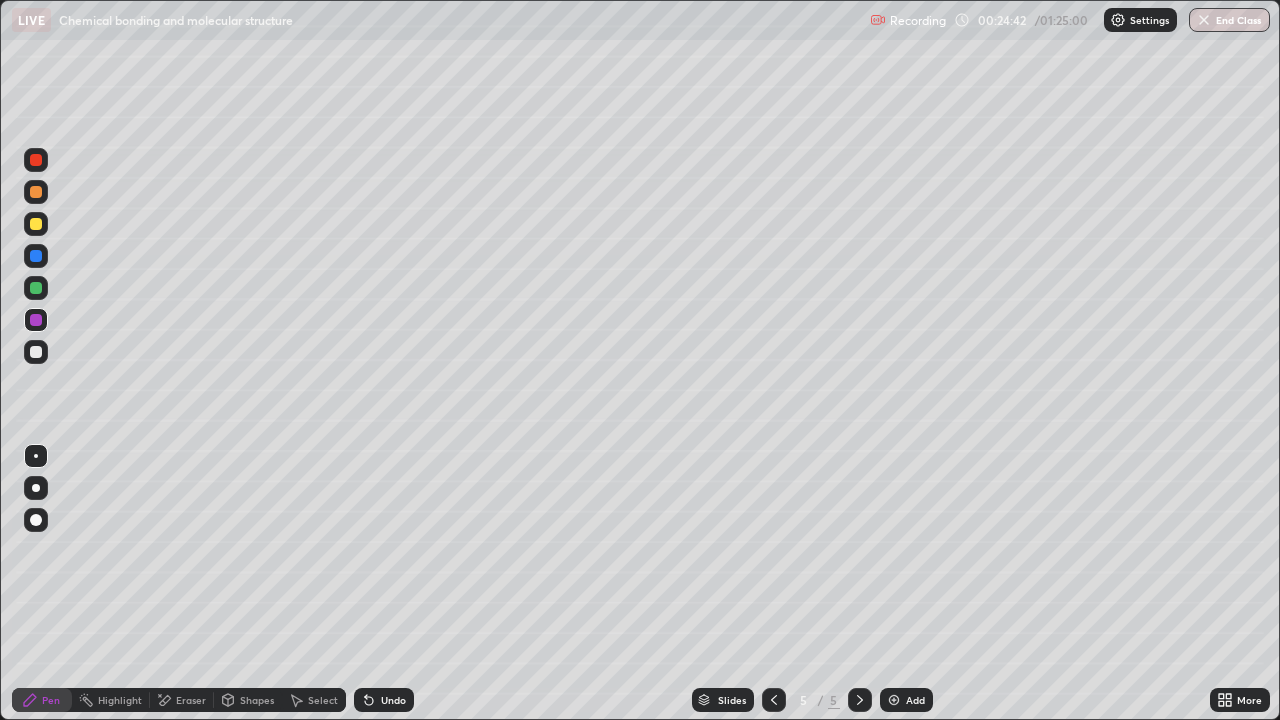 click at bounding box center (36, 288) 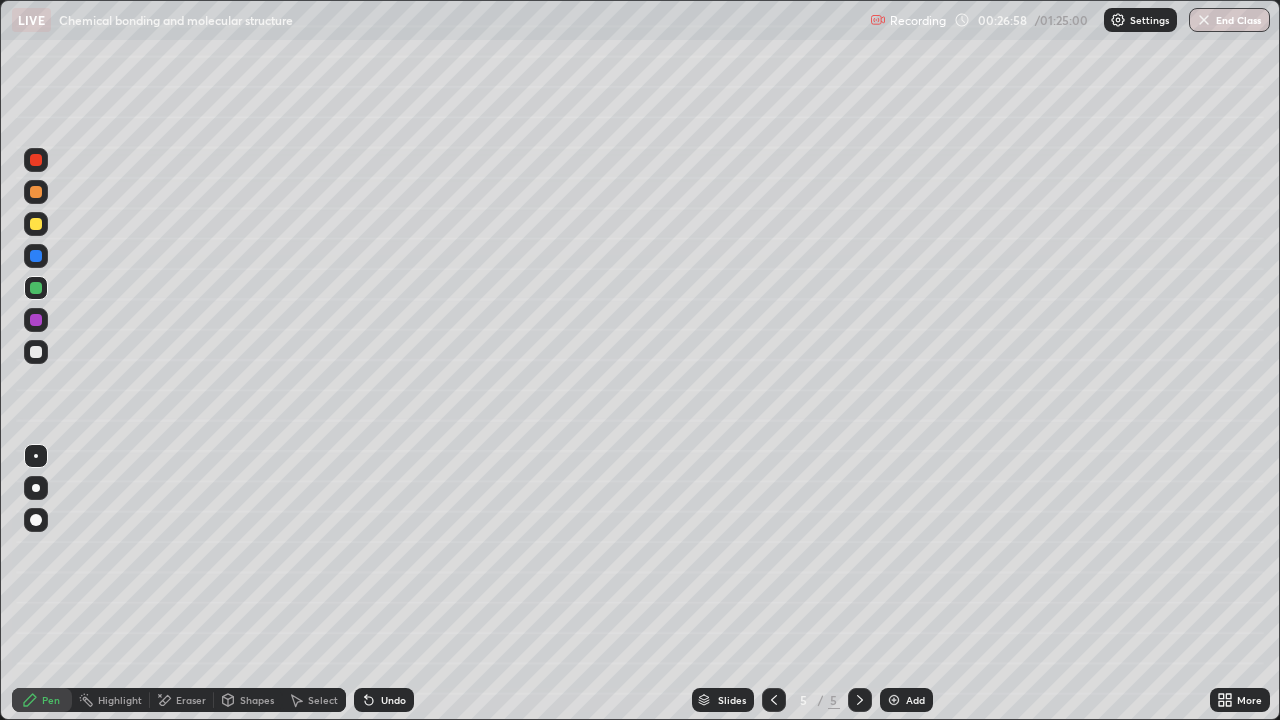 click at bounding box center [36, 256] 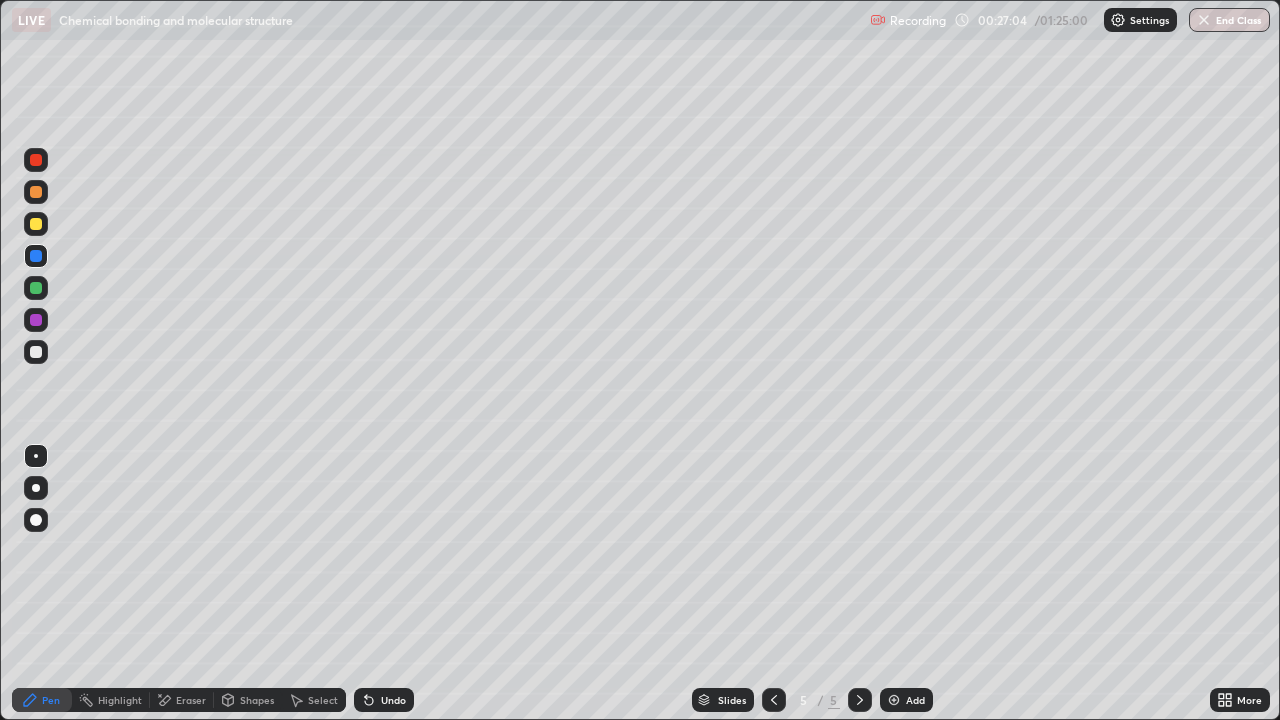 click on "Undo" at bounding box center (393, 700) 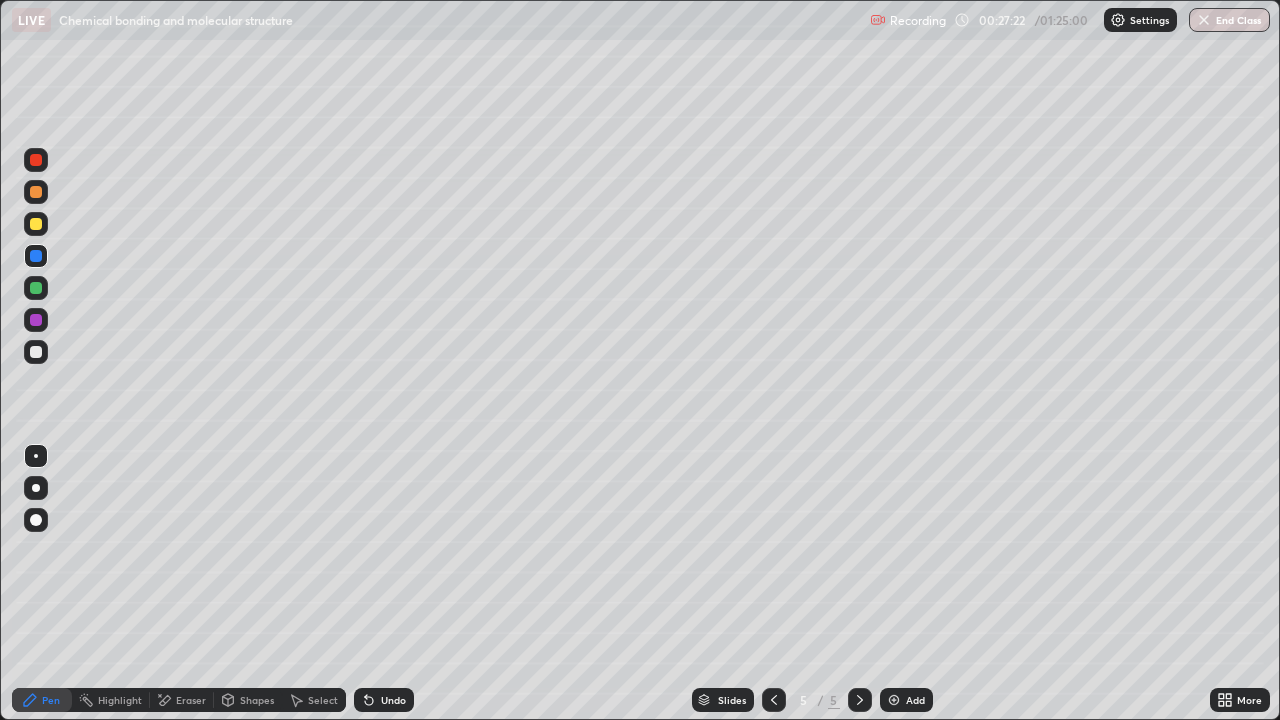 click at bounding box center (774, 700) 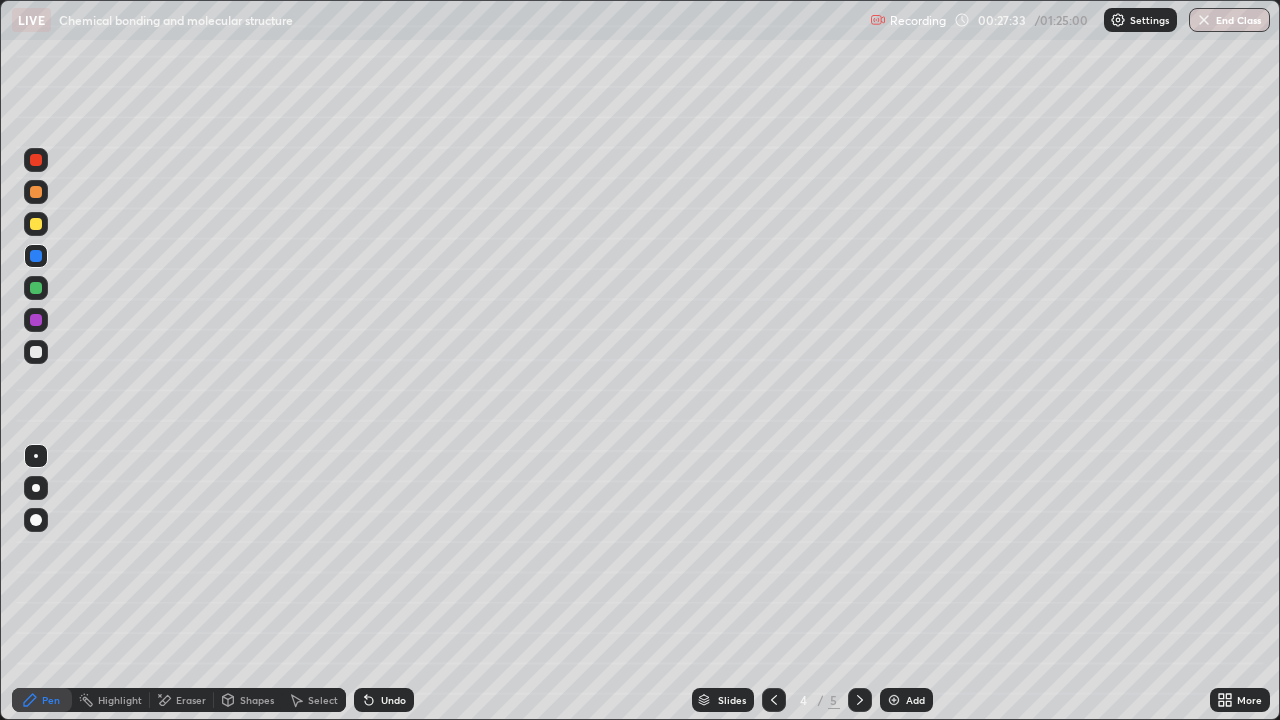 click at bounding box center (36, 256) 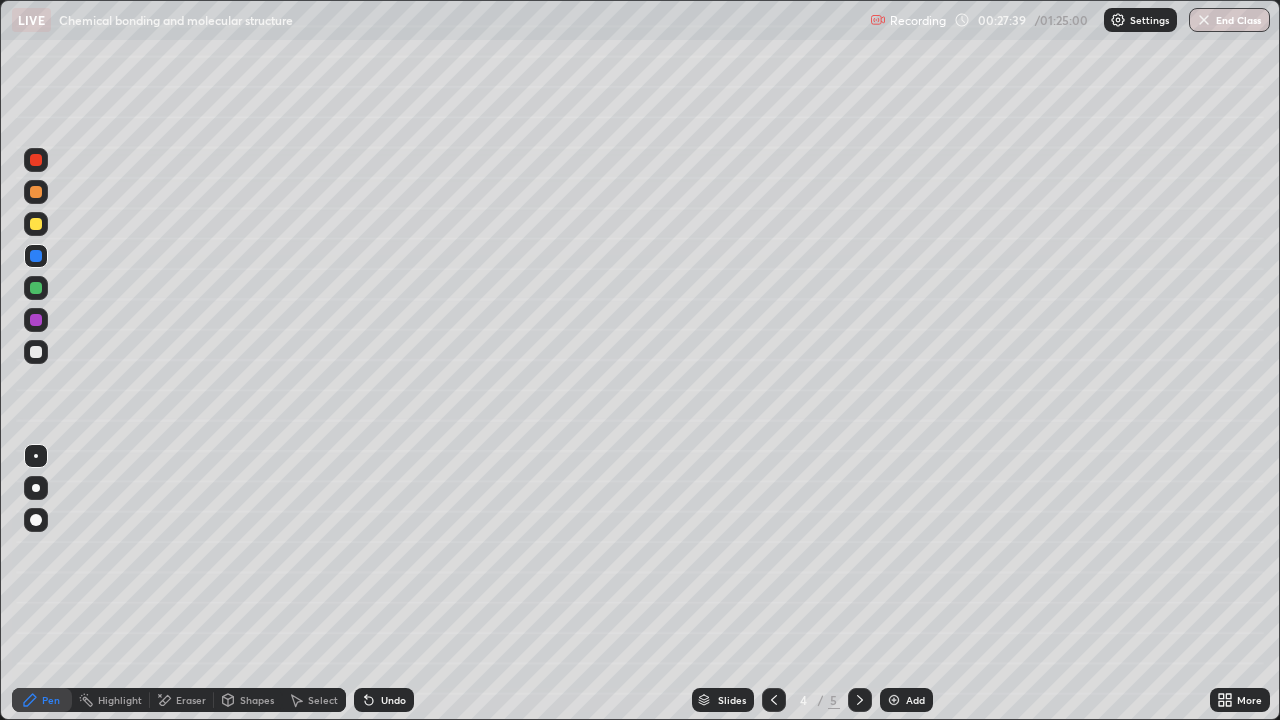 click on "Undo" at bounding box center [393, 700] 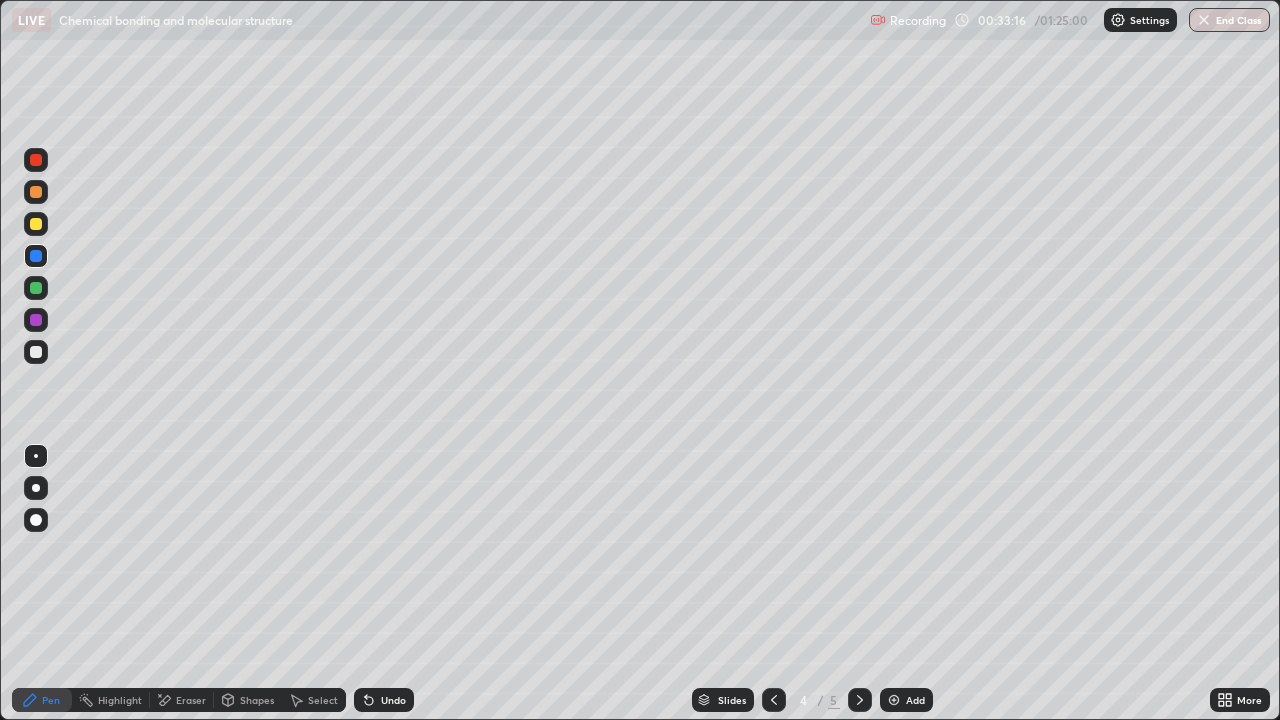 click 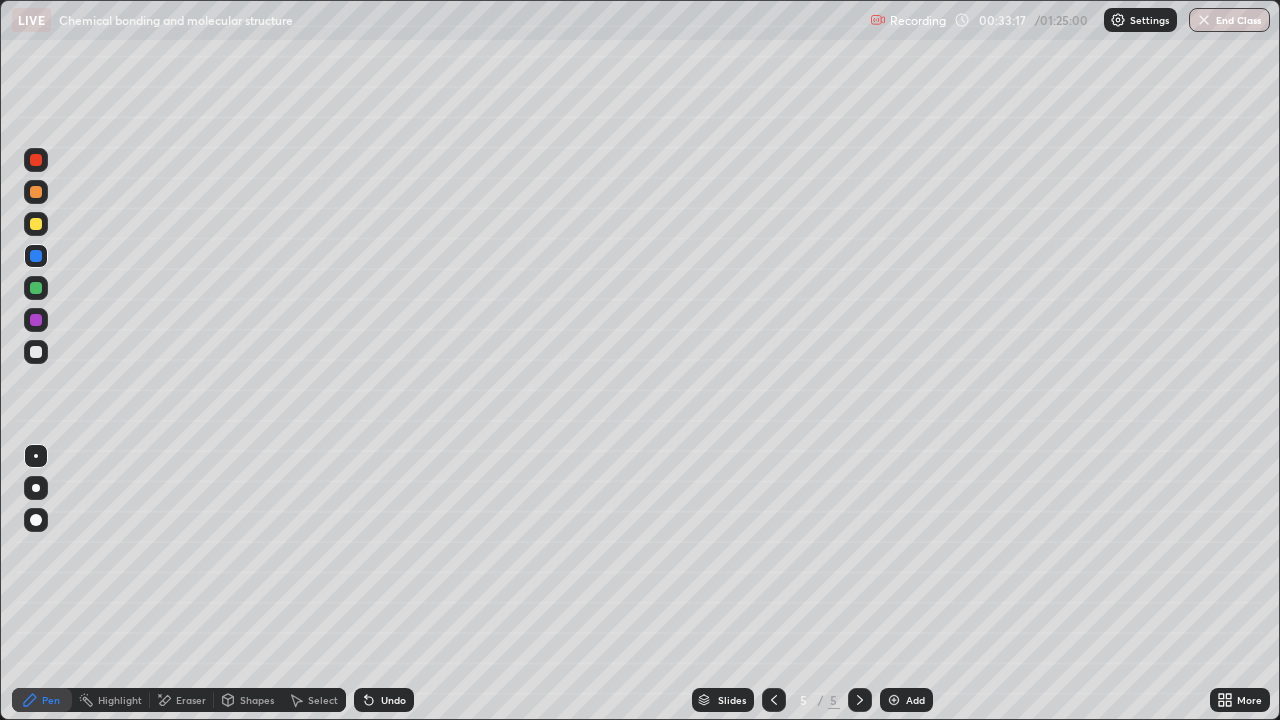 click at bounding box center [894, 700] 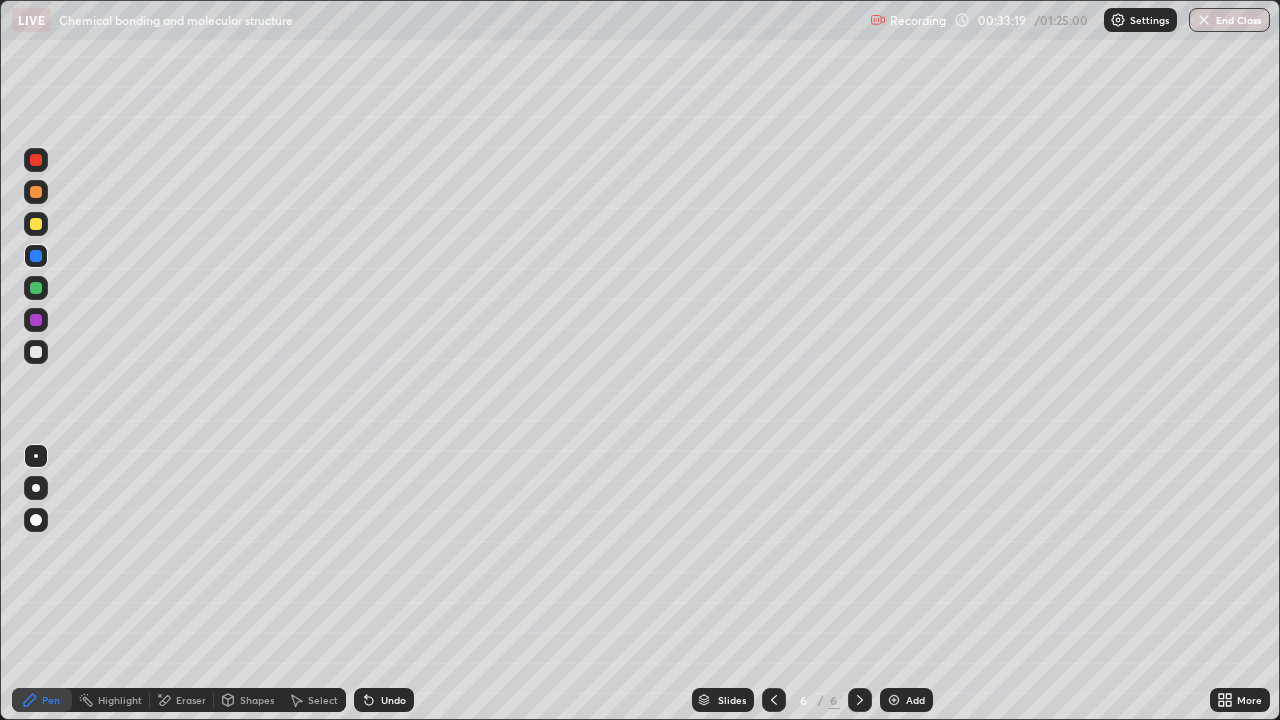 click at bounding box center (36, 224) 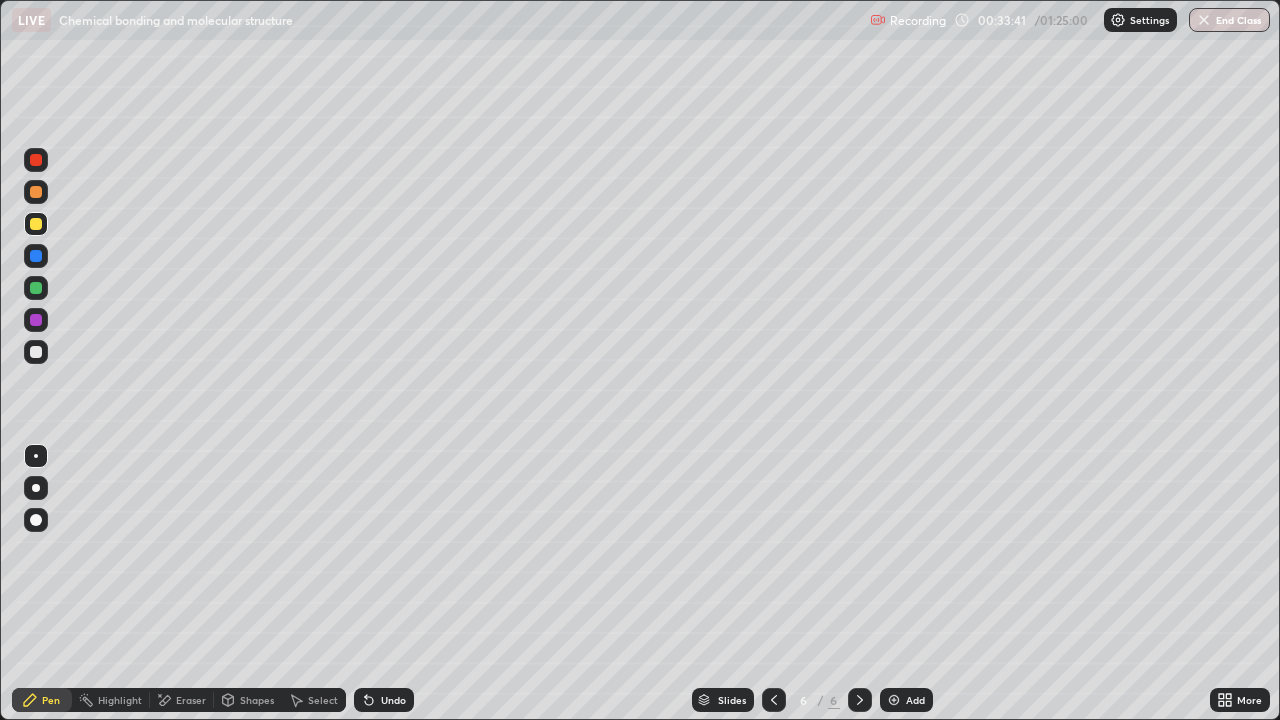 click at bounding box center (36, 288) 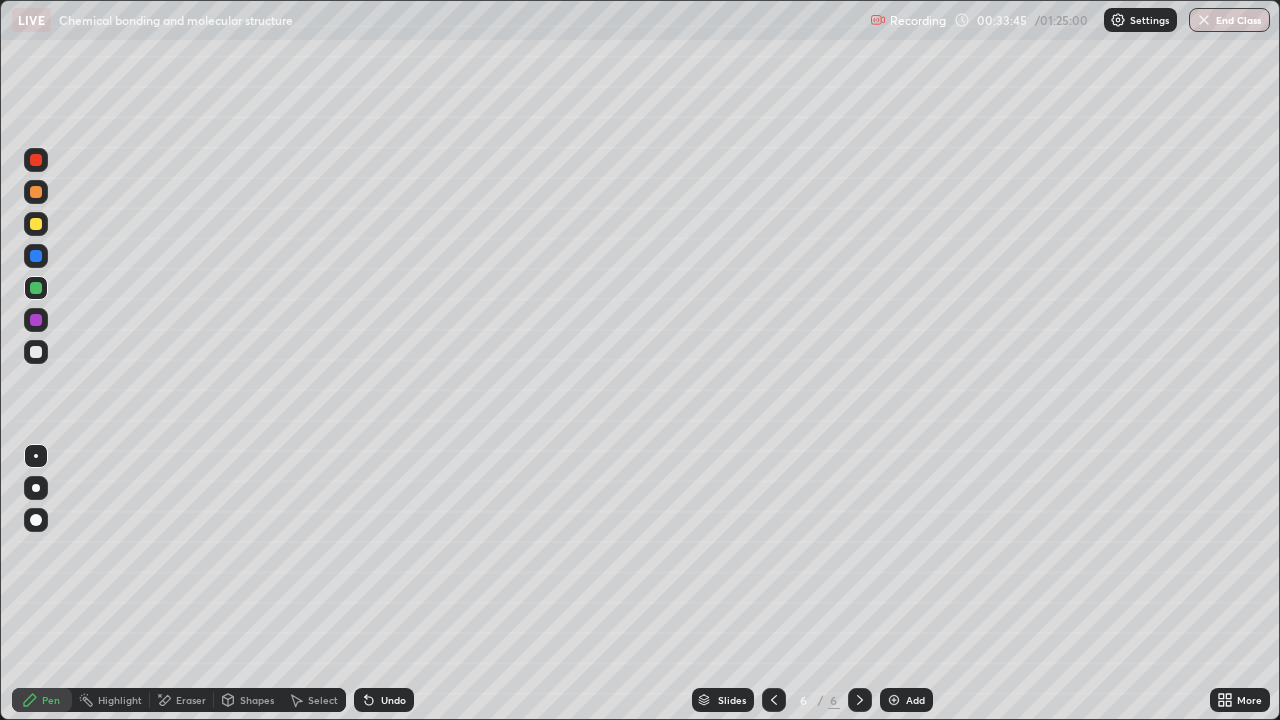 click on "Undo" at bounding box center (393, 700) 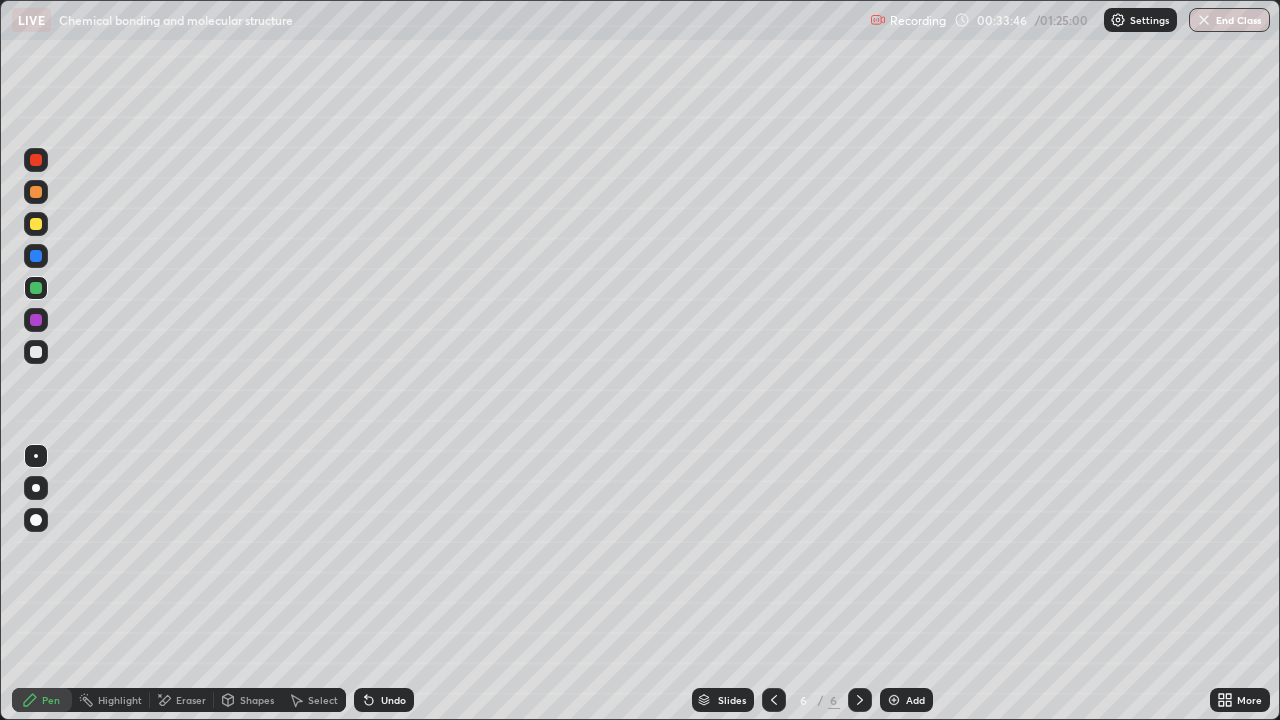 click on "Undo" at bounding box center (393, 700) 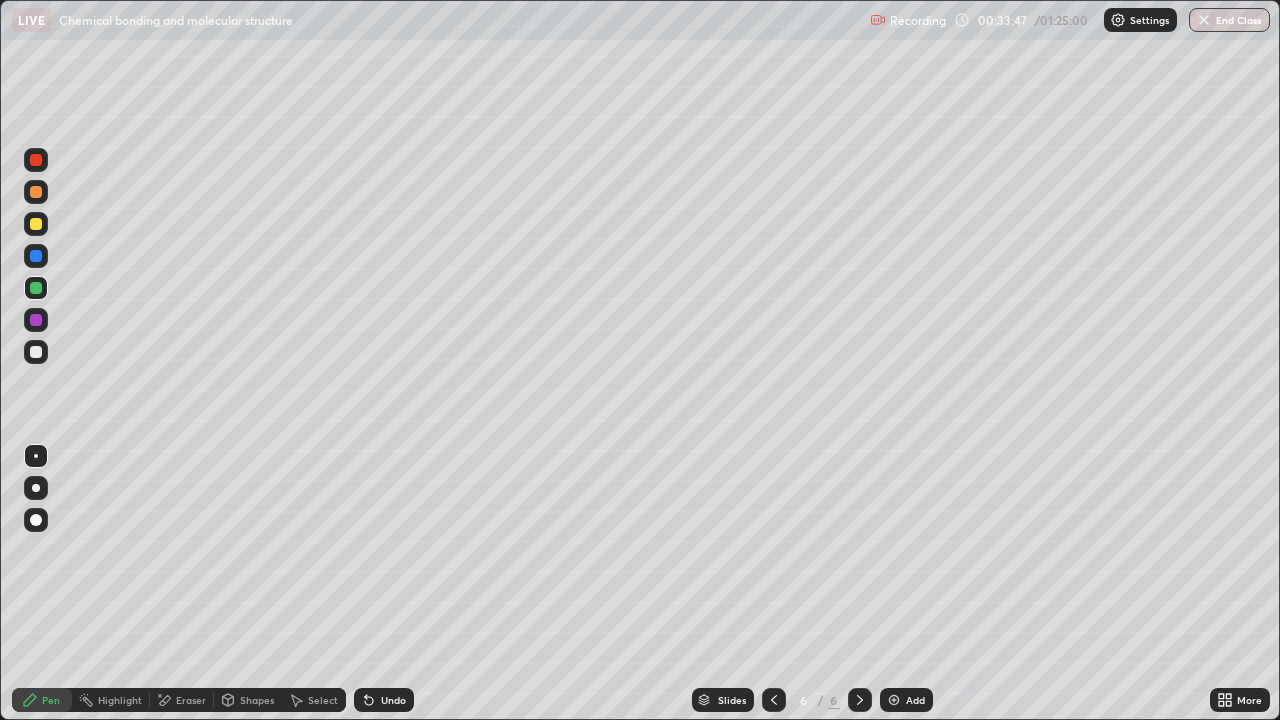click on "Shapes" at bounding box center [257, 700] 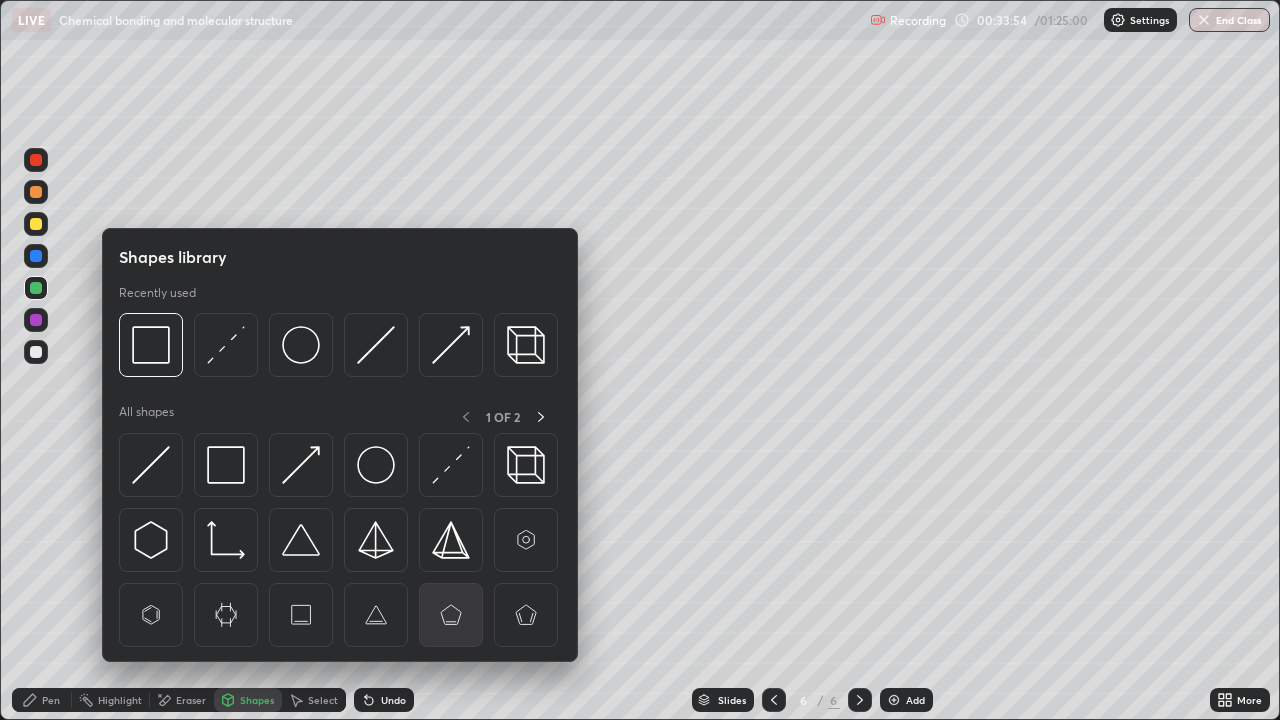 click at bounding box center (451, 615) 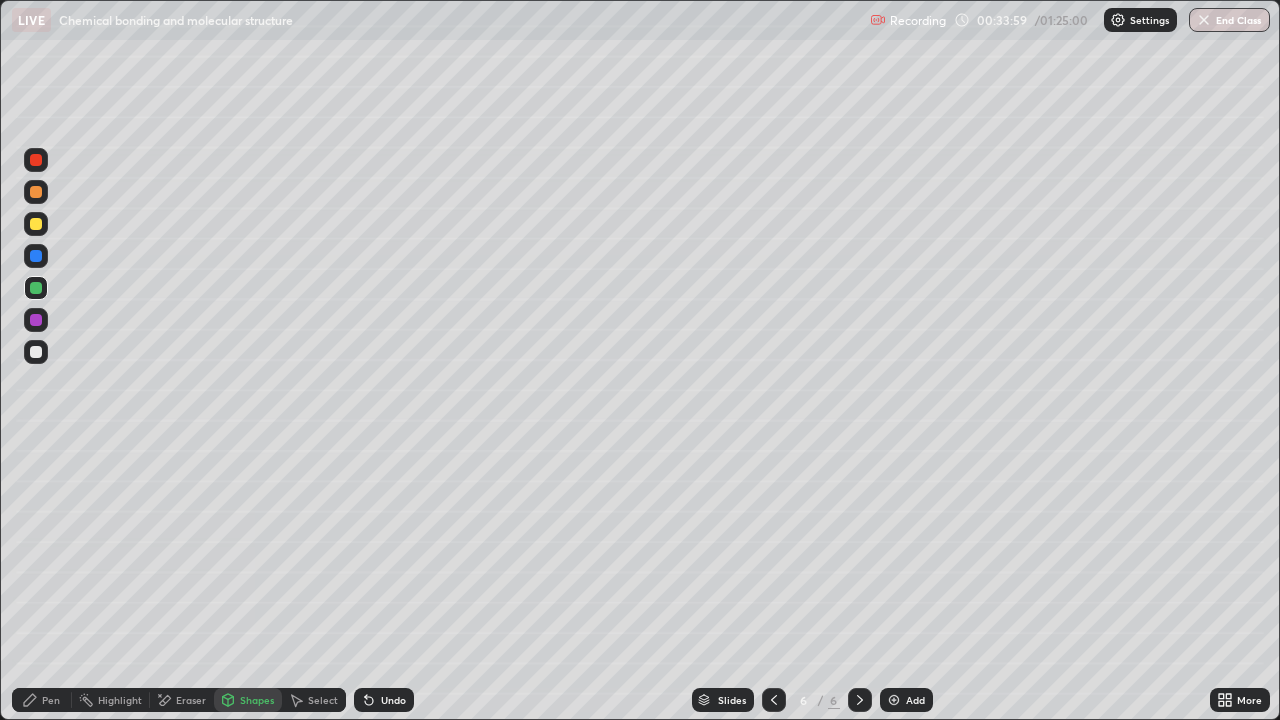 click on "Eraser" at bounding box center [191, 700] 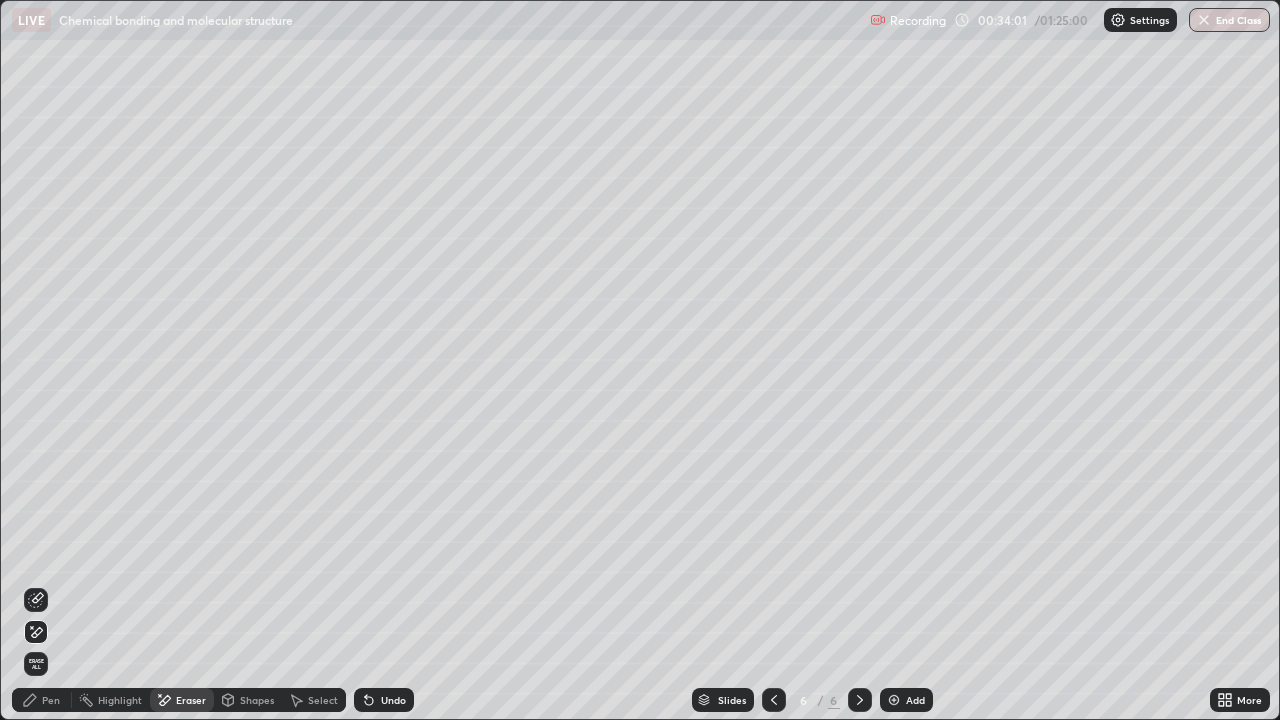 click on "Undo" at bounding box center [393, 700] 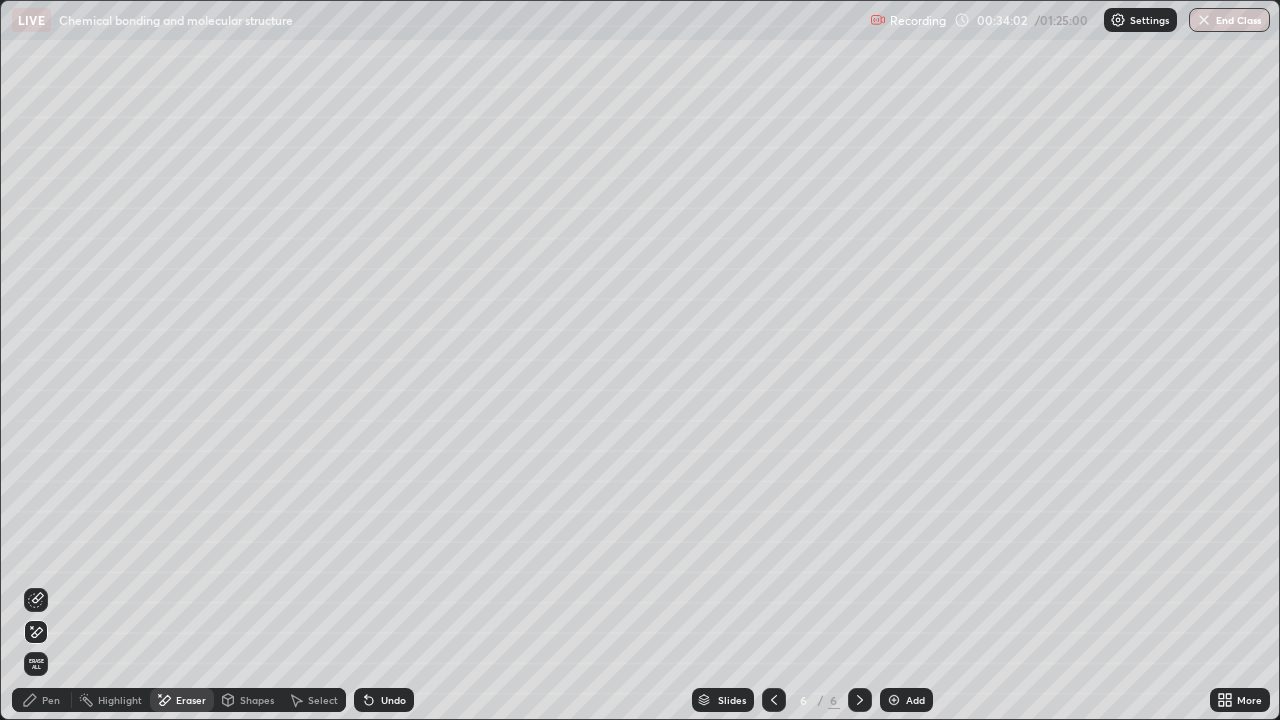 click on "Pen" at bounding box center [51, 700] 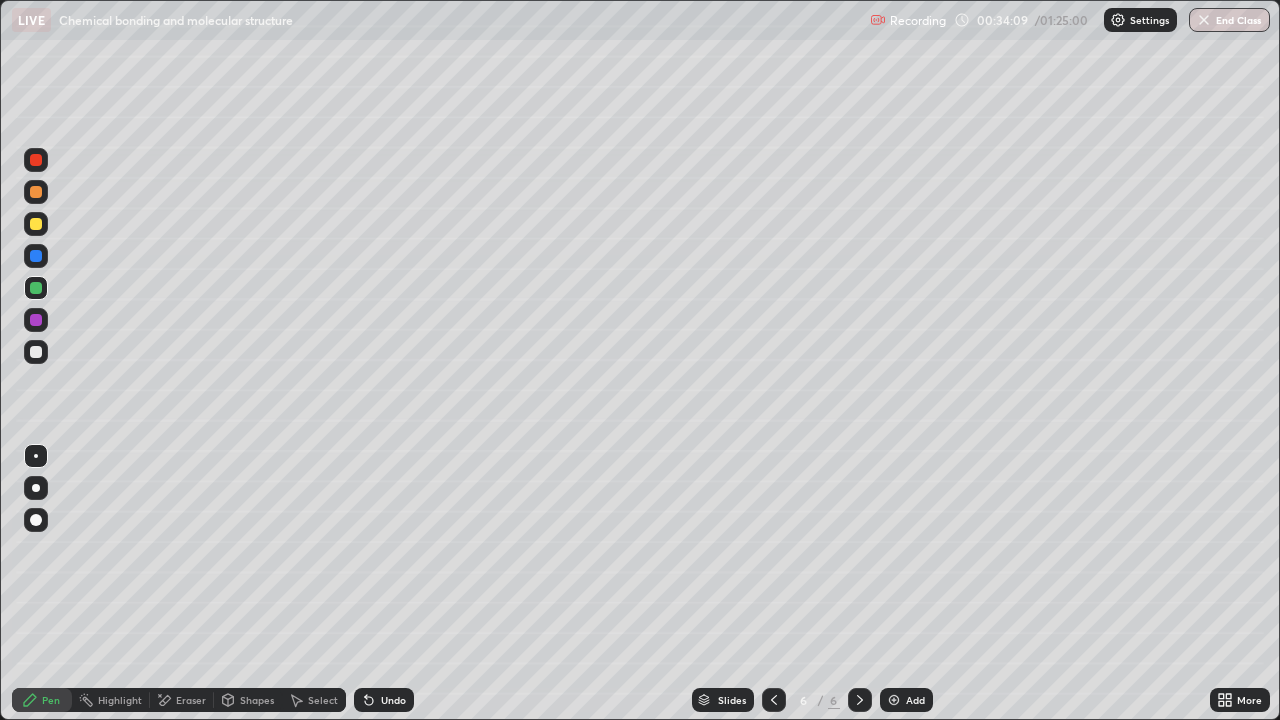 click on "Undo" at bounding box center [384, 700] 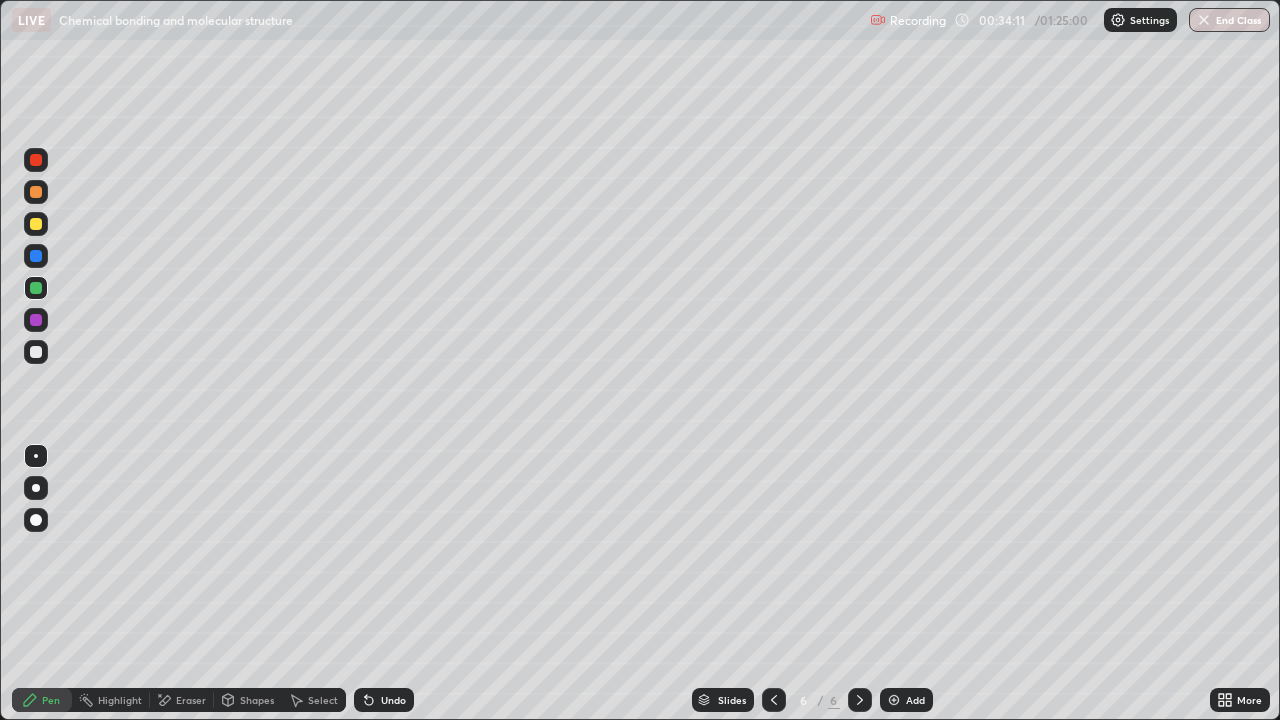 click on "Shapes" at bounding box center (257, 700) 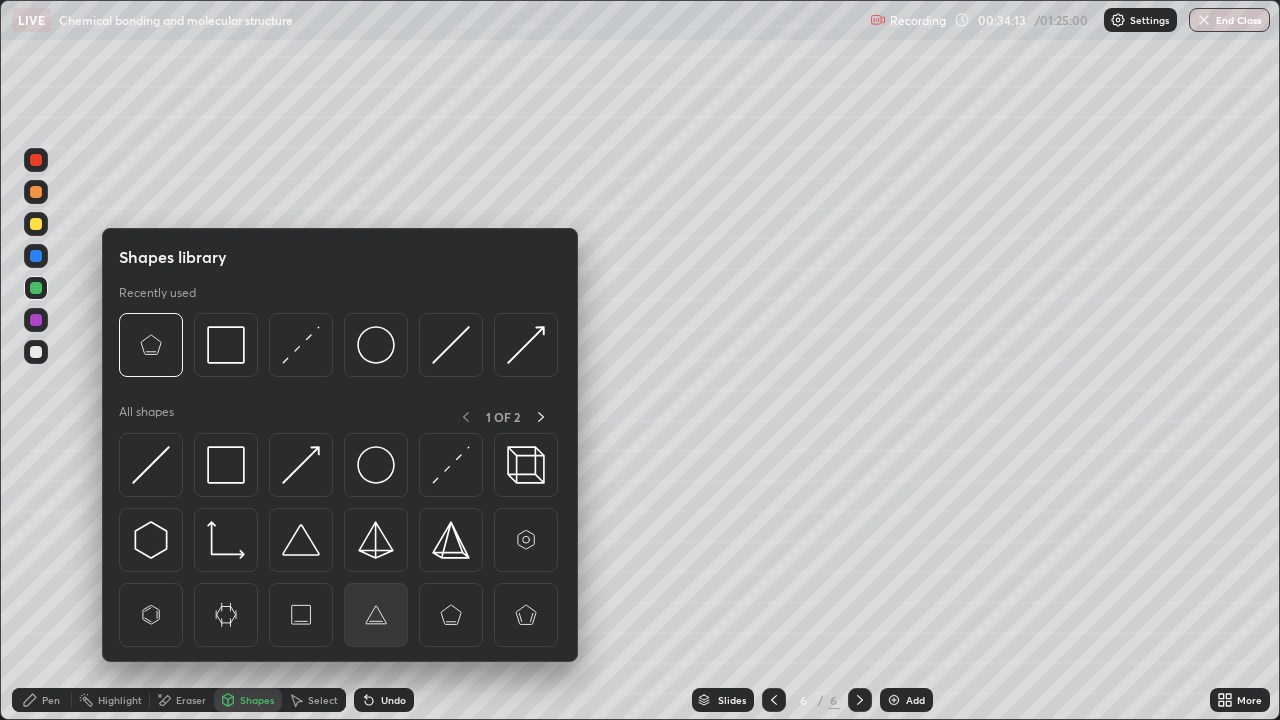 click at bounding box center [376, 615] 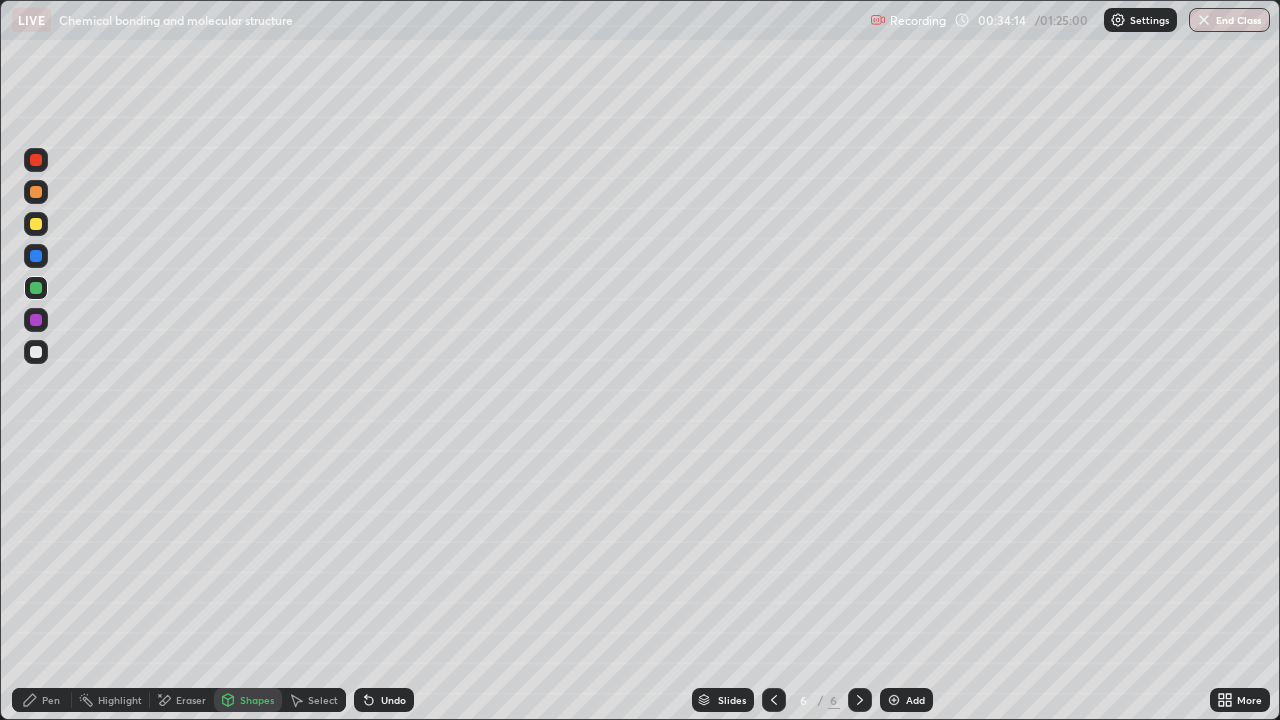 click 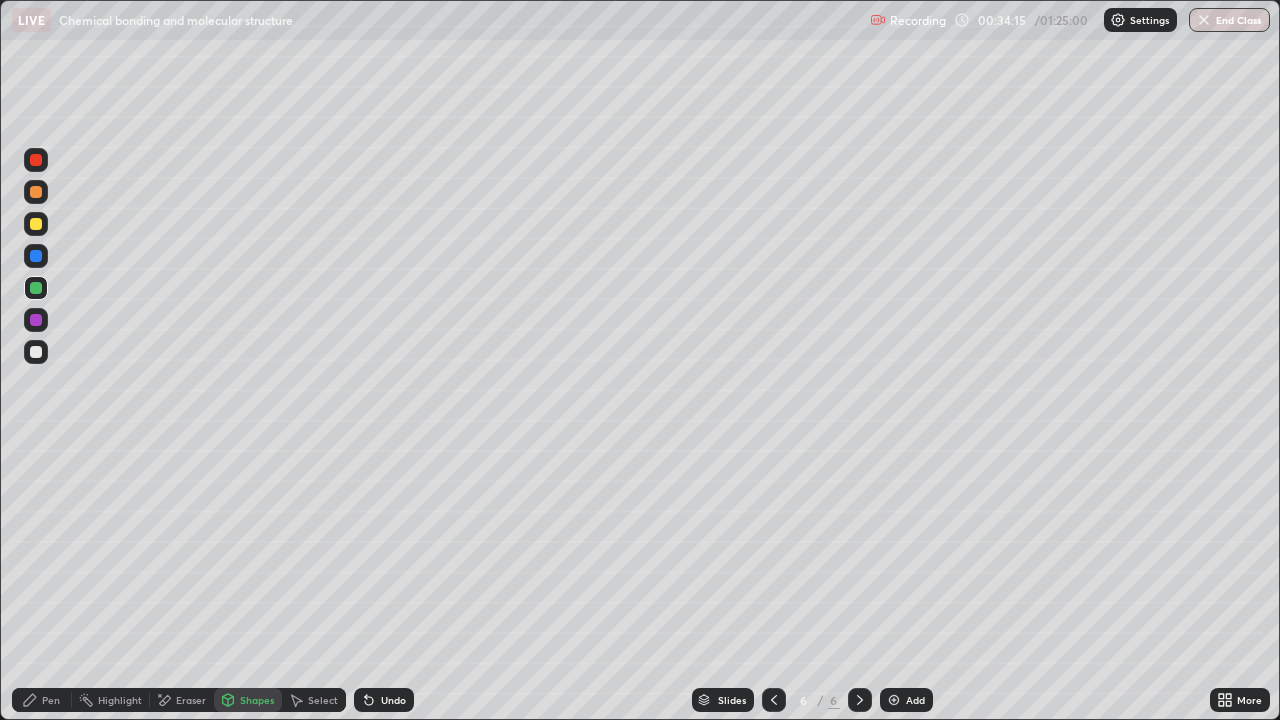 click on "Shapes" at bounding box center (257, 700) 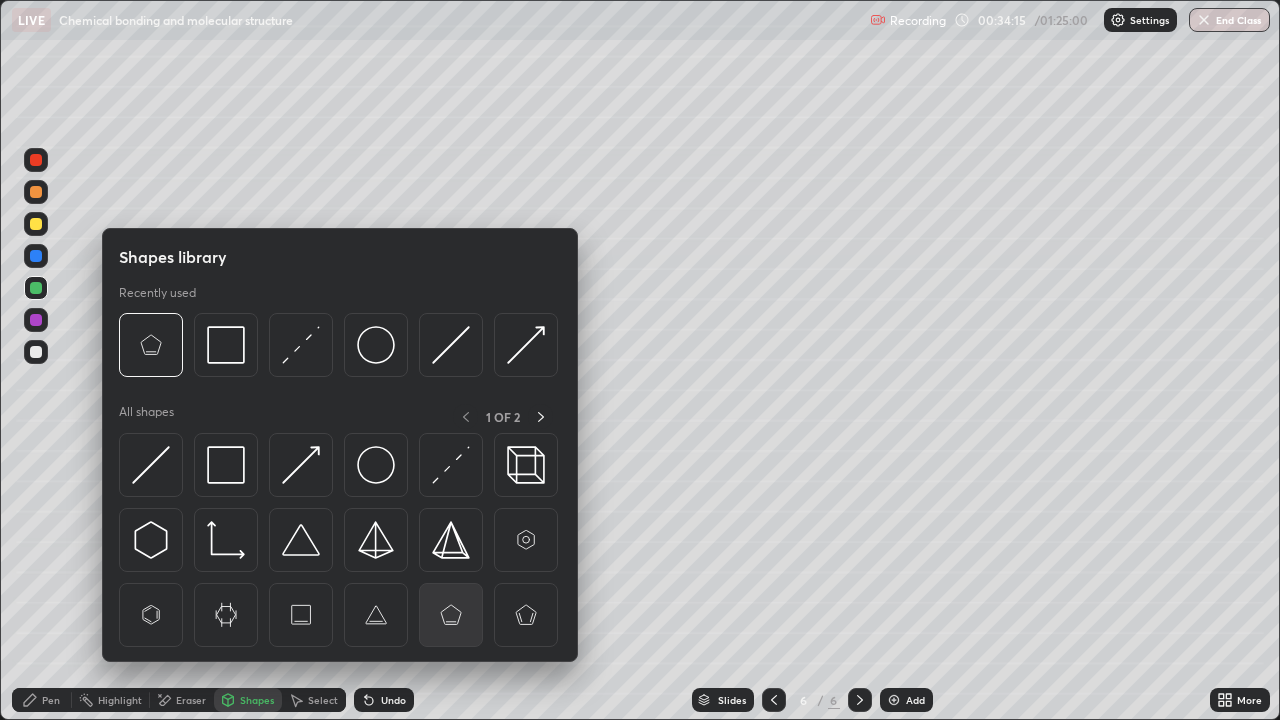 click at bounding box center (451, 615) 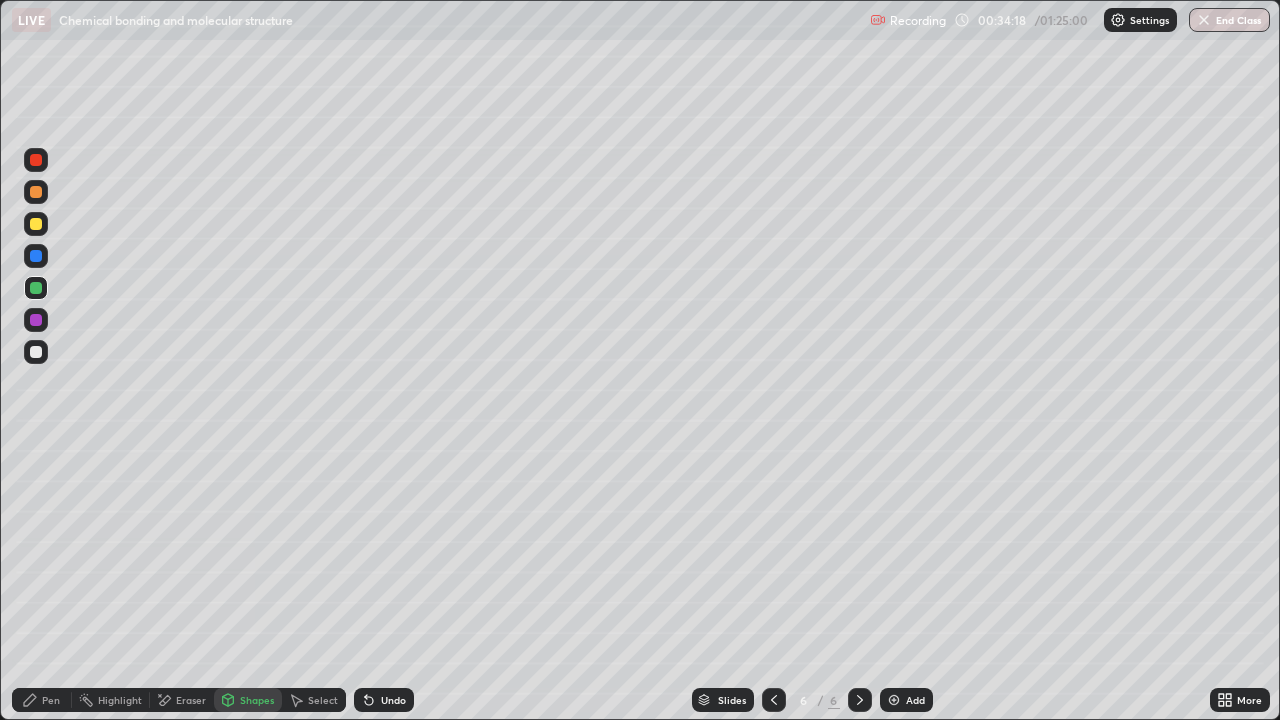 click on "Undo" at bounding box center [393, 700] 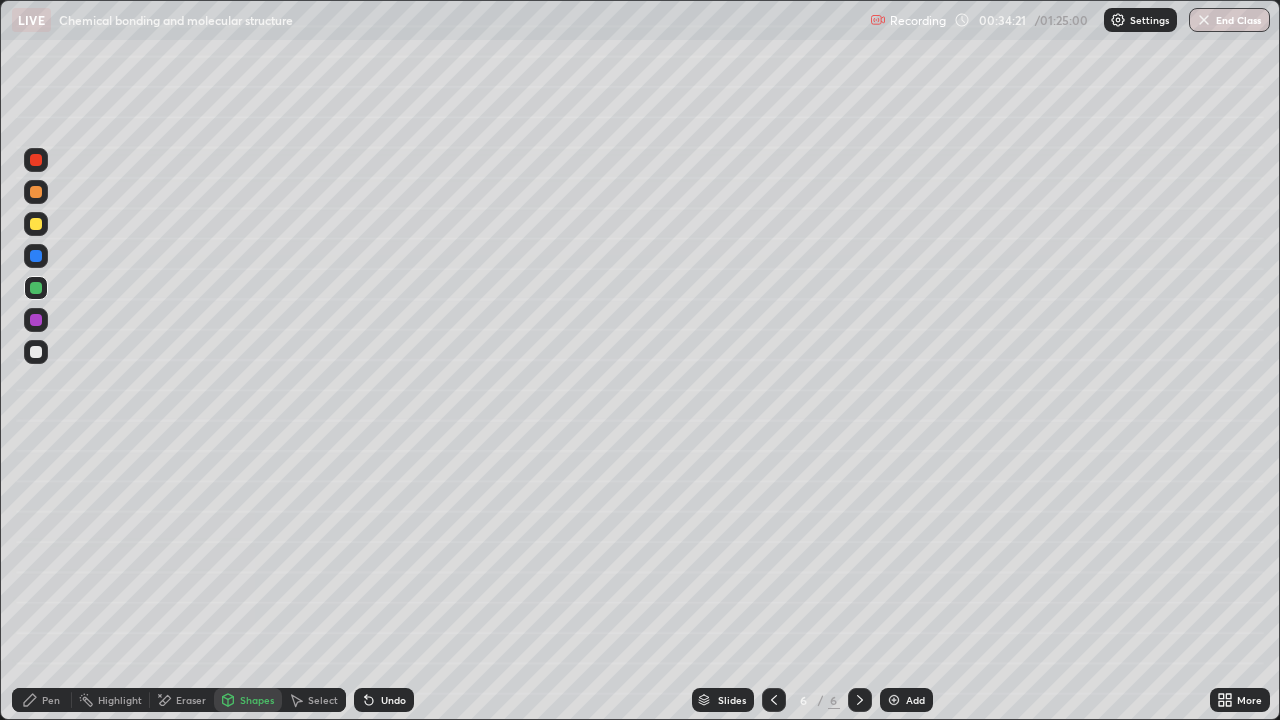 click at bounding box center [36, 288] 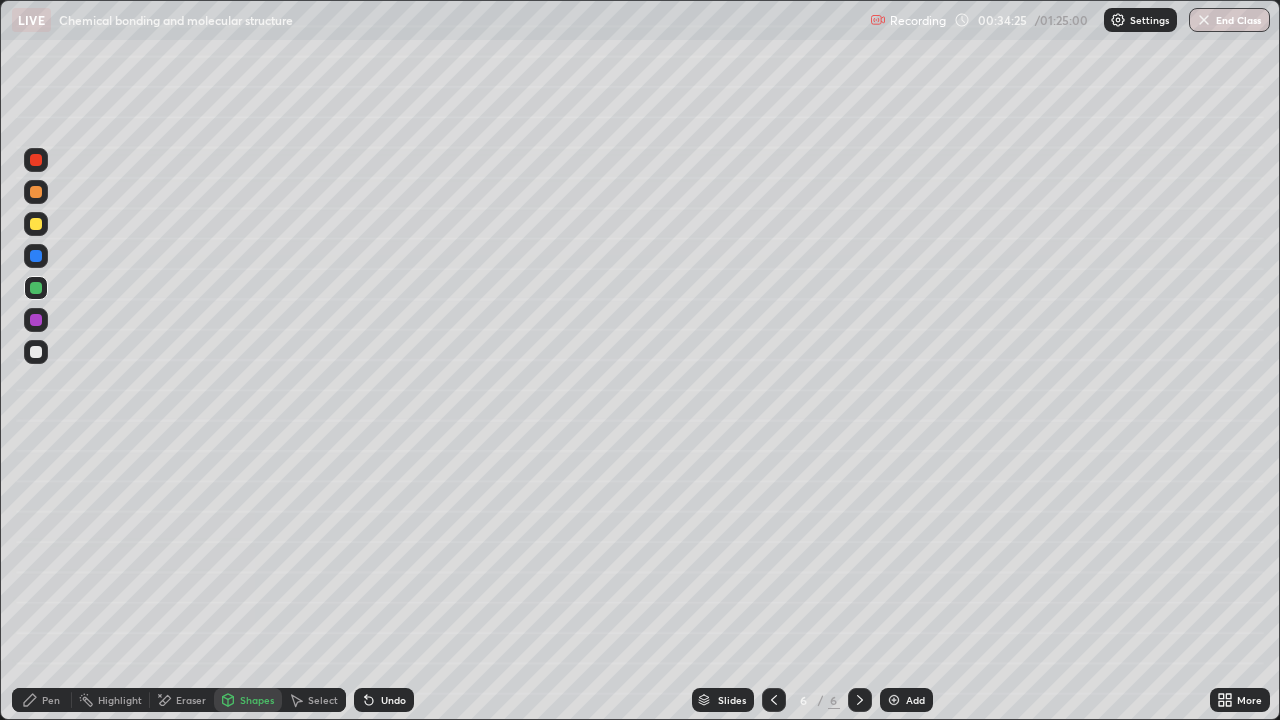 click on "Undo" at bounding box center (384, 700) 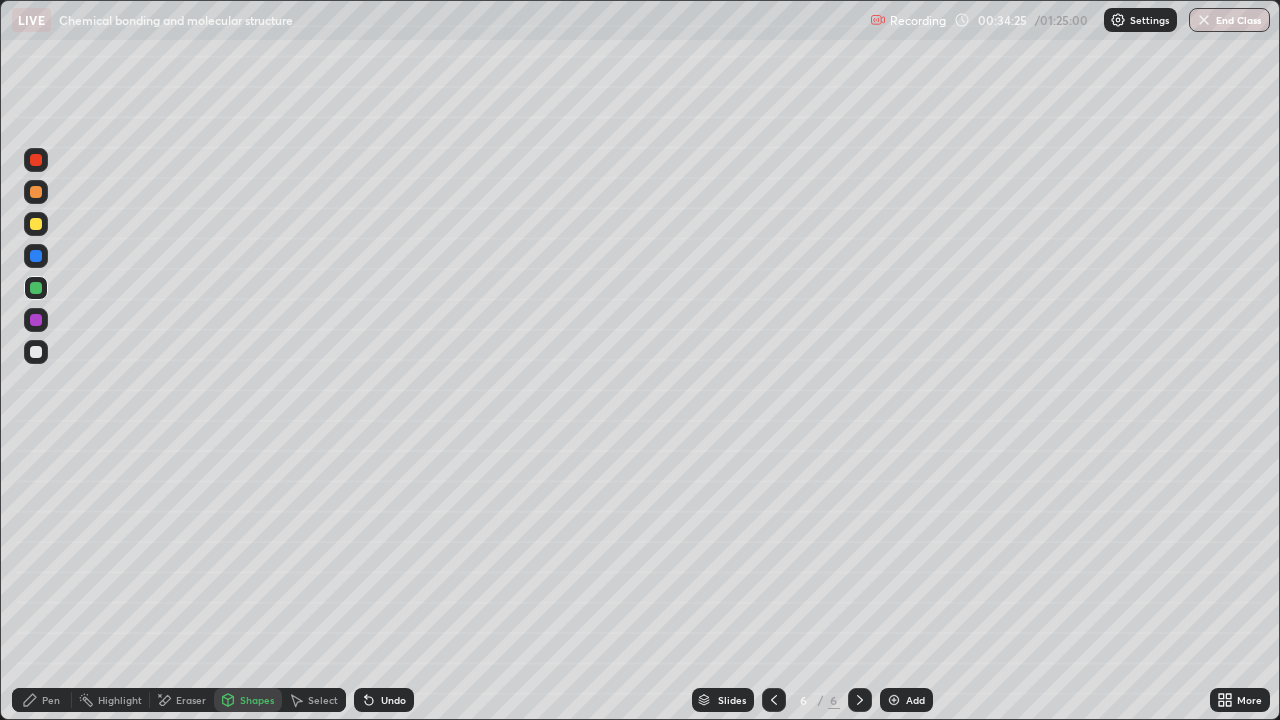 click on "Pen" at bounding box center (51, 700) 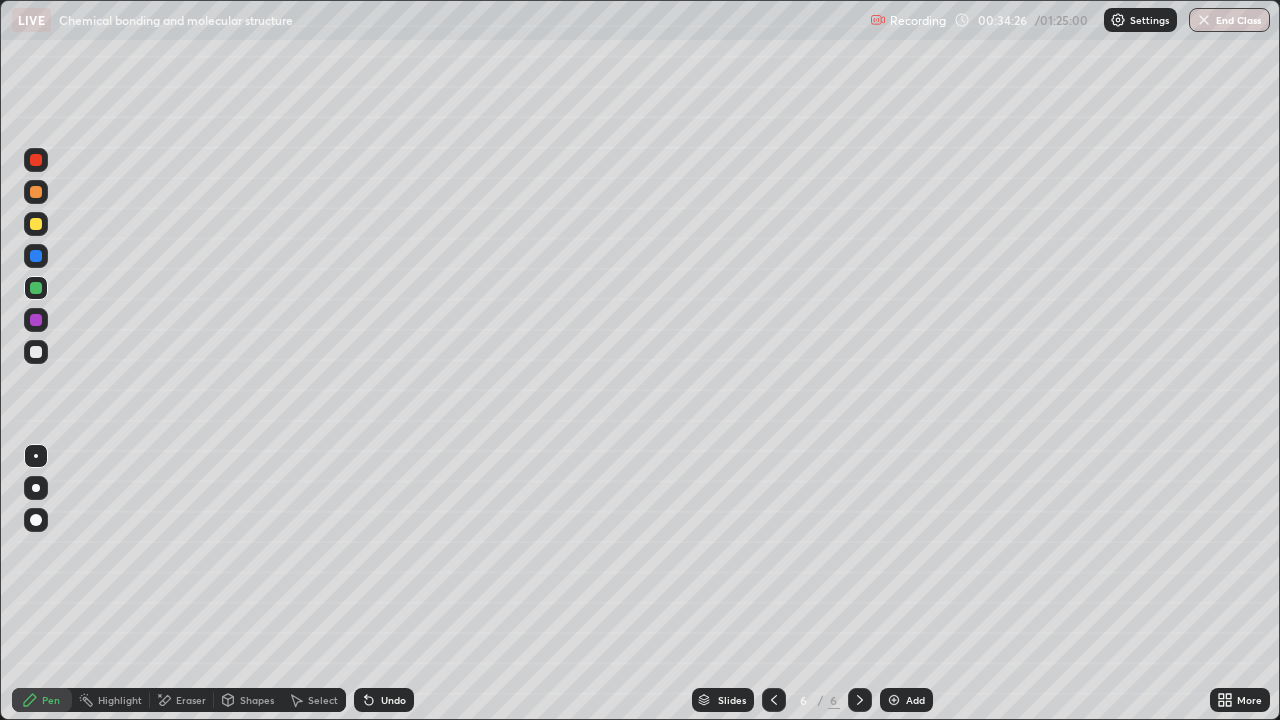 click at bounding box center [36, 352] 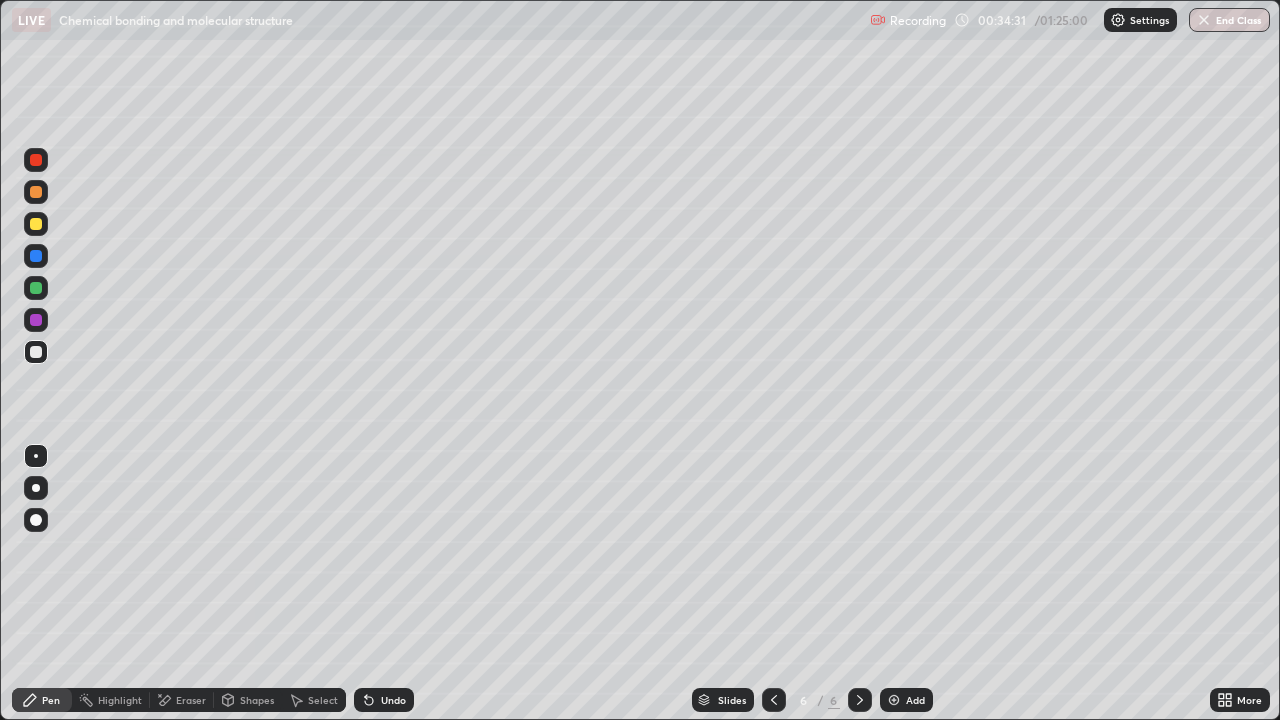 click on "Undo" at bounding box center [393, 700] 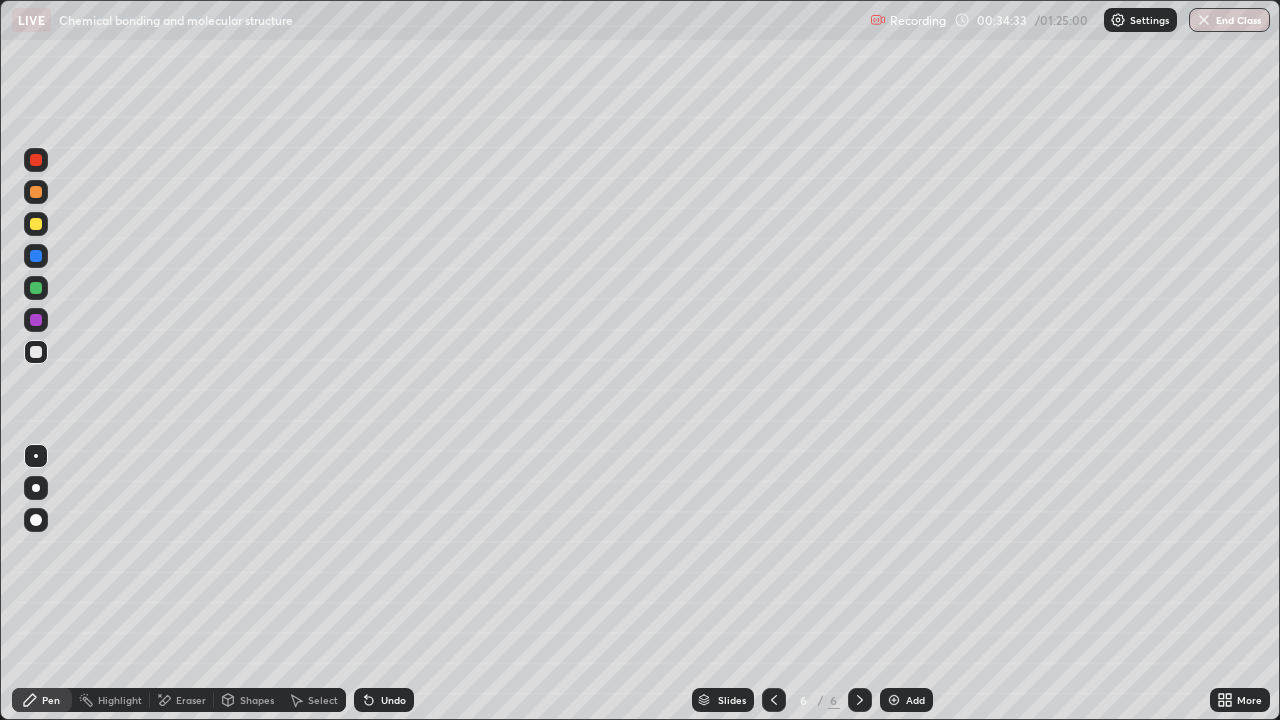 click on "Eraser" at bounding box center (191, 700) 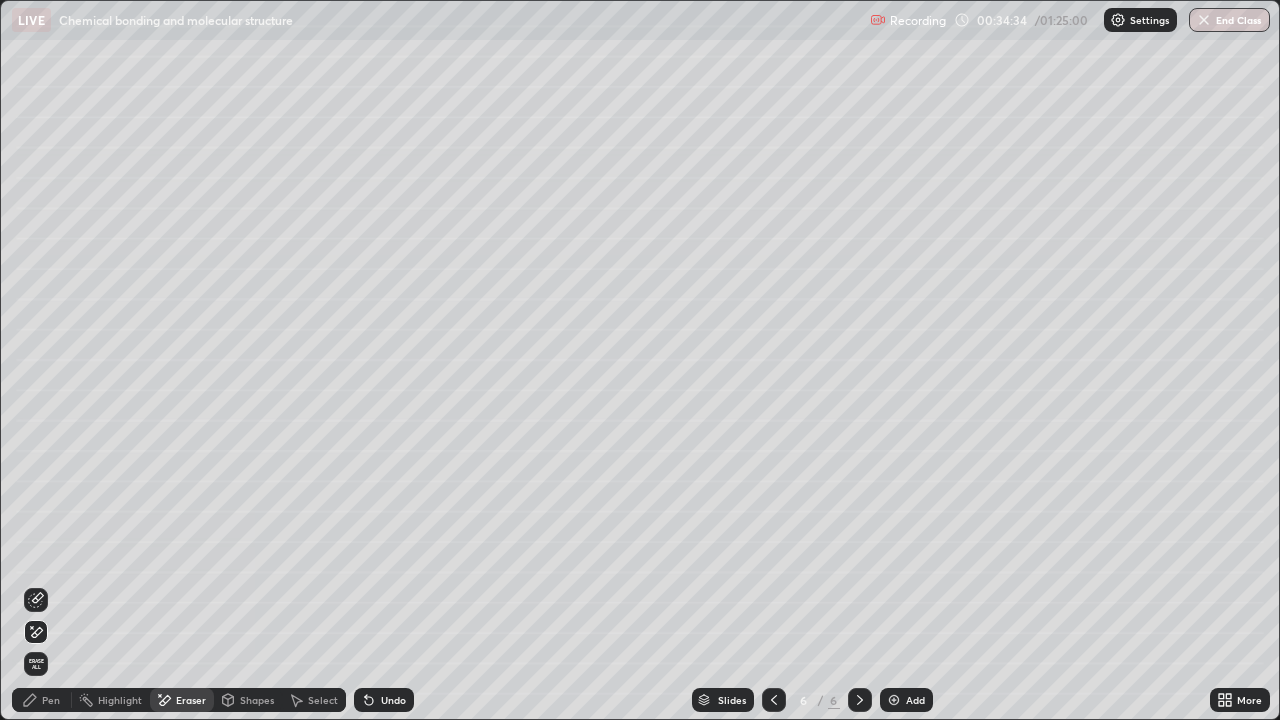 click on "Shapes" at bounding box center (257, 700) 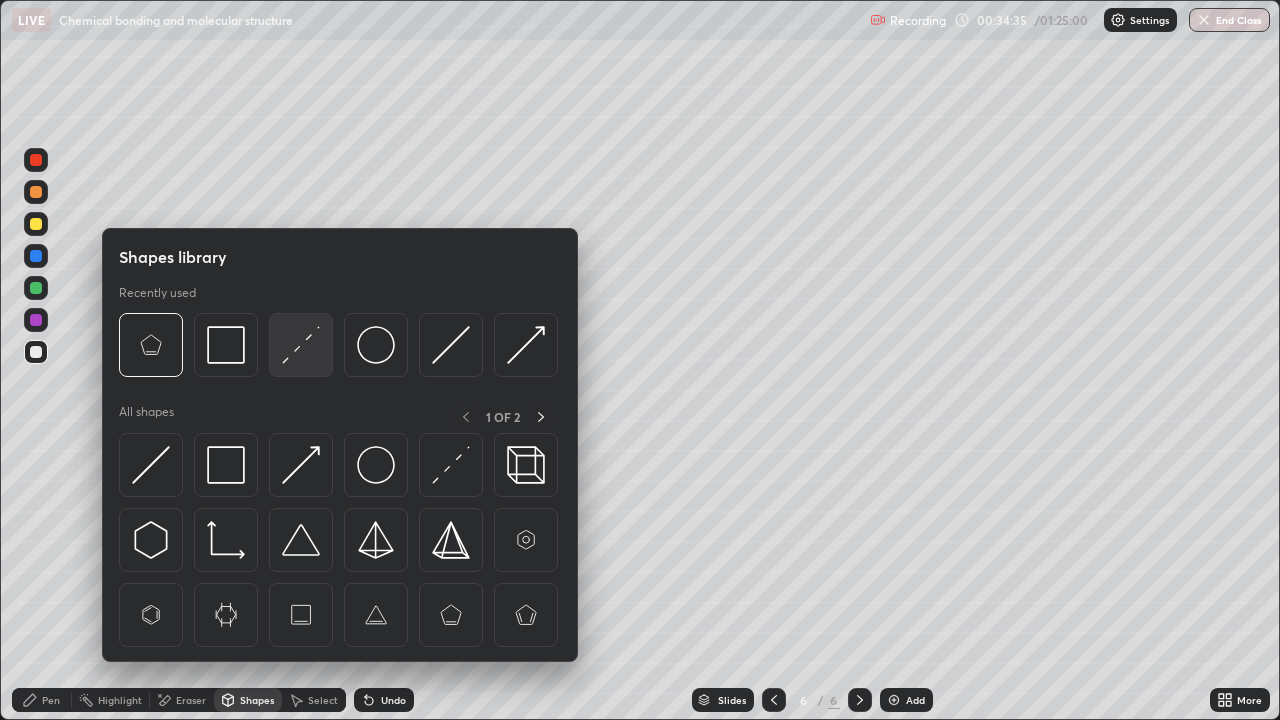 click at bounding box center (301, 345) 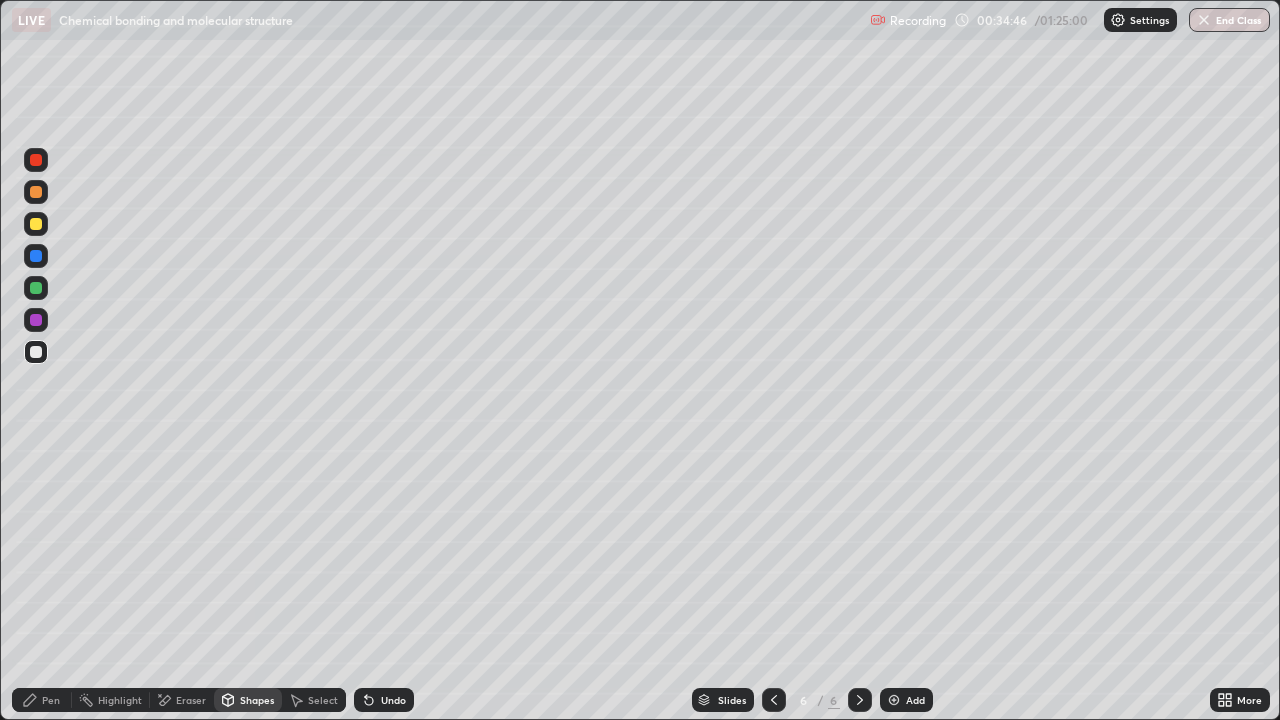 click on "Undo" at bounding box center (393, 700) 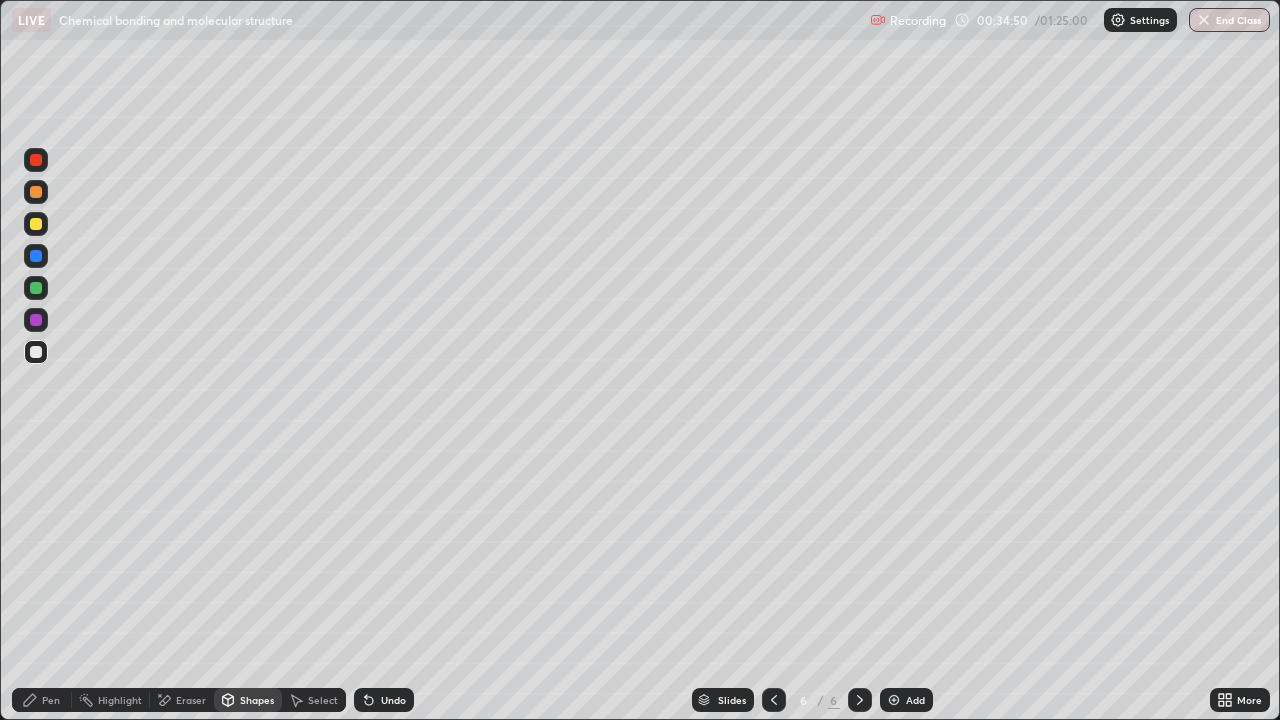 click on "Eraser" at bounding box center [191, 700] 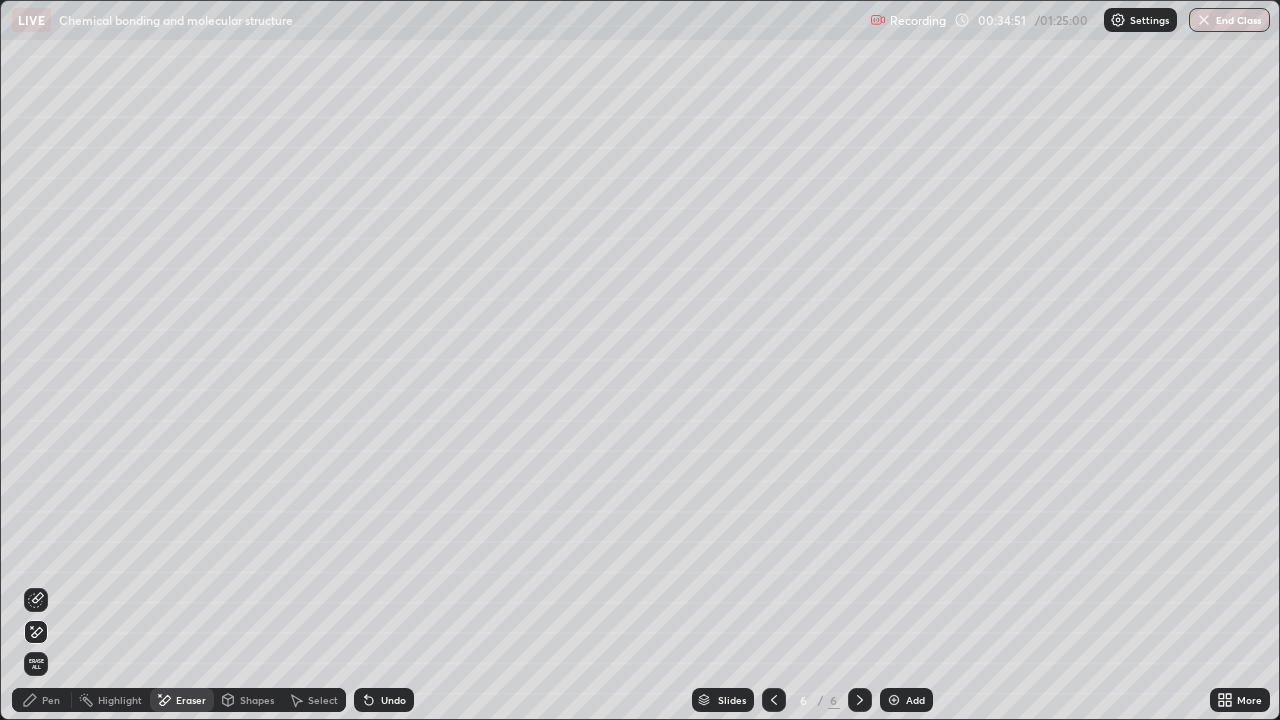 click at bounding box center [36, 632] 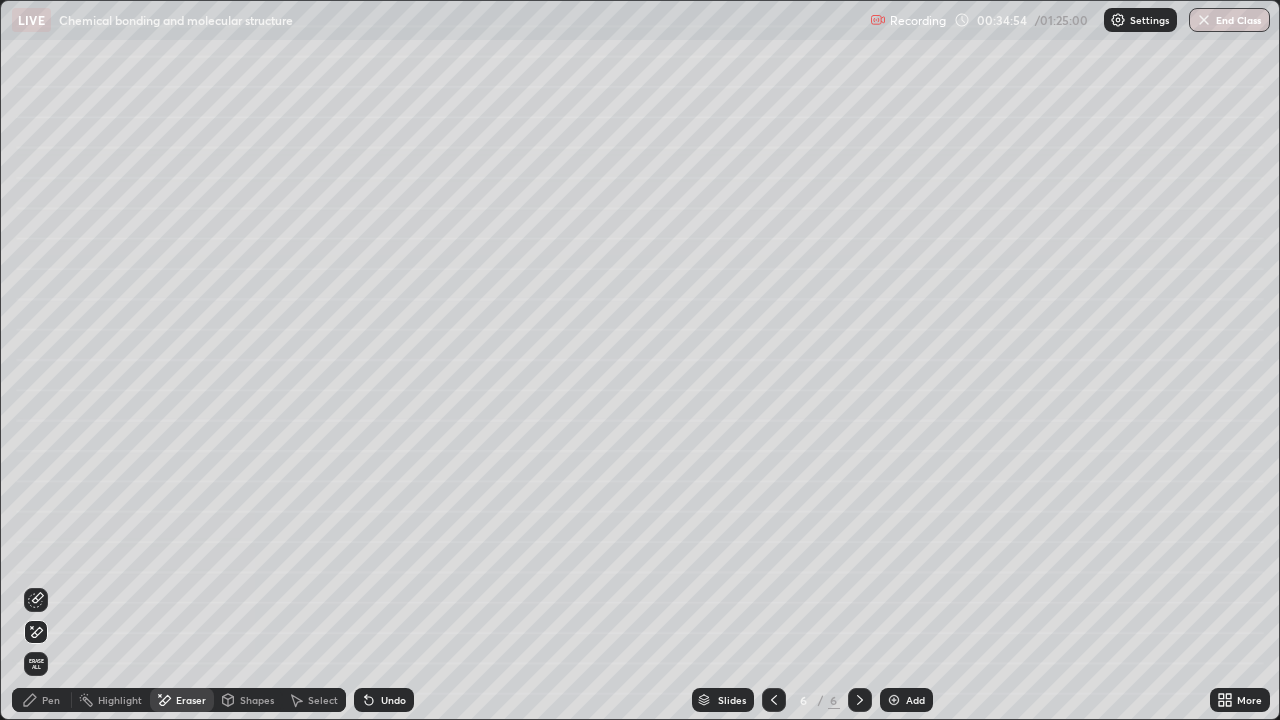 click 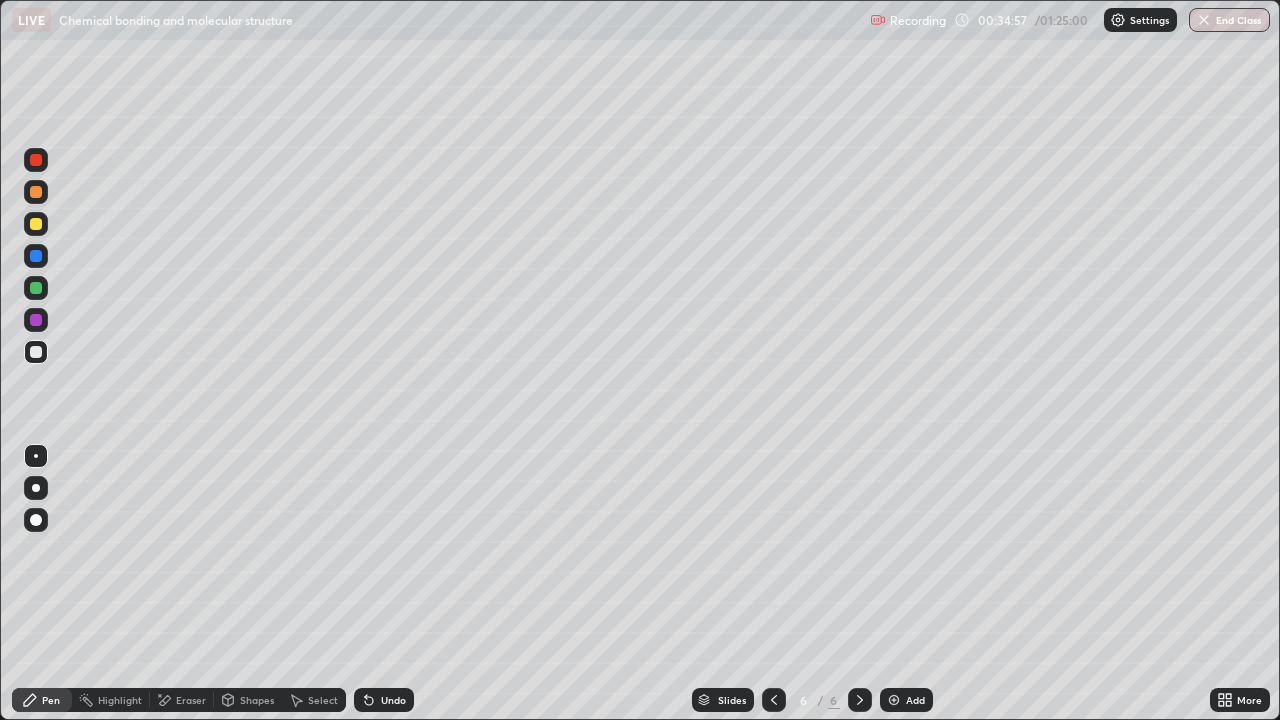 click at bounding box center [36, 320] 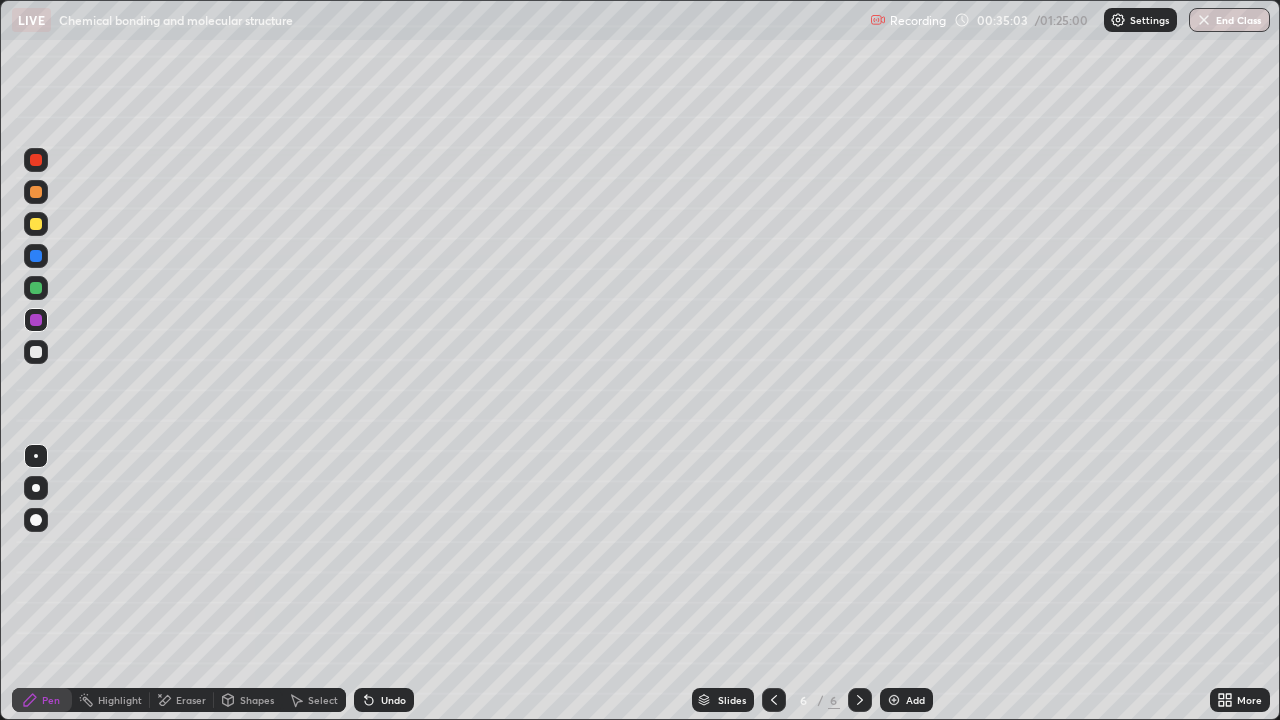click on "Undo" at bounding box center (384, 700) 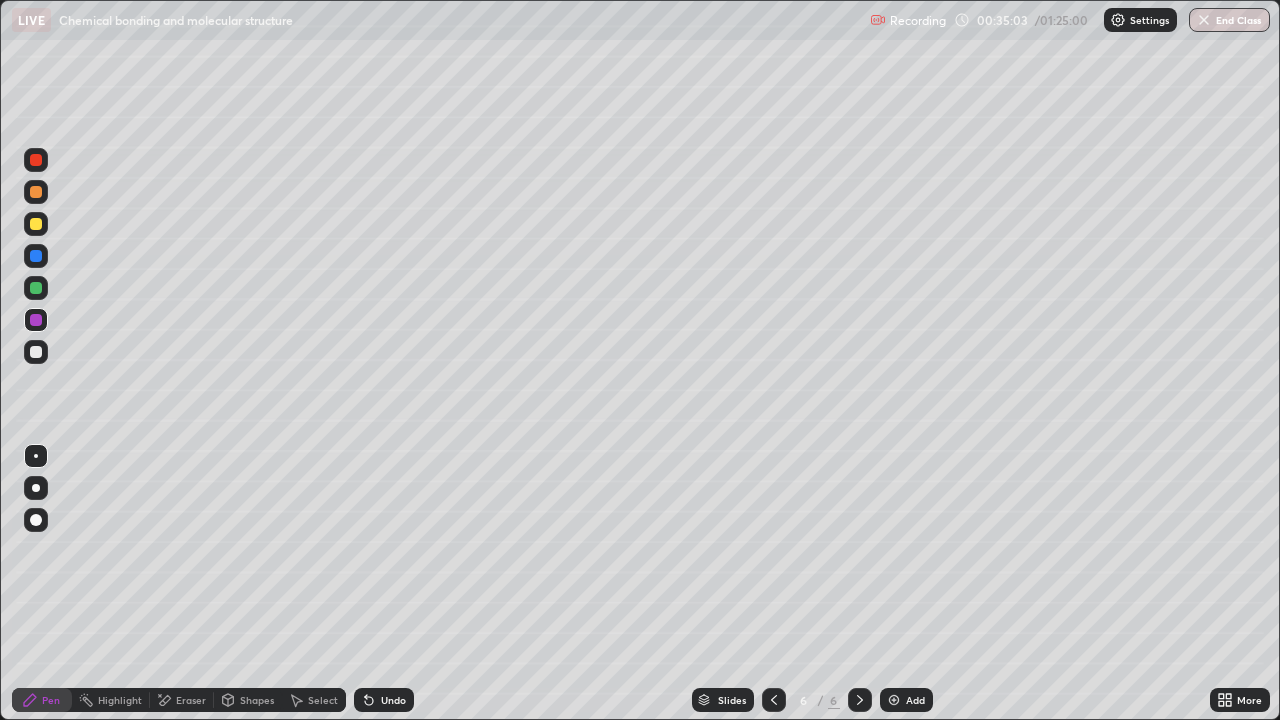 click 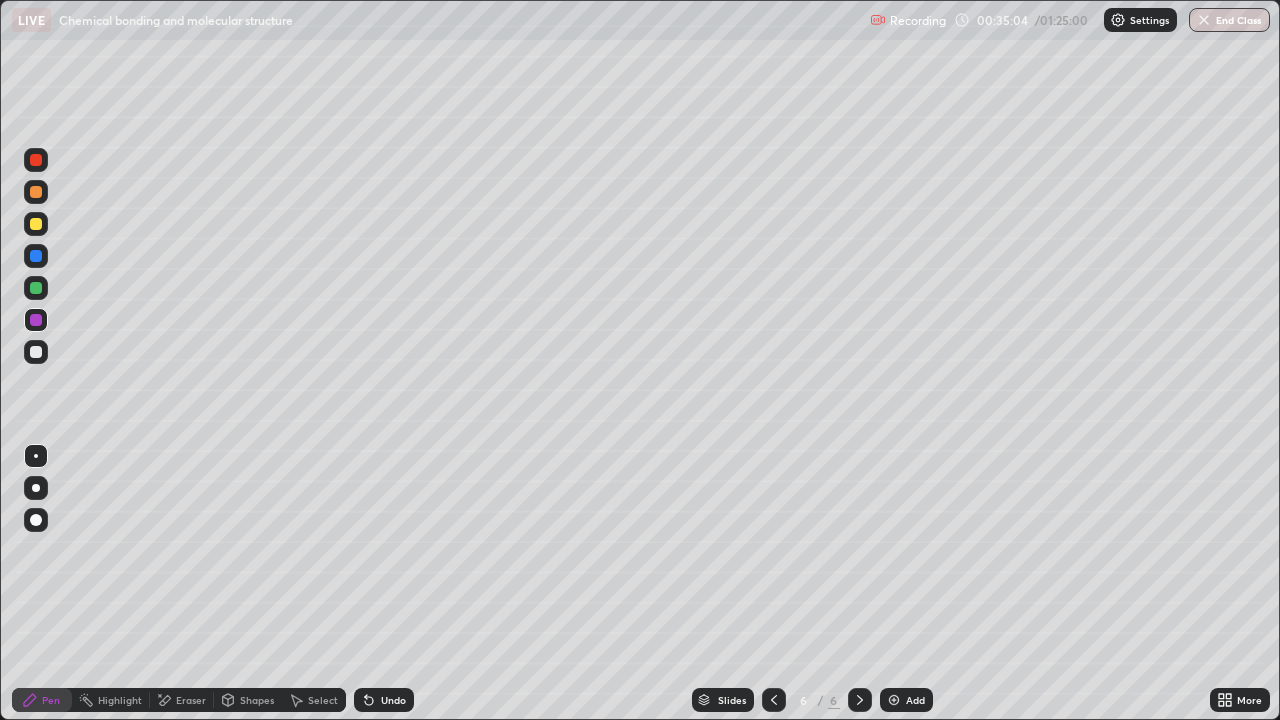 click on "Undo" at bounding box center (384, 700) 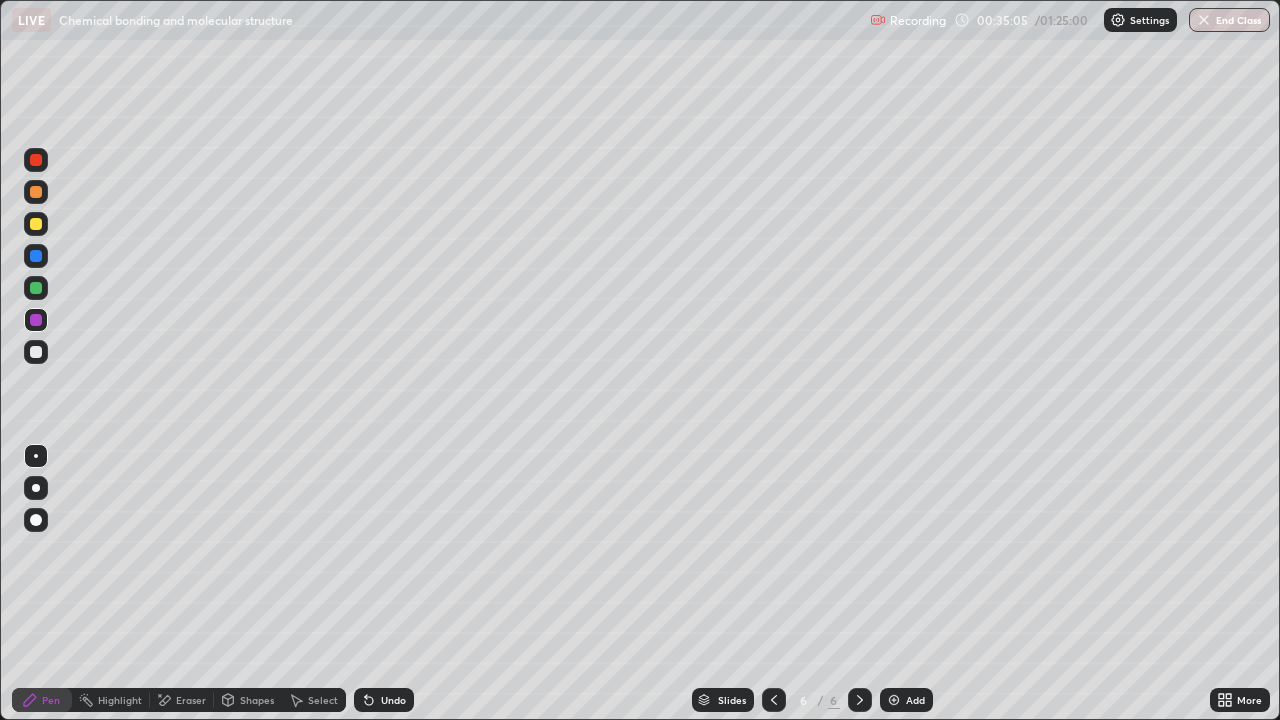click 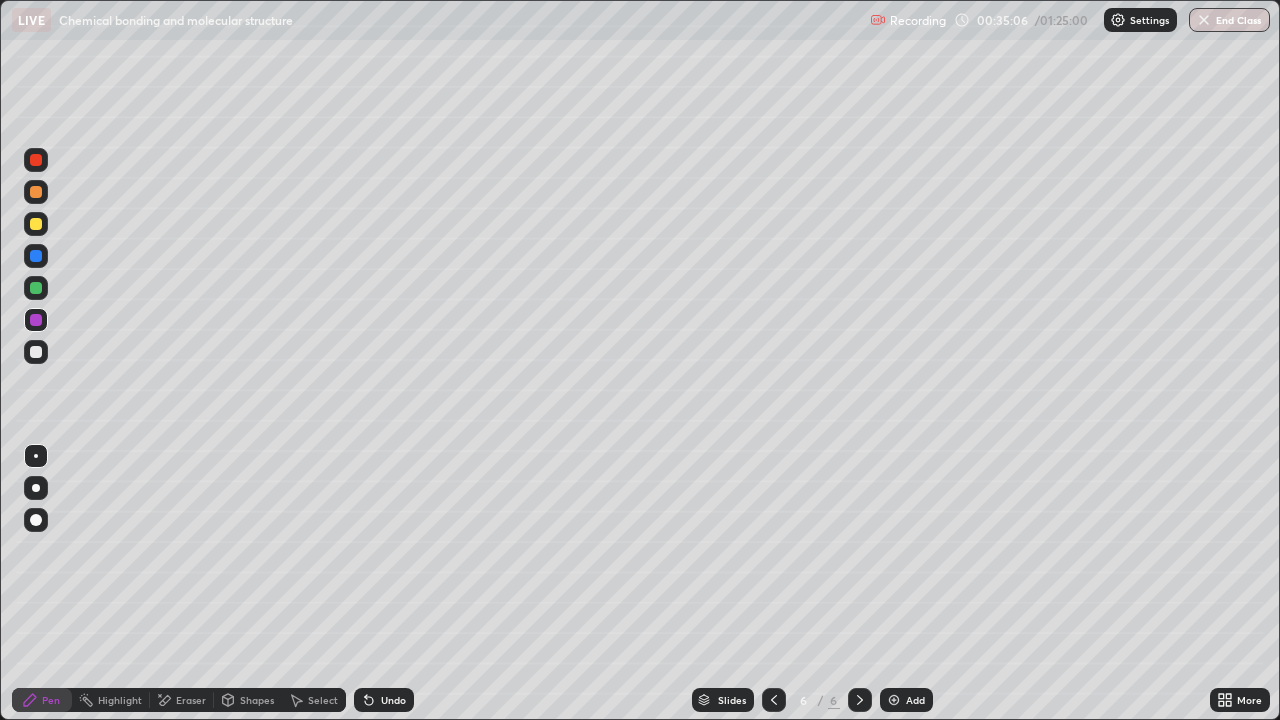 click 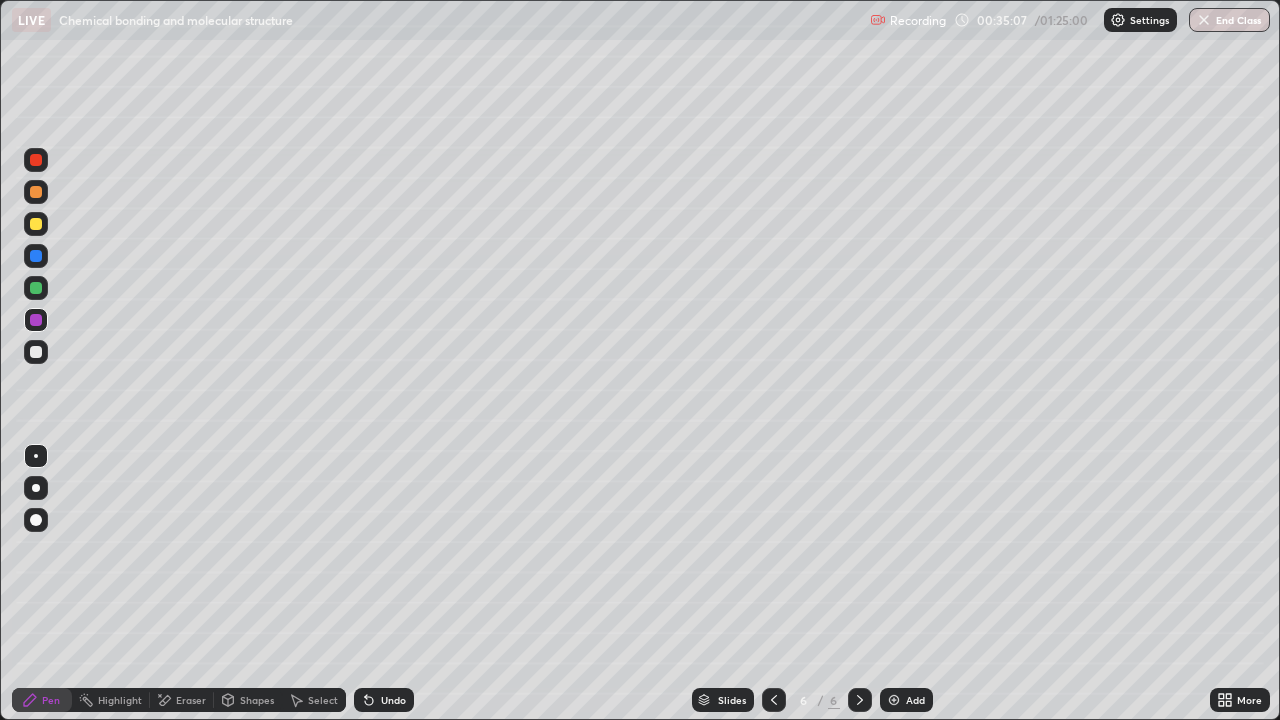 click 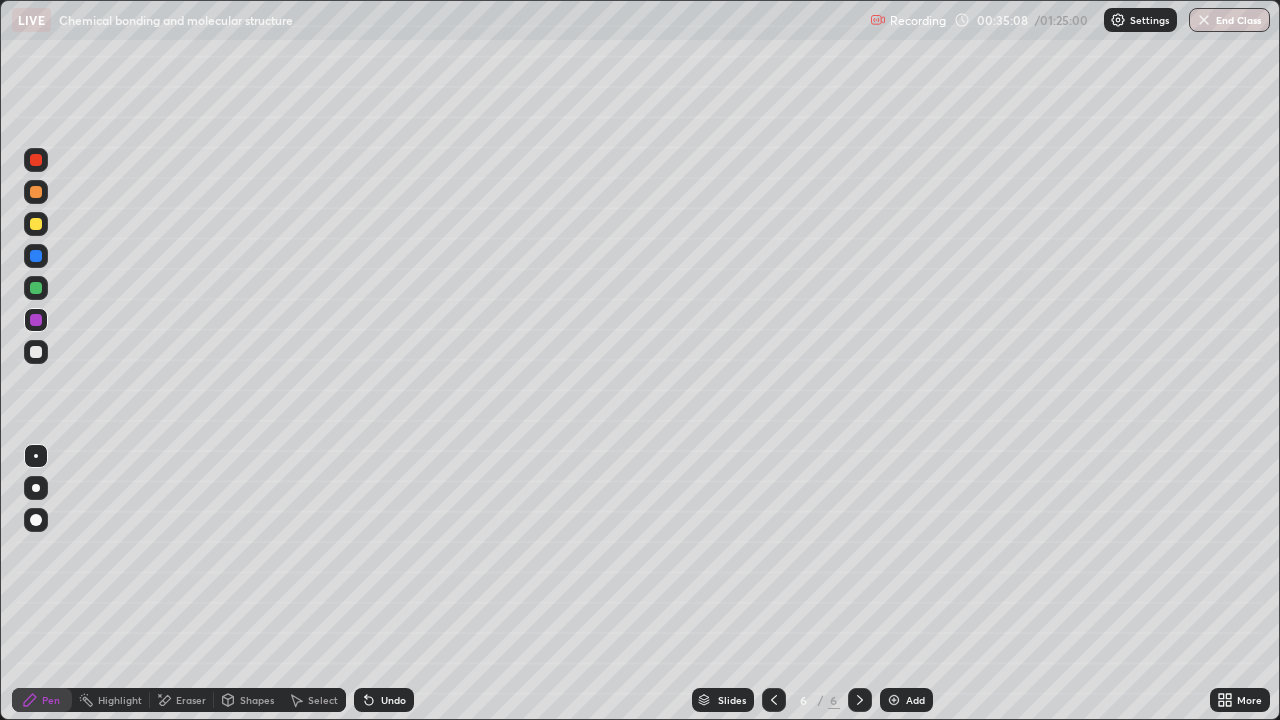 click on "Undo" at bounding box center [384, 700] 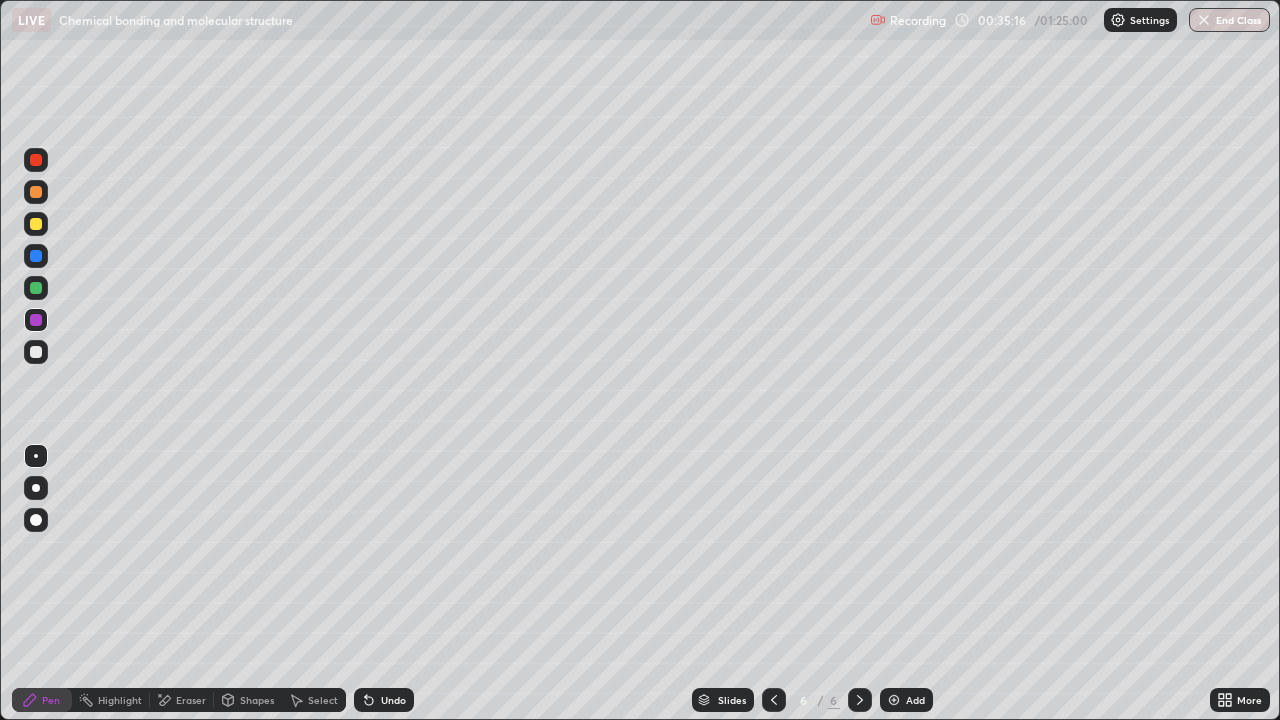 click on "Shapes" at bounding box center (248, 700) 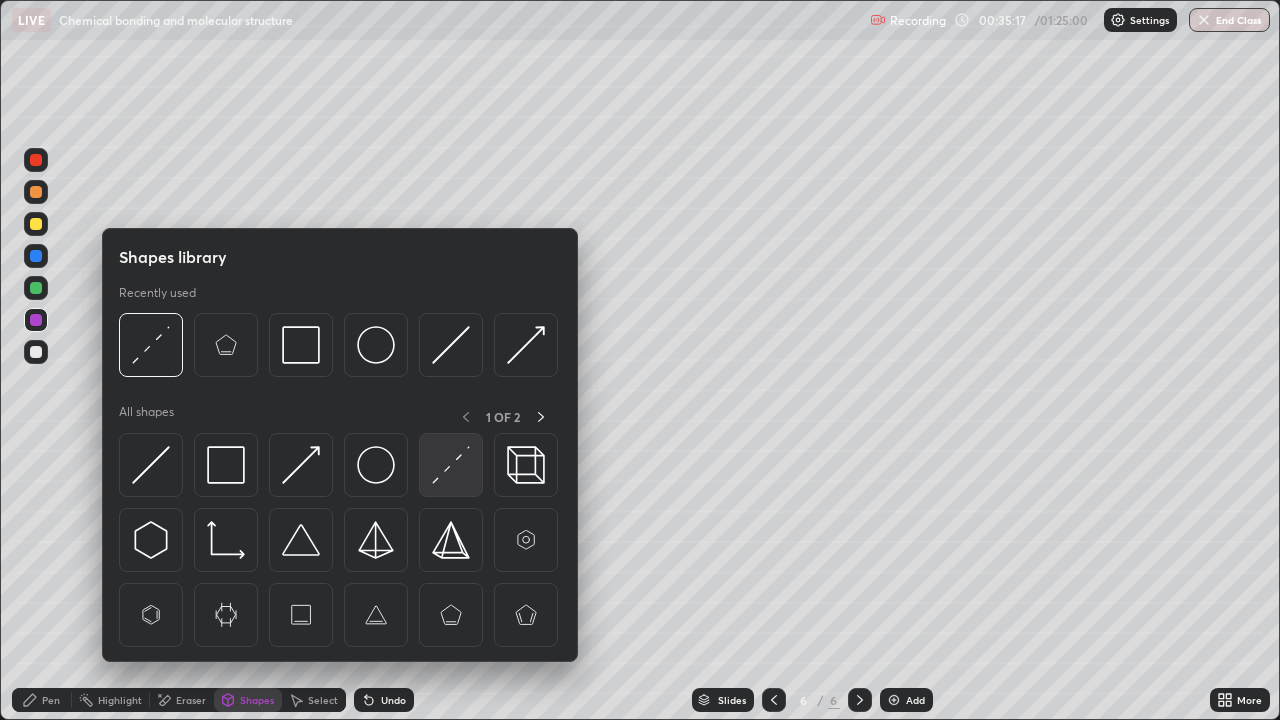 click at bounding box center (451, 465) 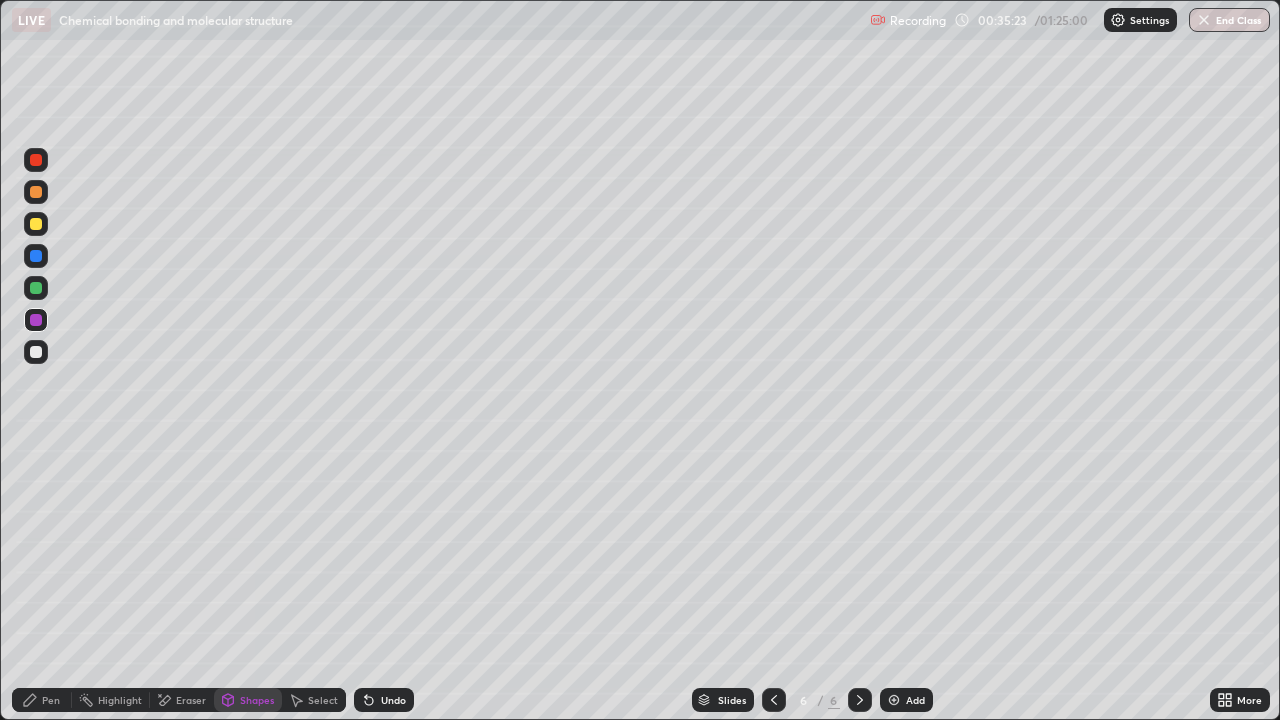click on "Pen" at bounding box center (51, 700) 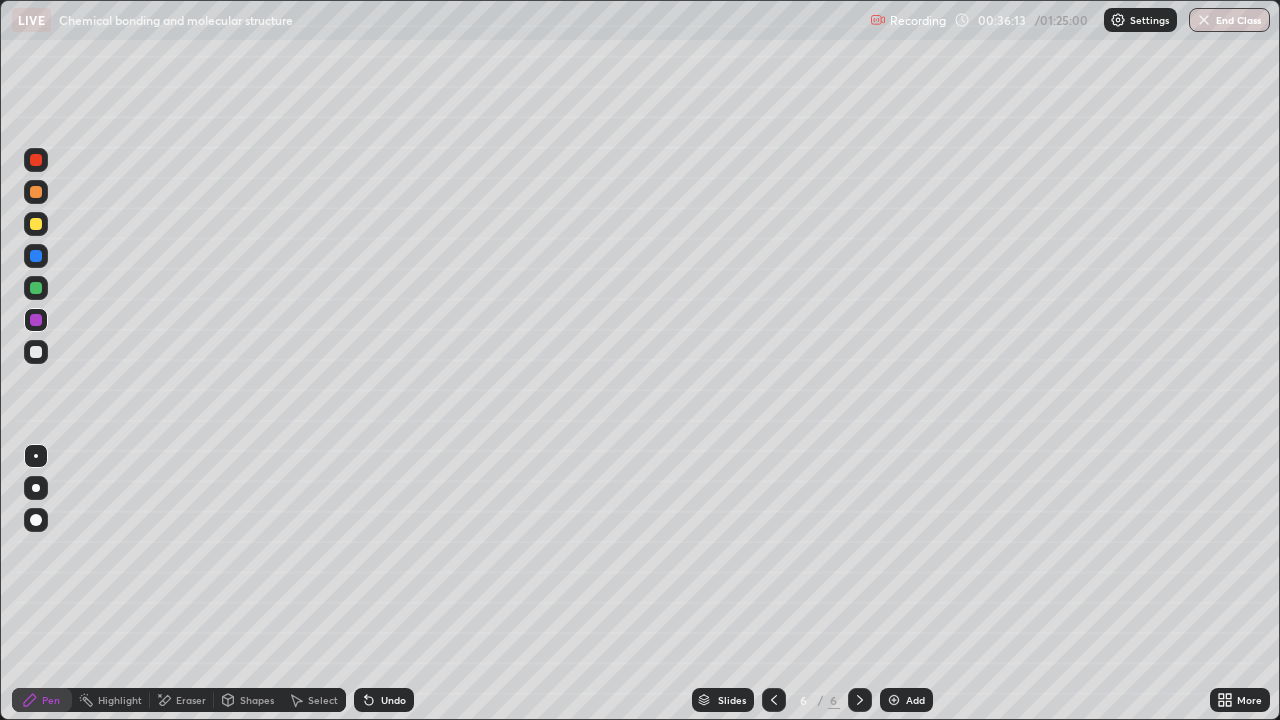 click on "Undo" at bounding box center (393, 700) 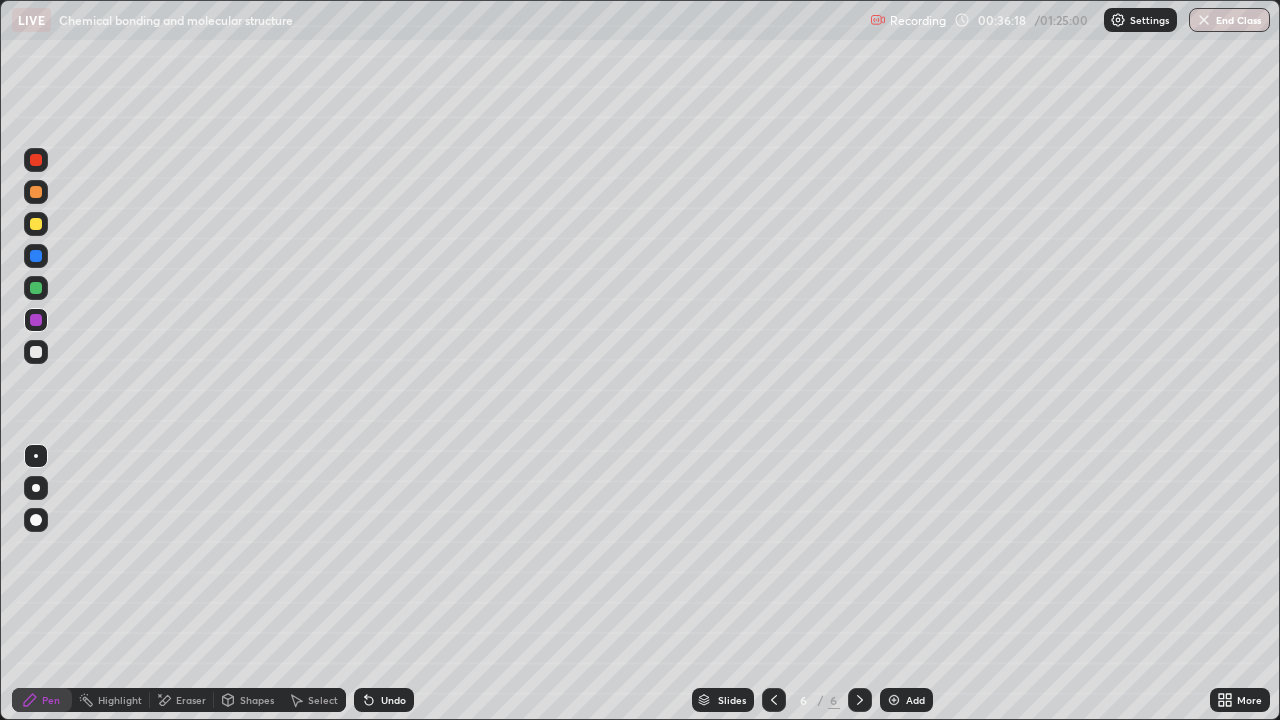 click at bounding box center (36, 288) 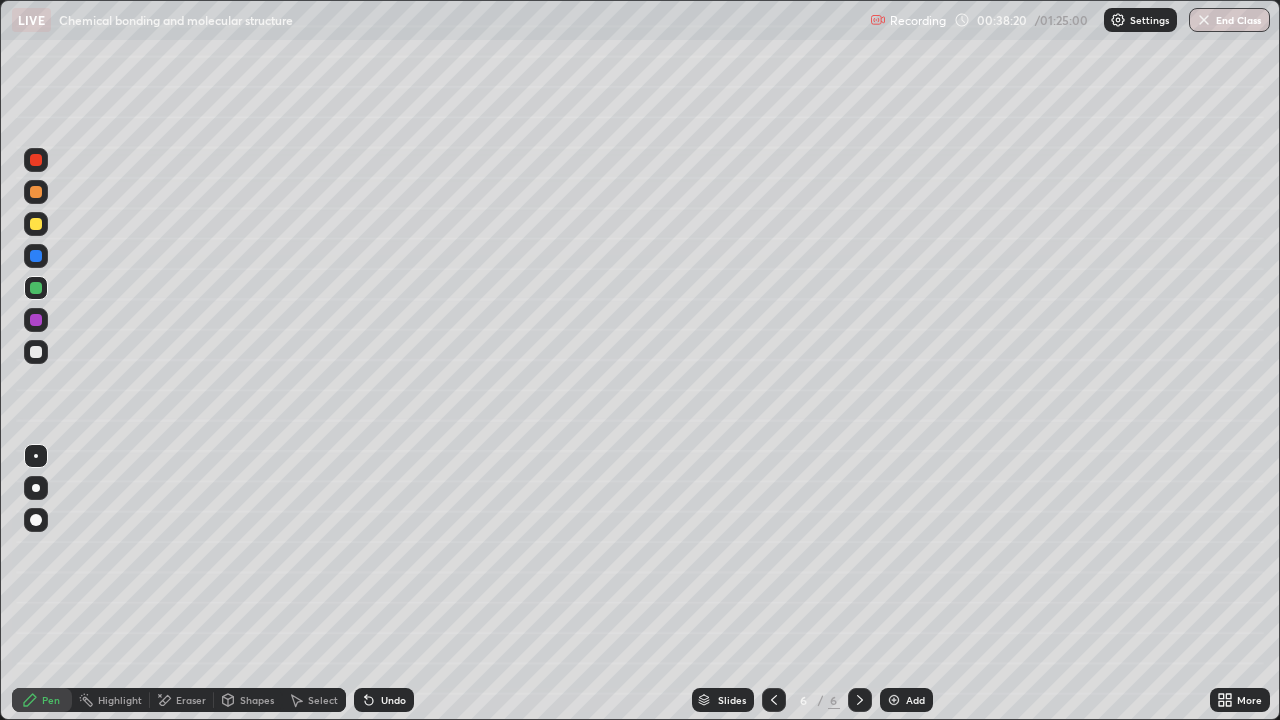 click on "Eraser" at bounding box center [182, 700] 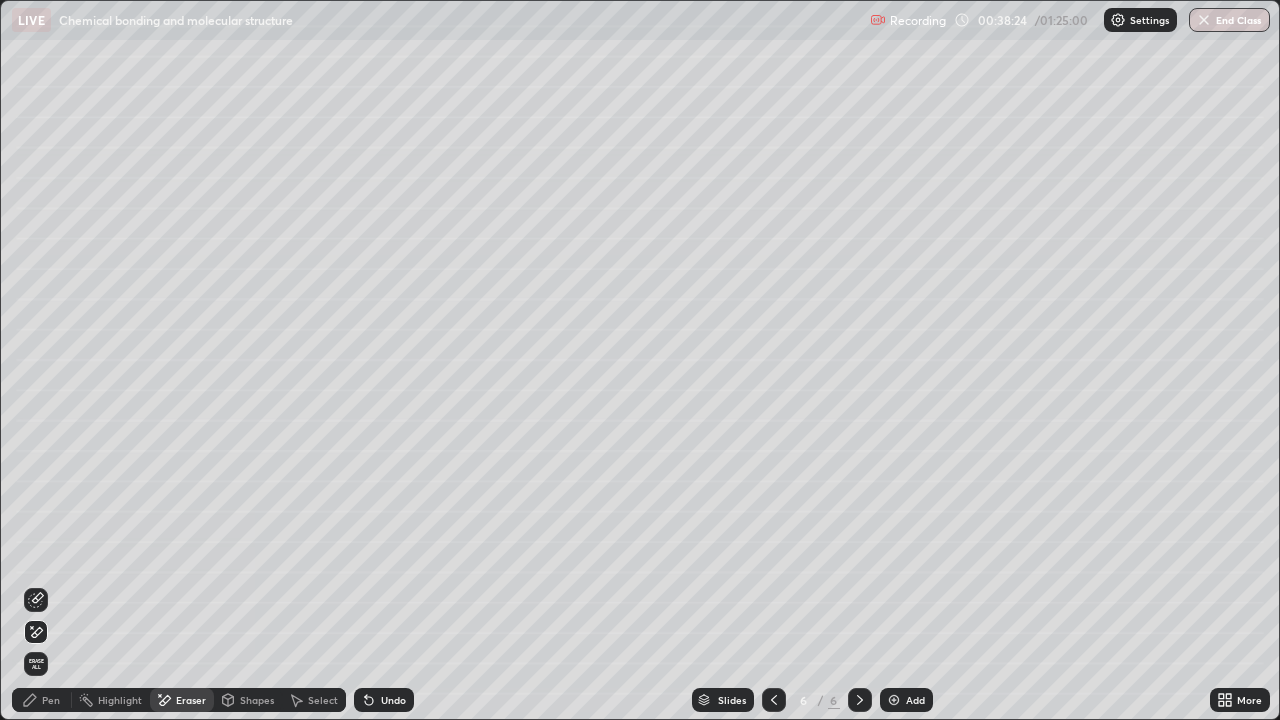 click on "Pen" at bounding box center (42, 700) 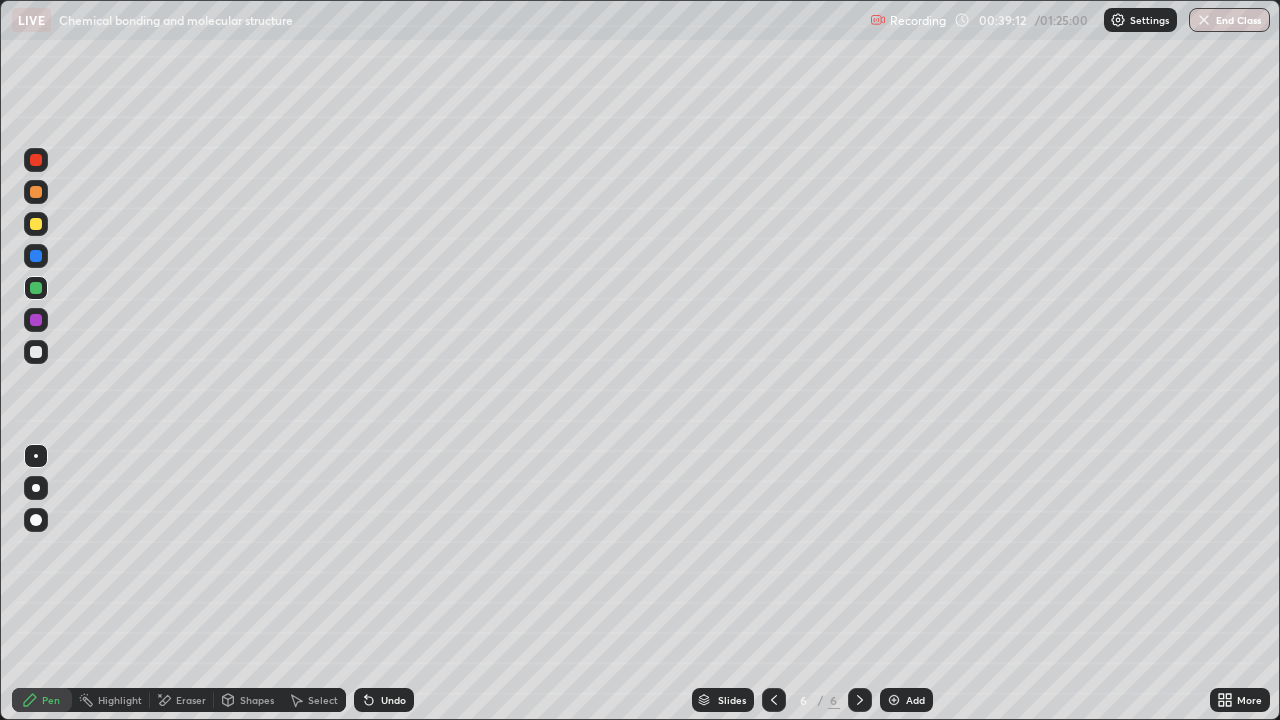 click at bounding box center (894, 700) 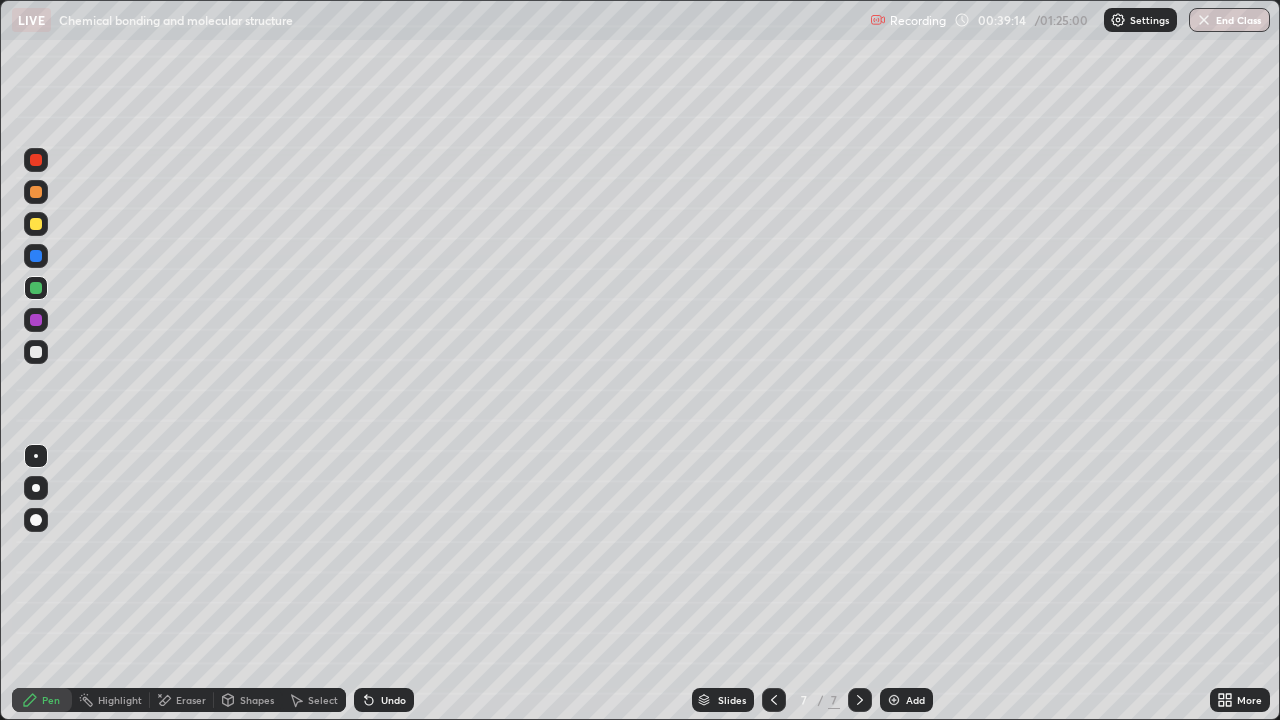 click at bounding box center (36, 224) 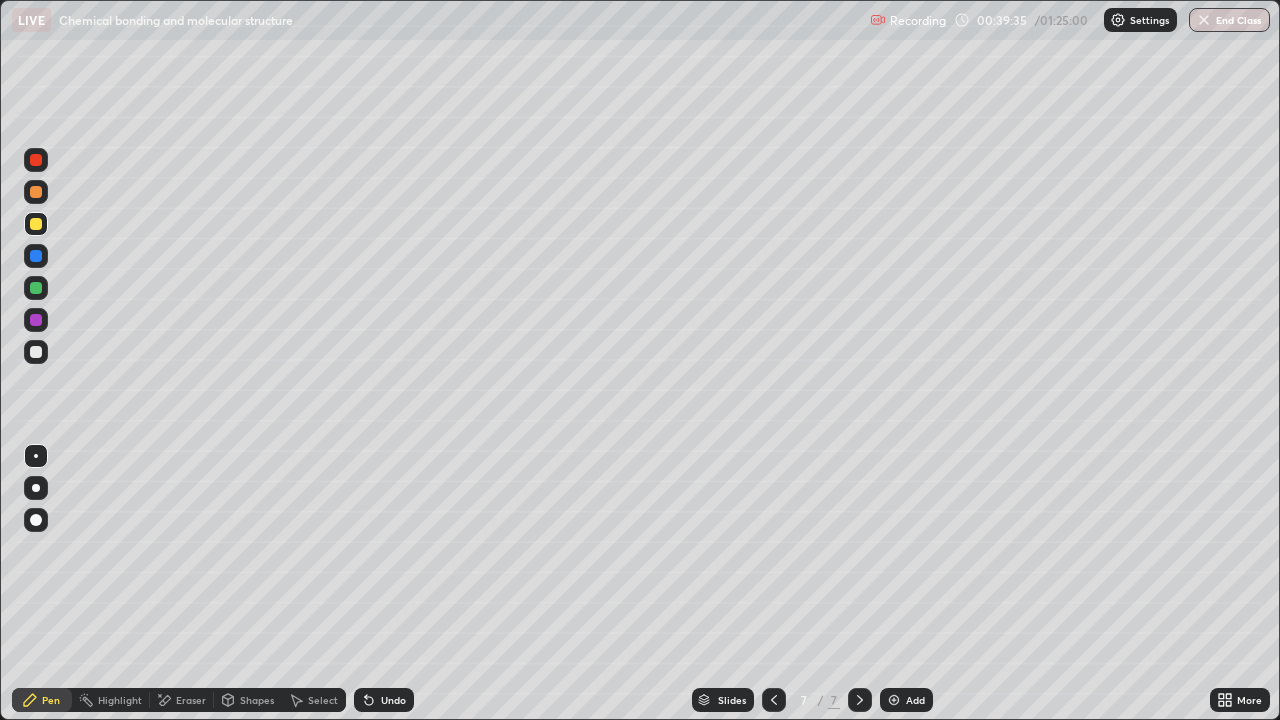 click on "Shapes" at bounding box center (257, 700) 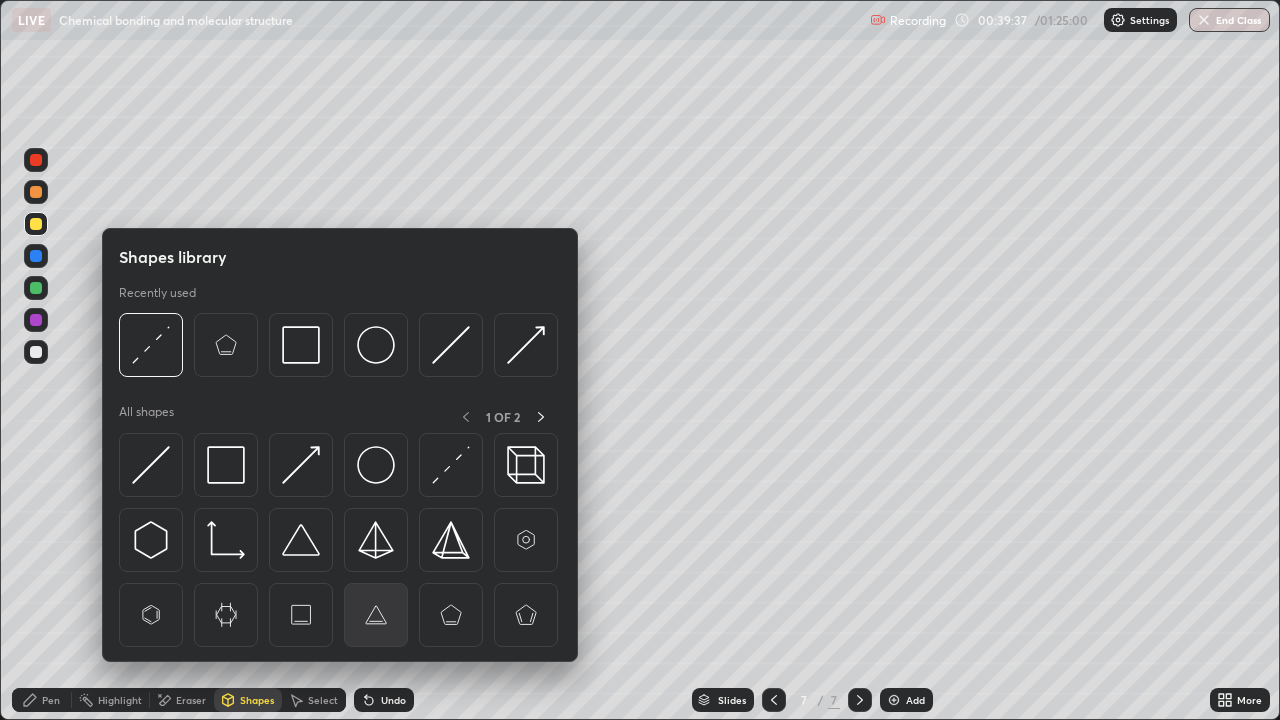 click at bounding box center [376, 615] 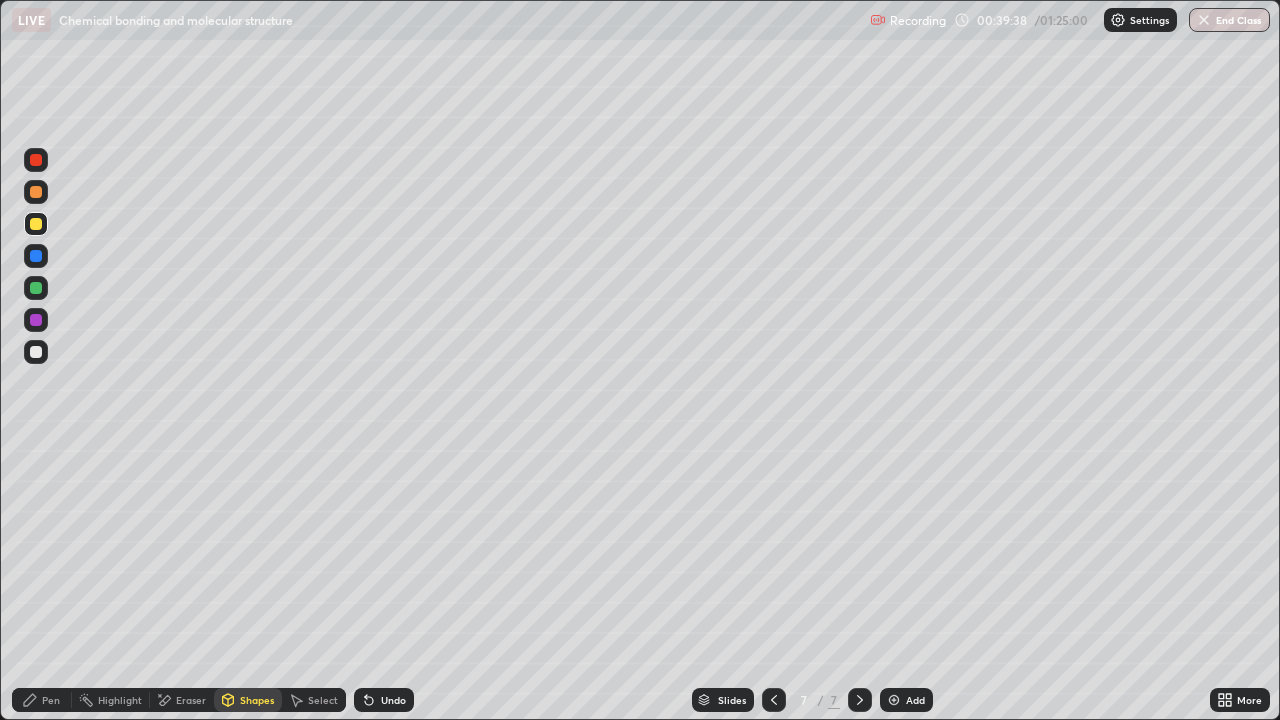 click on "Shapes" at bounding box center [257, 700] 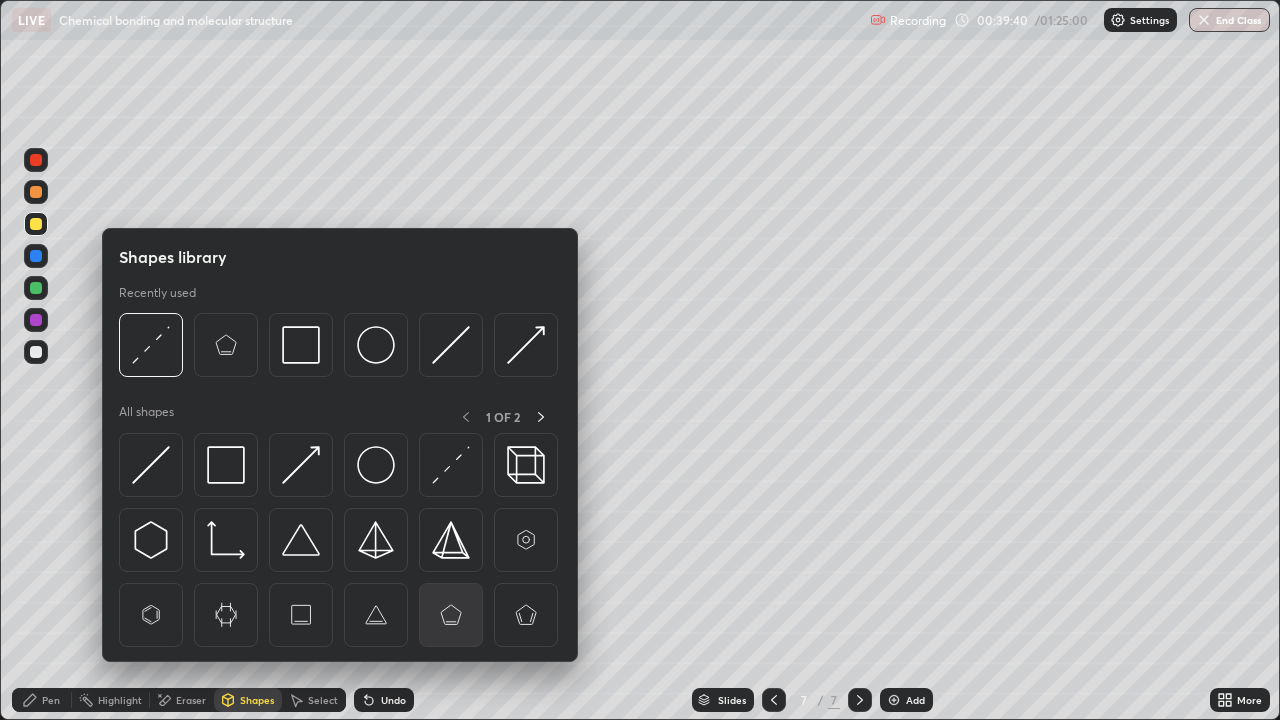 click at bounding box center [451, 615] 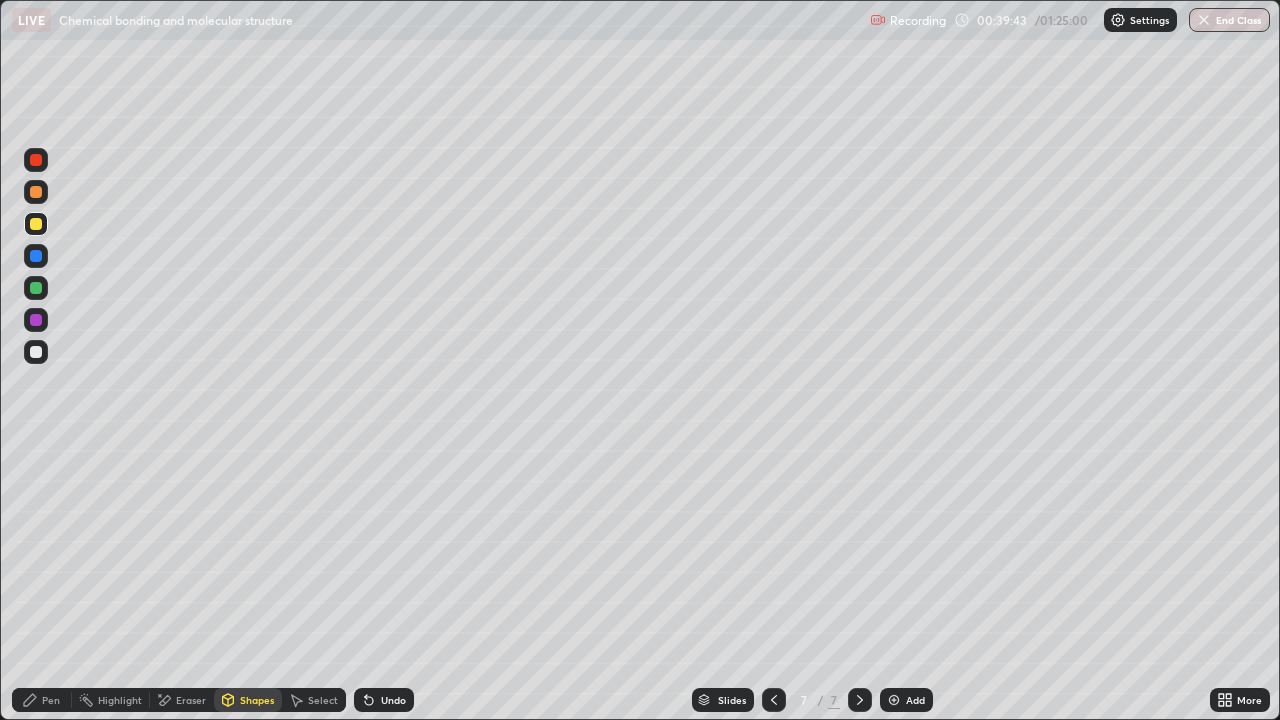 click at bounding box center (36, 352) 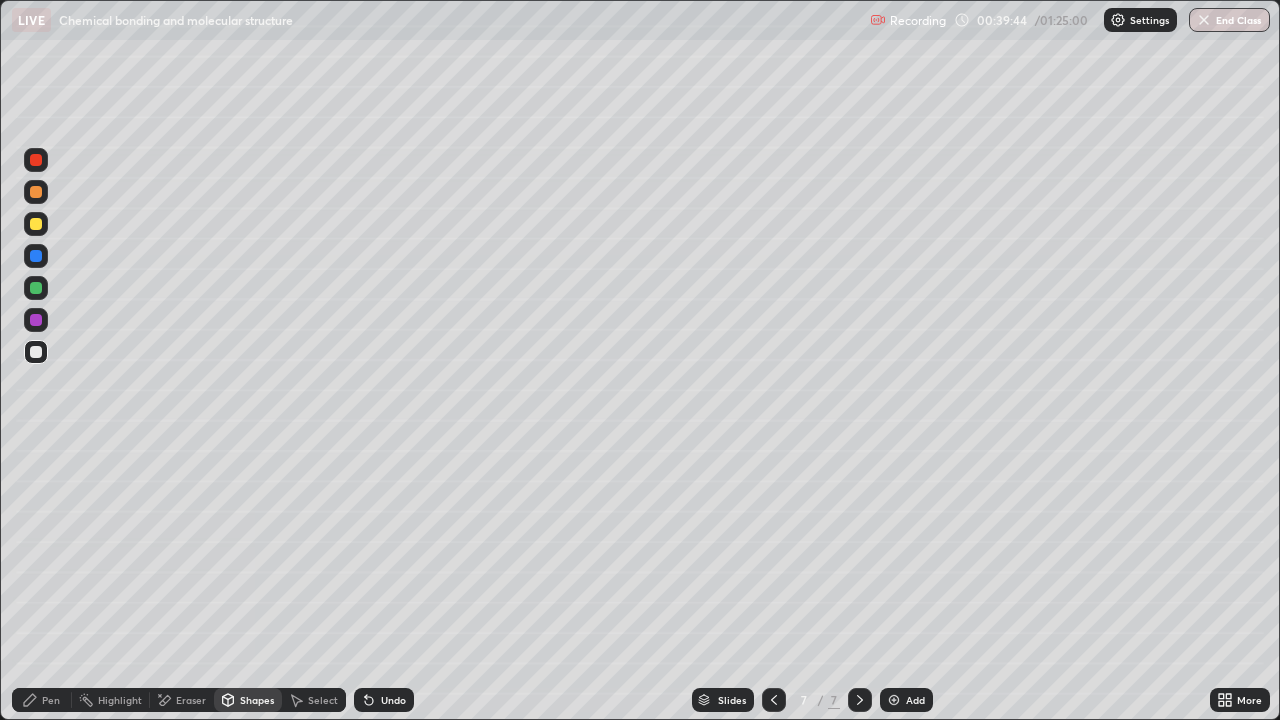 click on "Shapes" at bounding box center [257, 700] 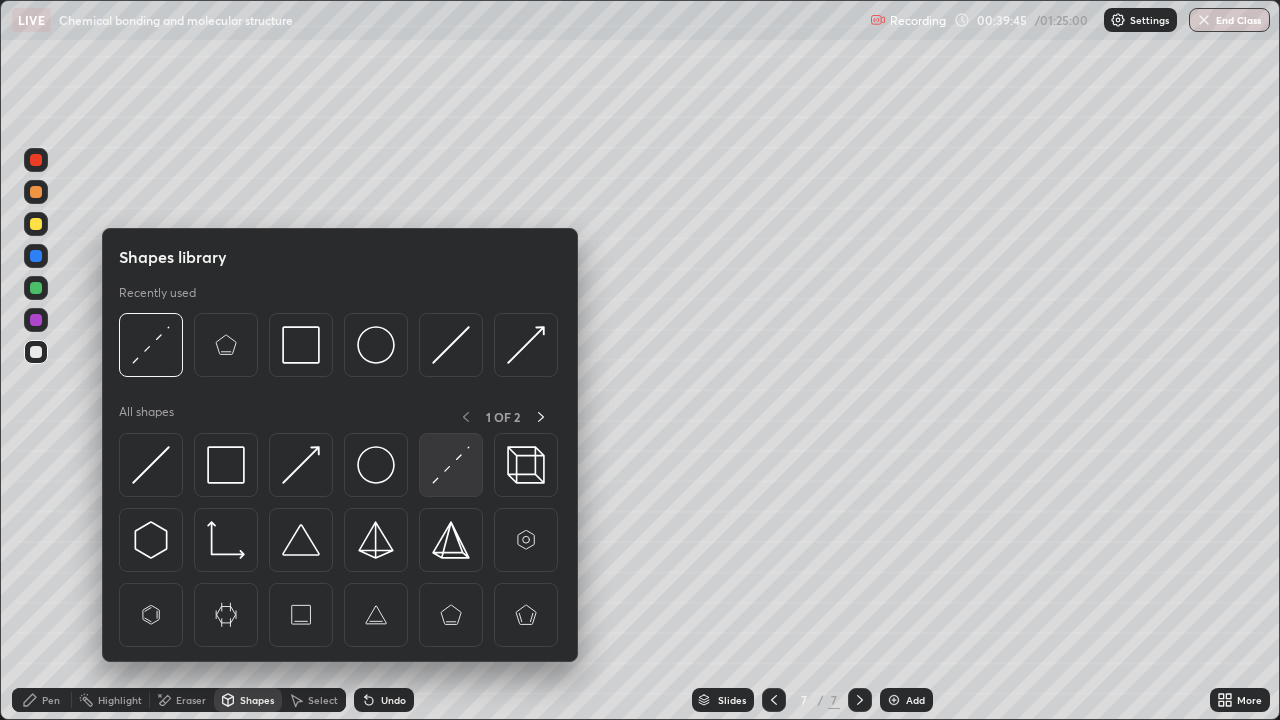 click at bounding box center (451, 465) 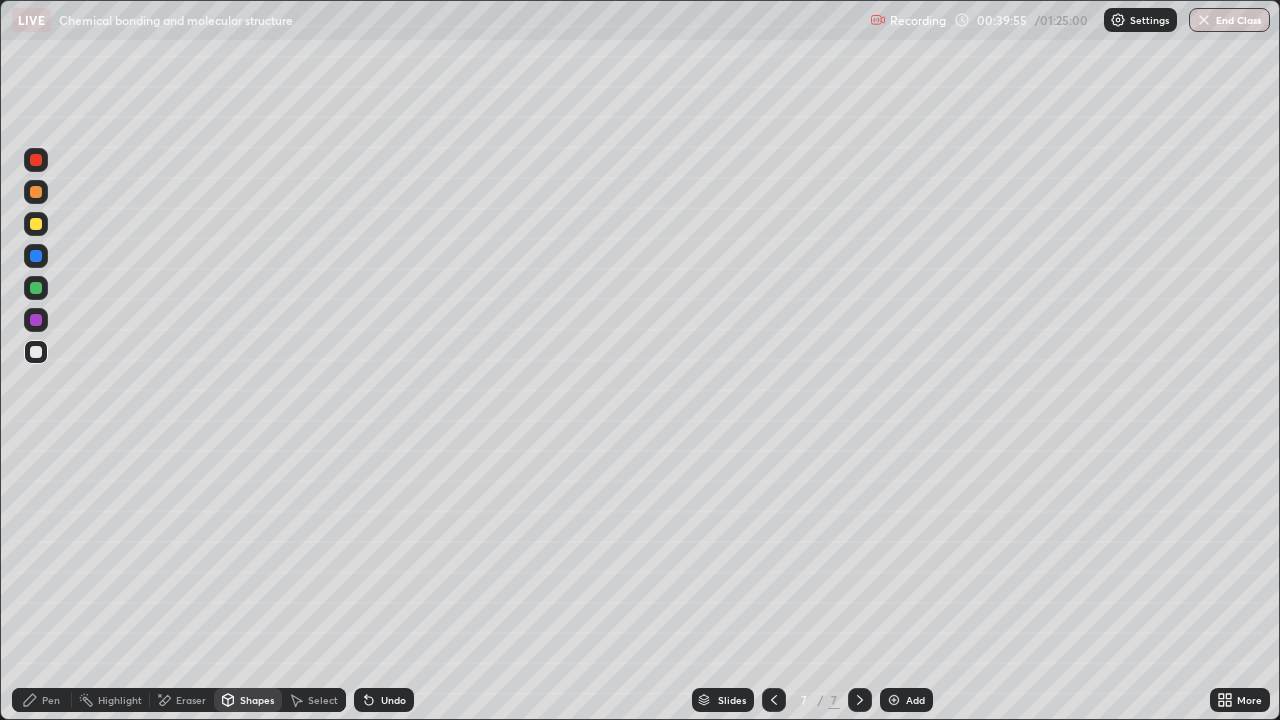 click on "Eraser" at bounding box center [191, 700] 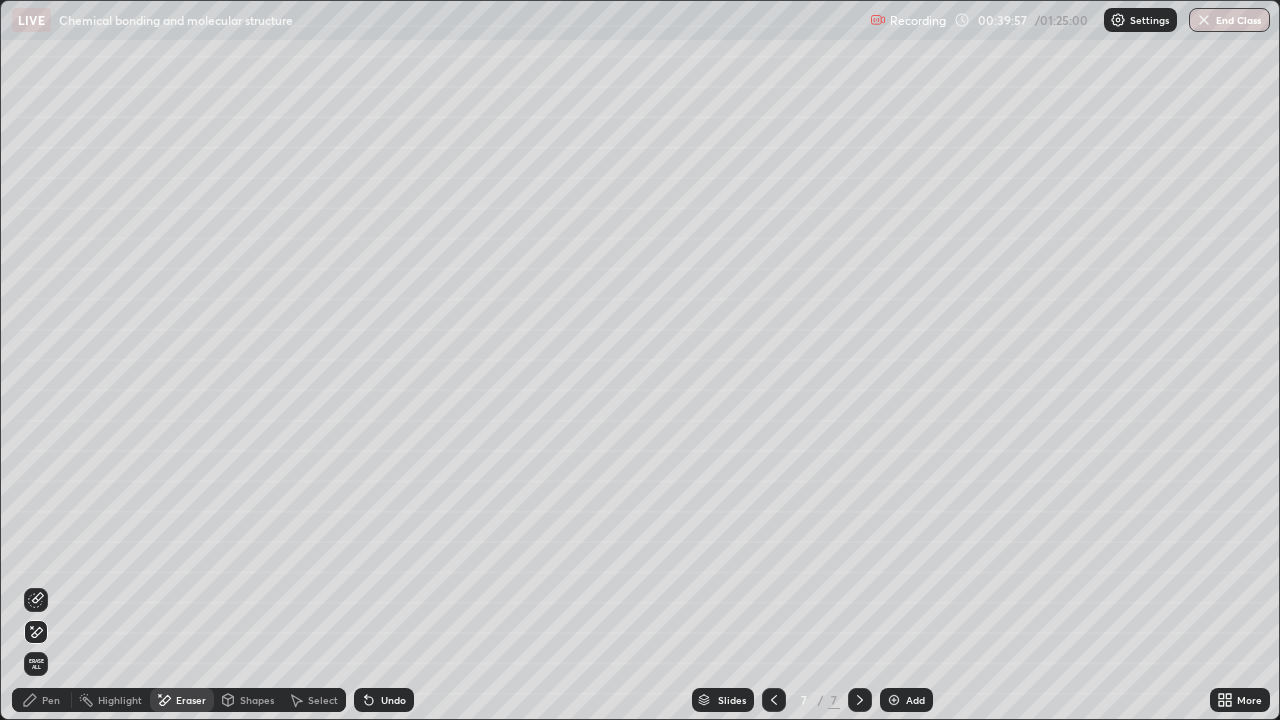 click on "Pen" at bounding box center [51, 700] 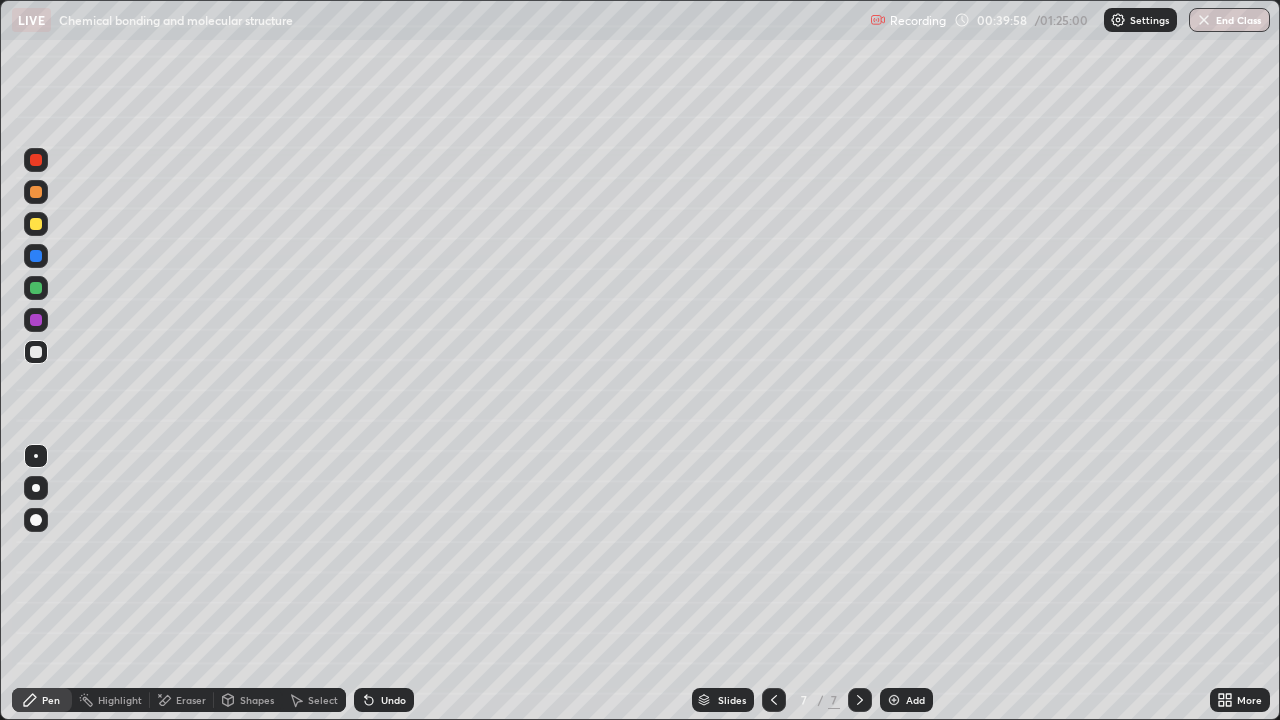 click on "Eraser" at bounding box center [191, 700] 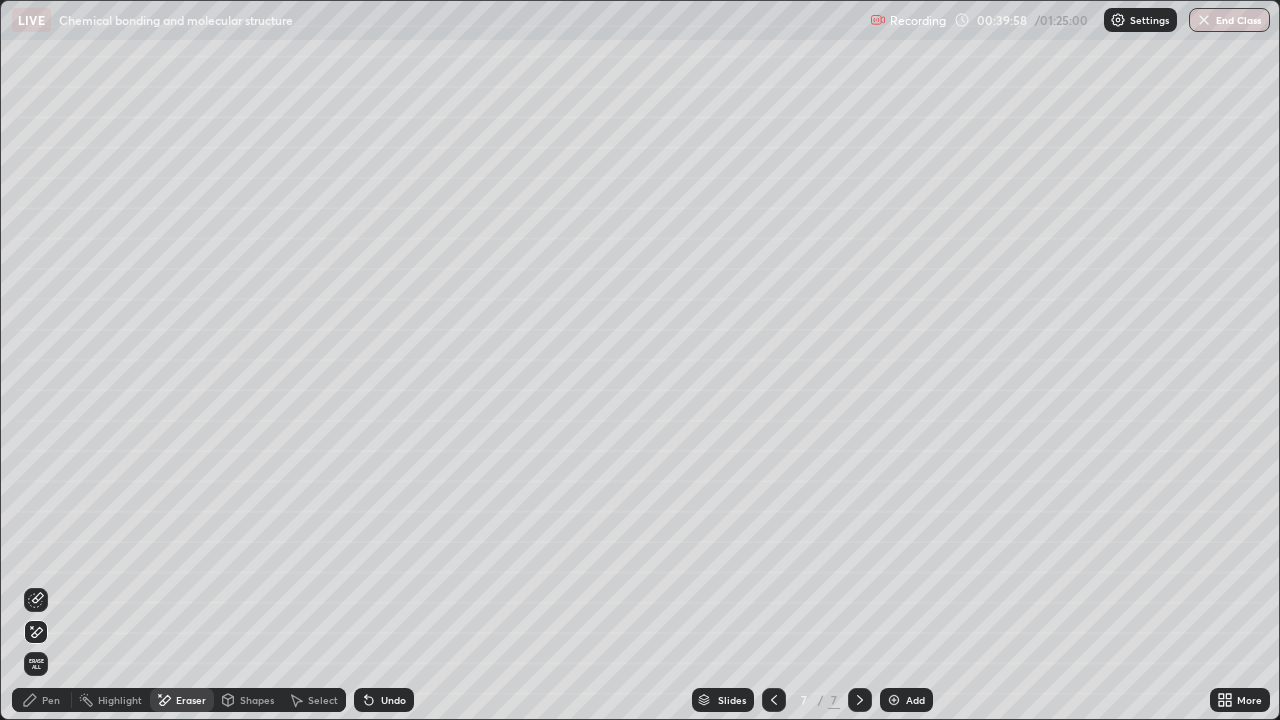 click on "Shapes" at bounding box center (257, 700) 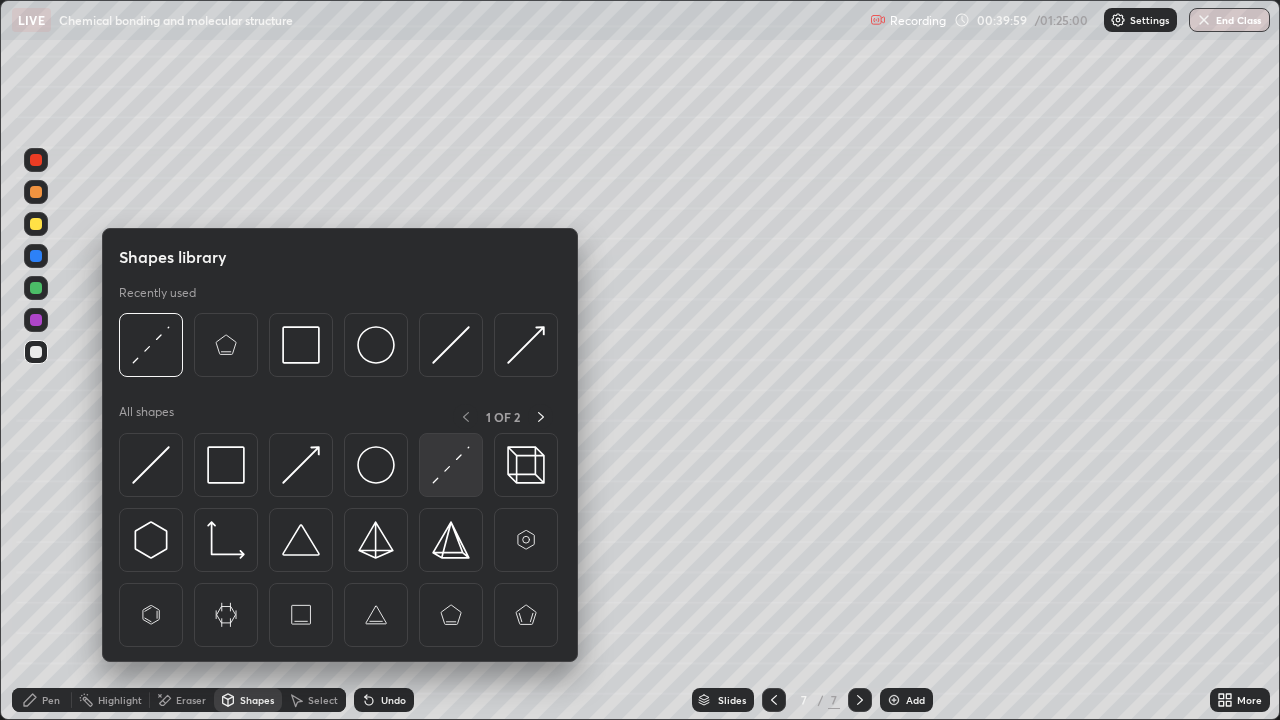 click at bounding box center [451, 465] 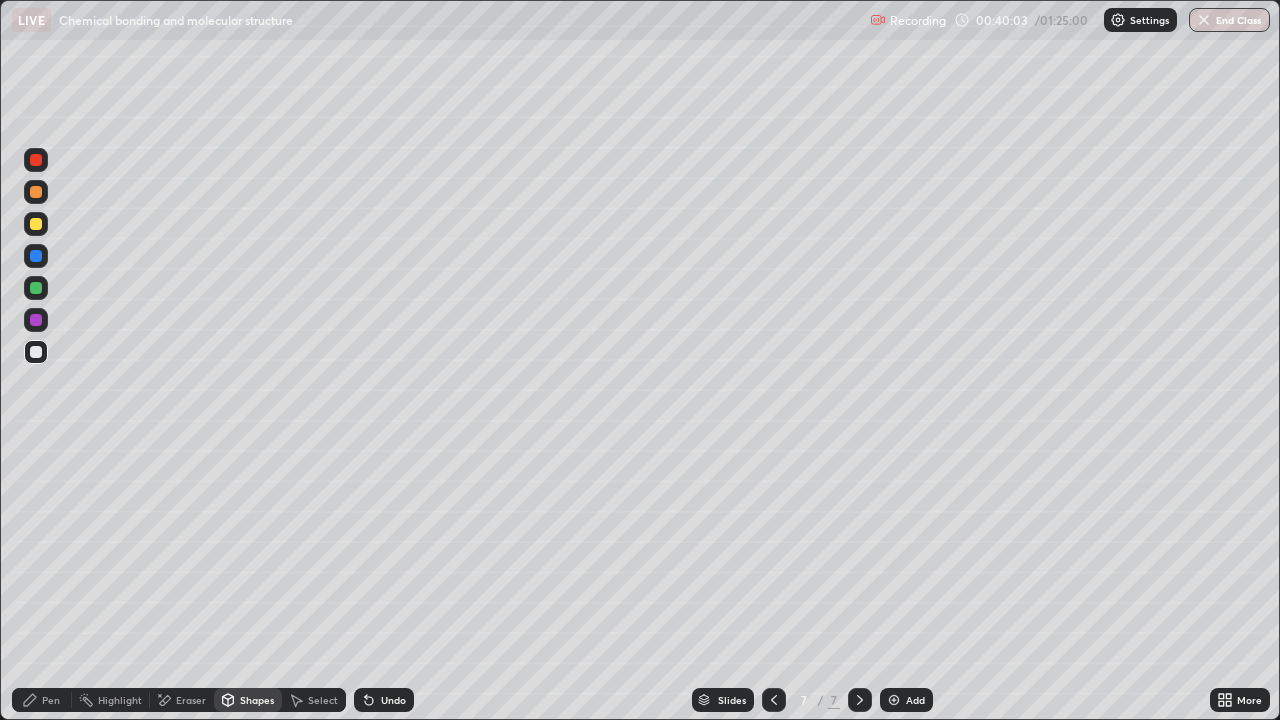 click on "Pen" at bounding box center [51, 700] 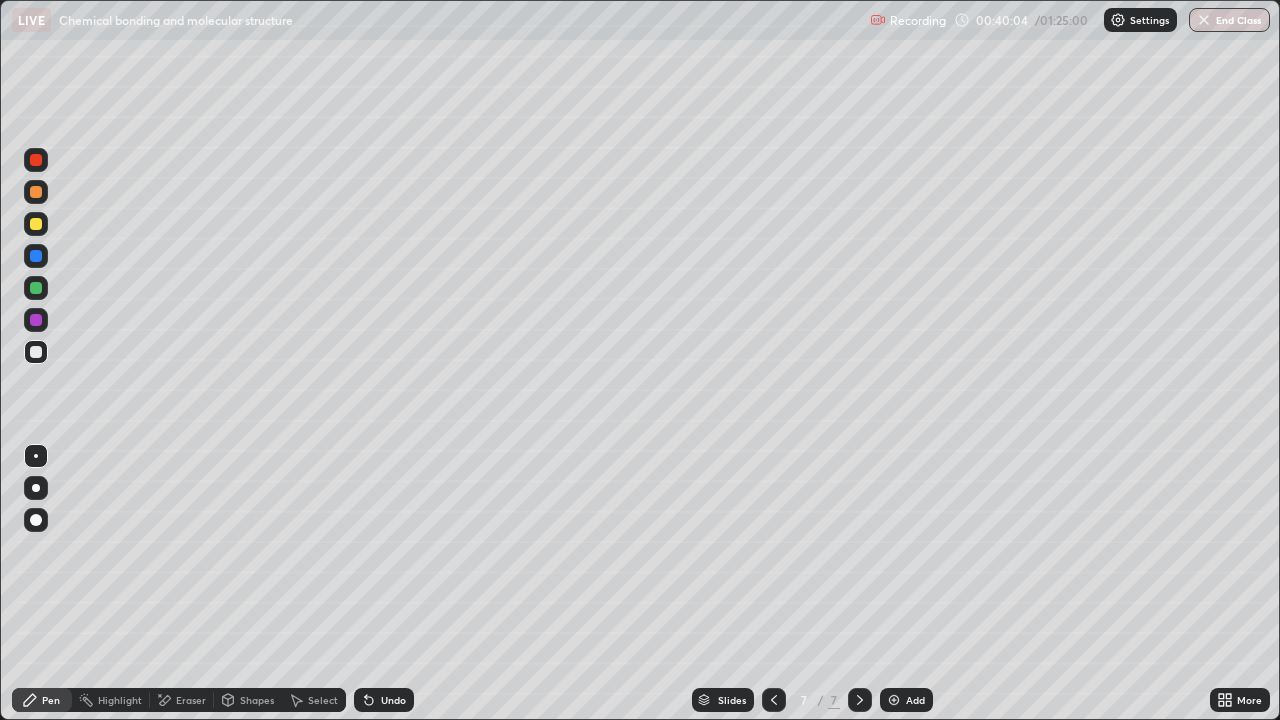 click at bounding box center [36, 320] 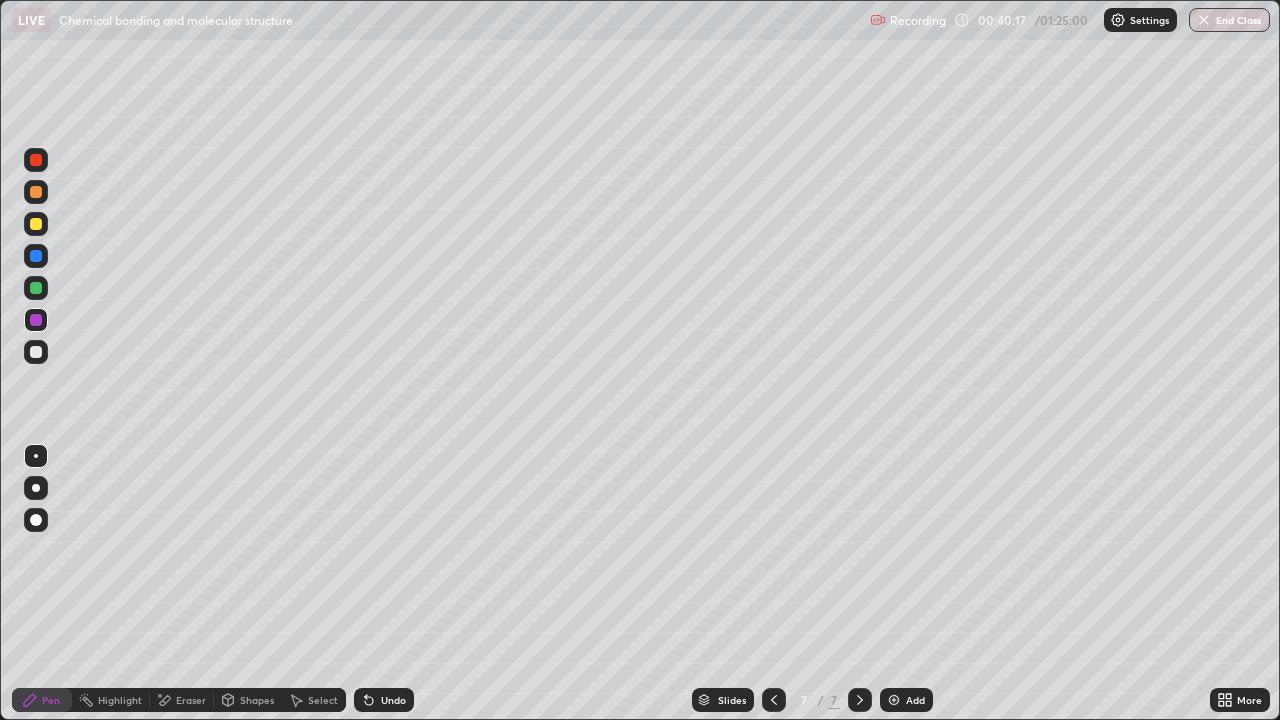 click on "Pen" at bounding box center [42, 700] 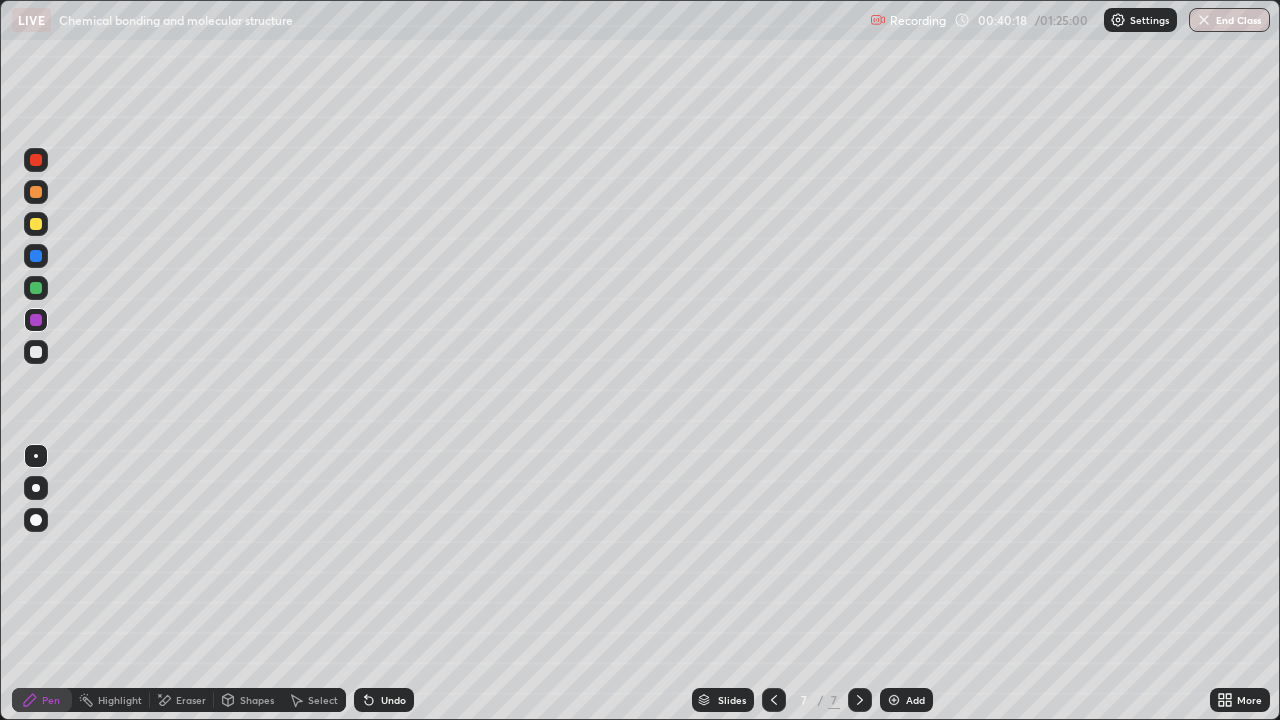 click on "Shapes" at bounding box center (257, 700) 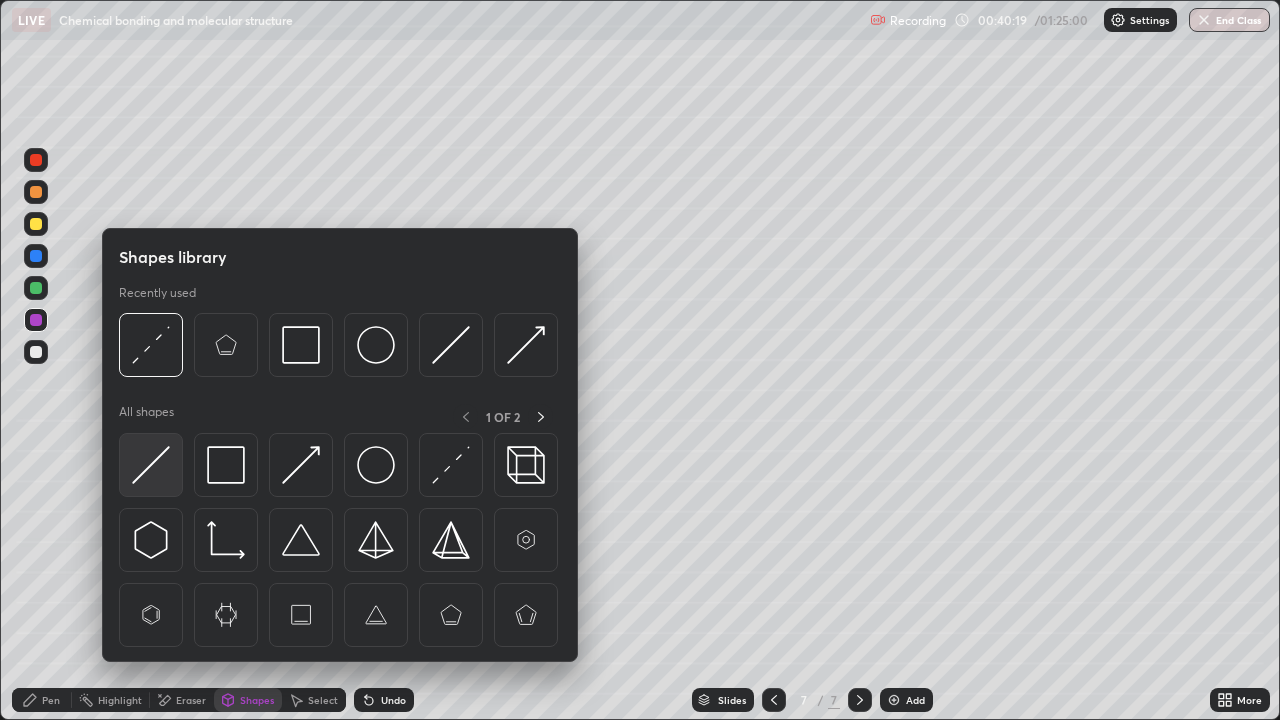 click at bounding box center [151, 465] 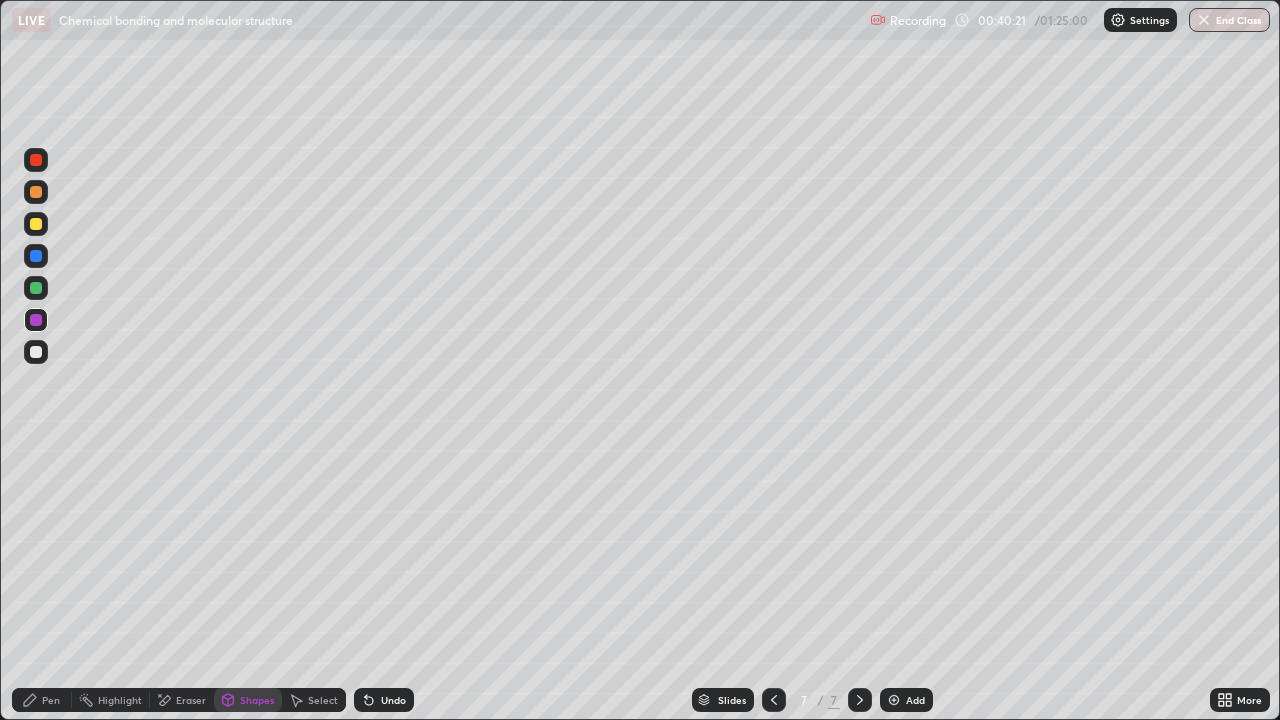 click on "Undo" at bounding box center (393, 700) 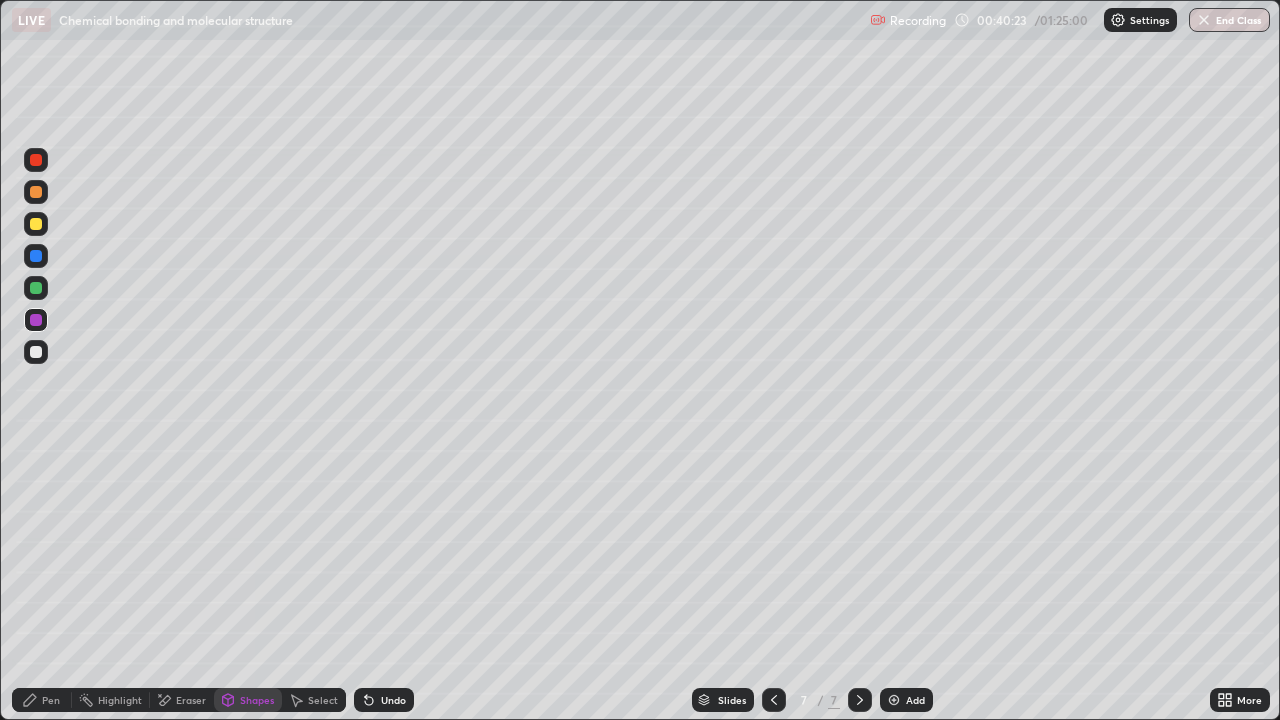 click on "Pen" at bounding box center (51, 700) 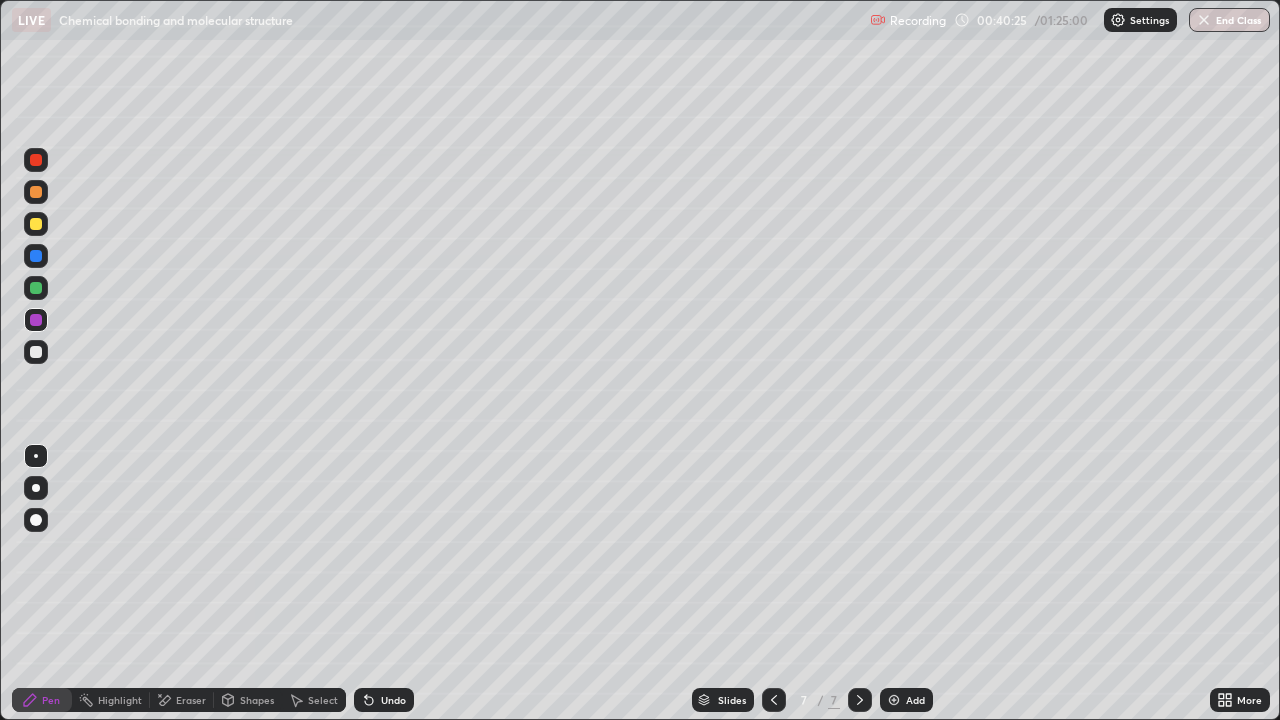 click at bounding box center [36, 288] 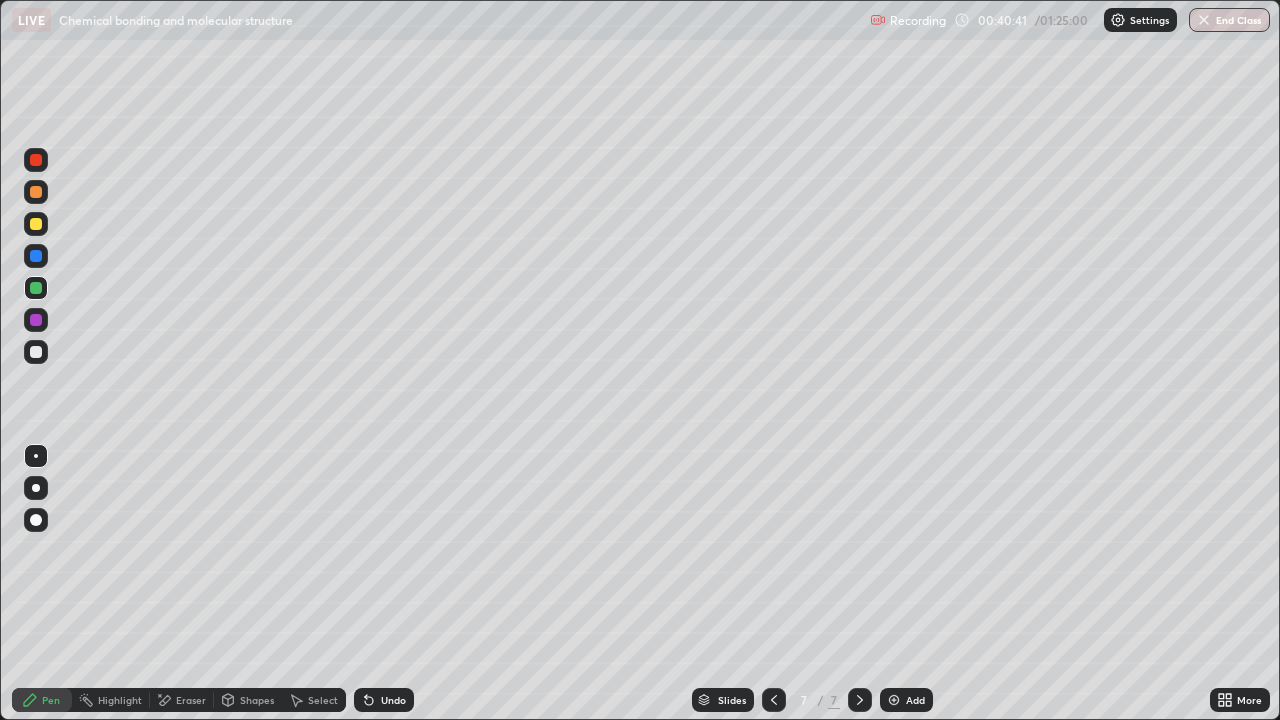 click at bounding box center [36, 256] 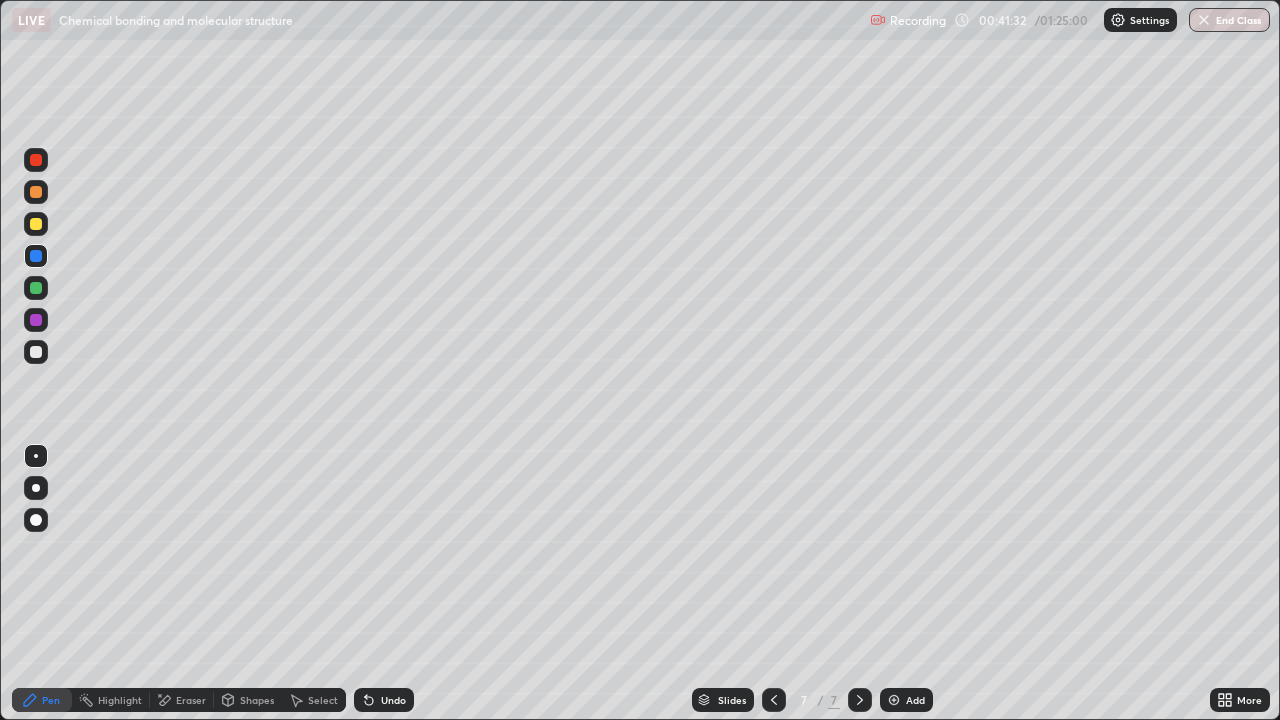 click on "Undo" at bounding box center [393, 700] 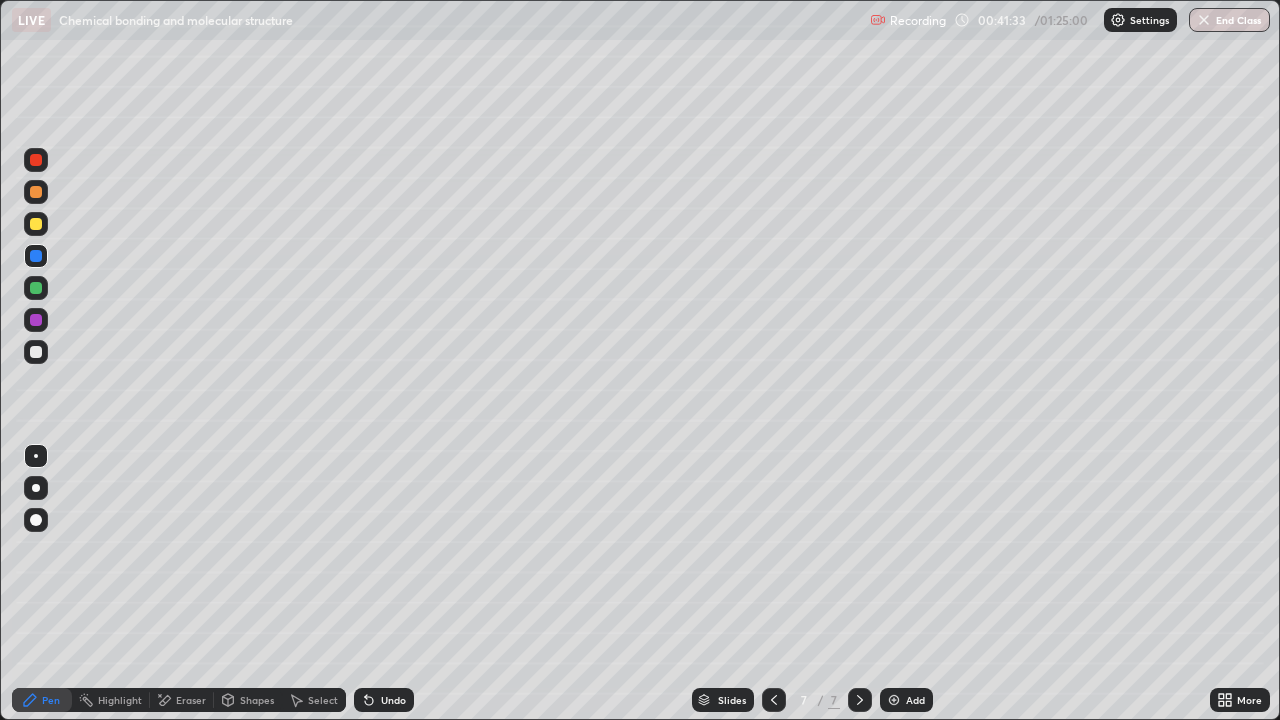 click 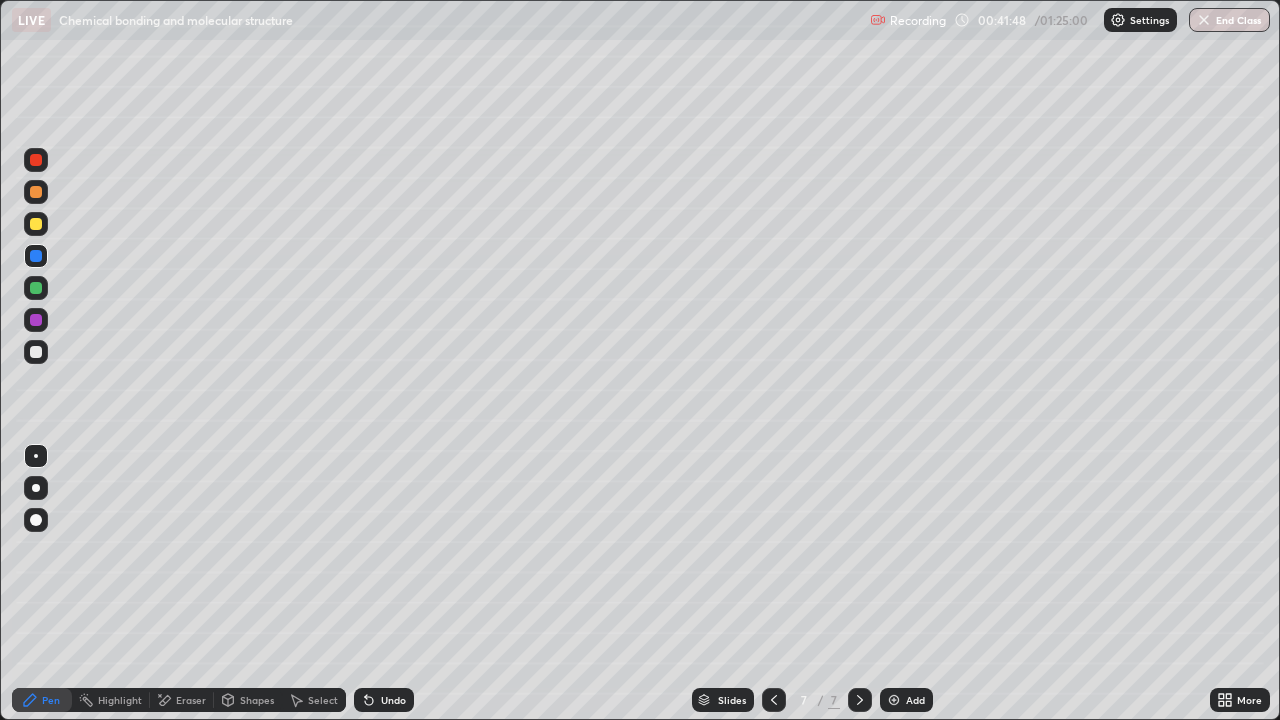click at bounding box center [36, 224] 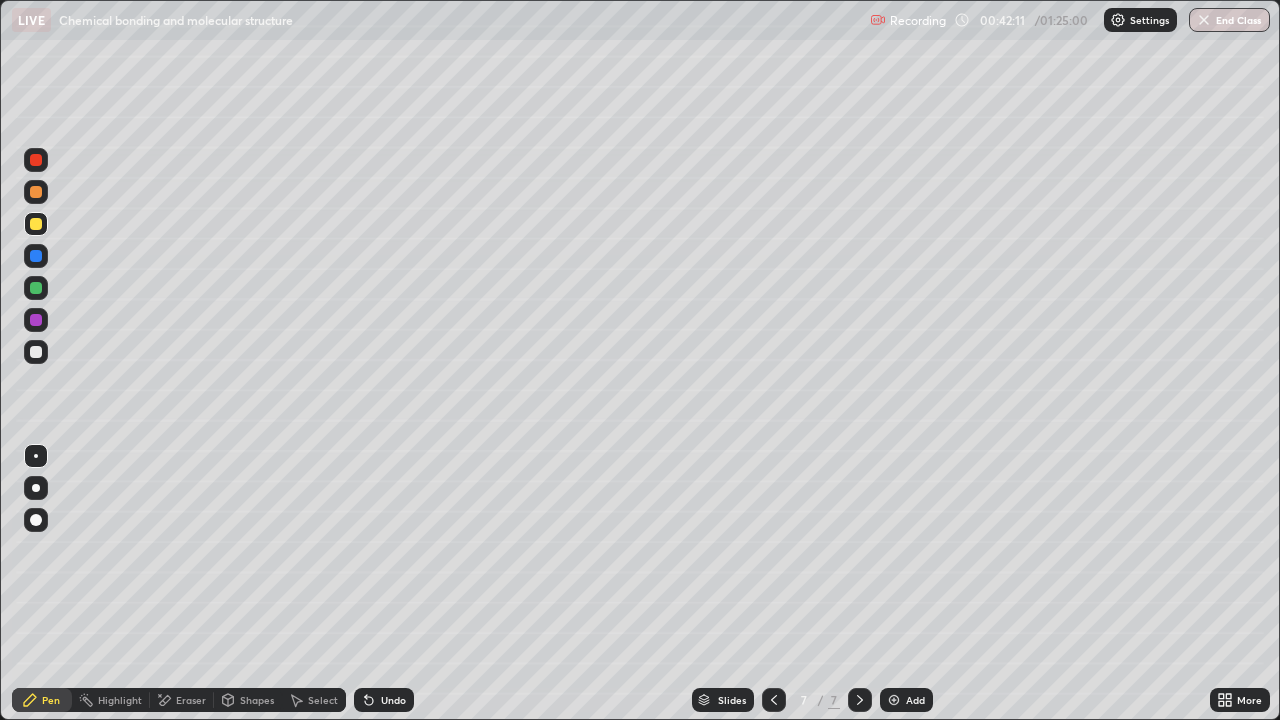 click 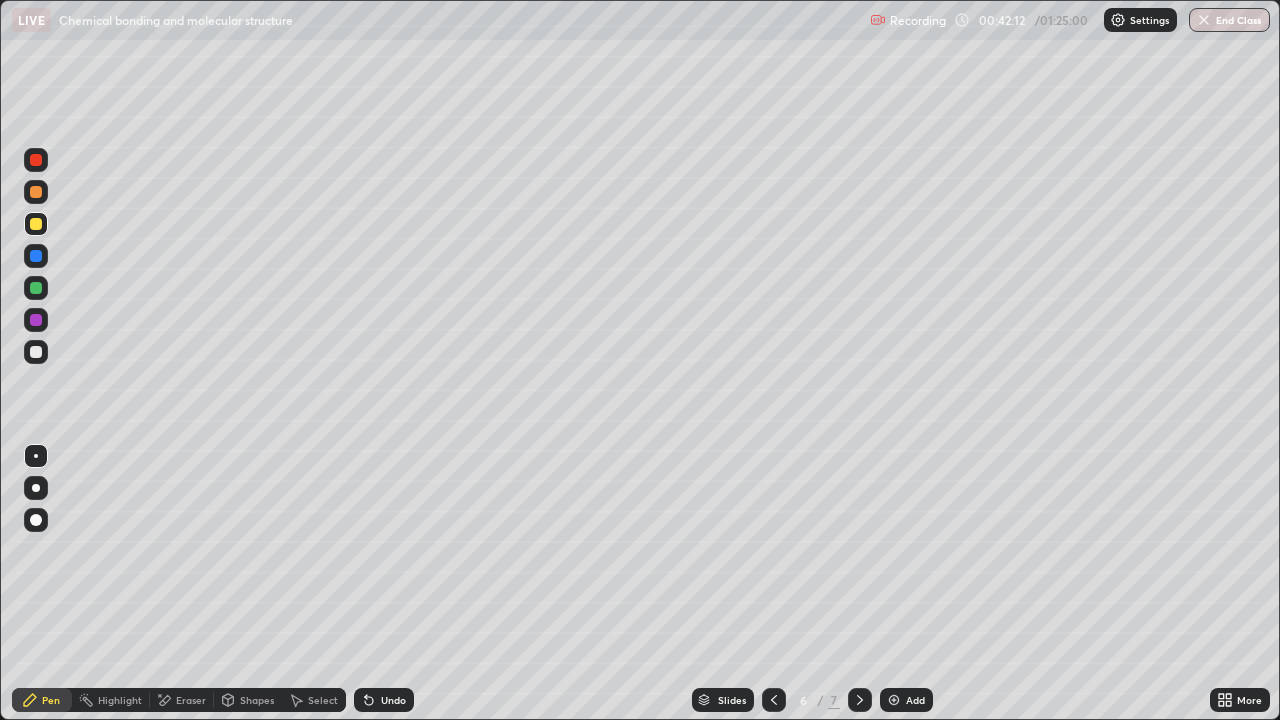 click 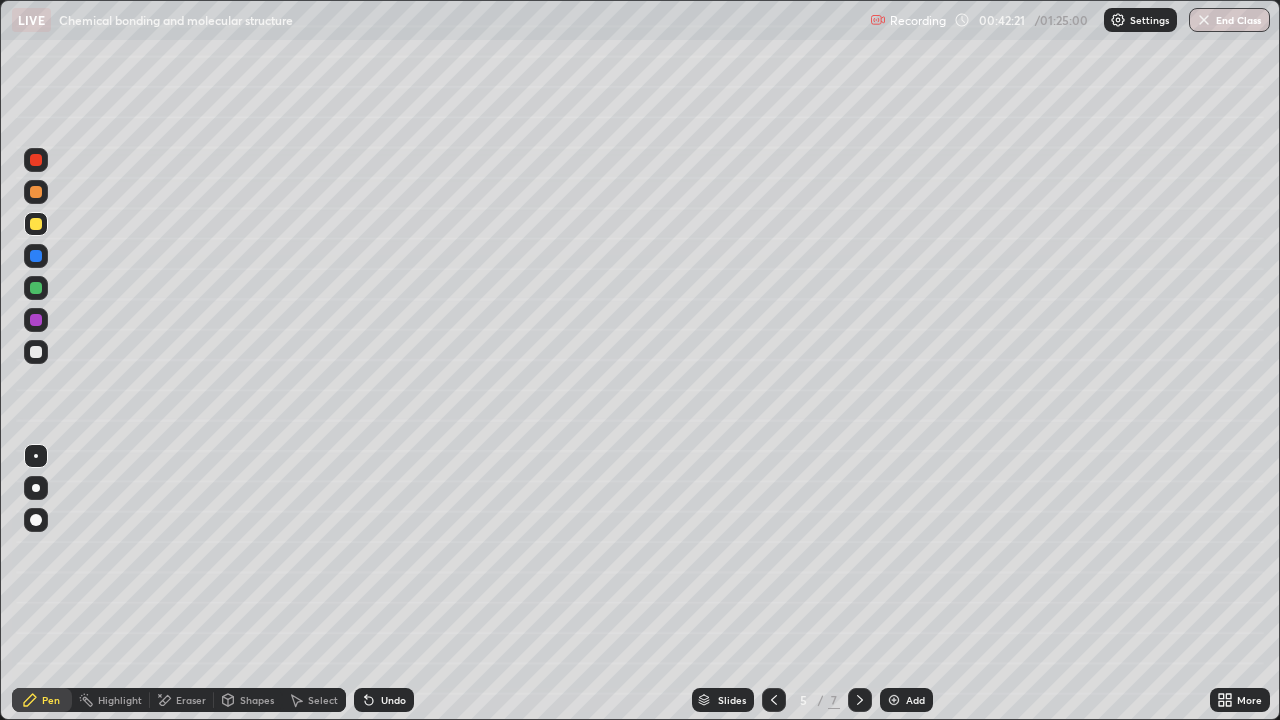 click on "Shapes" at bounding box center [248, 700] 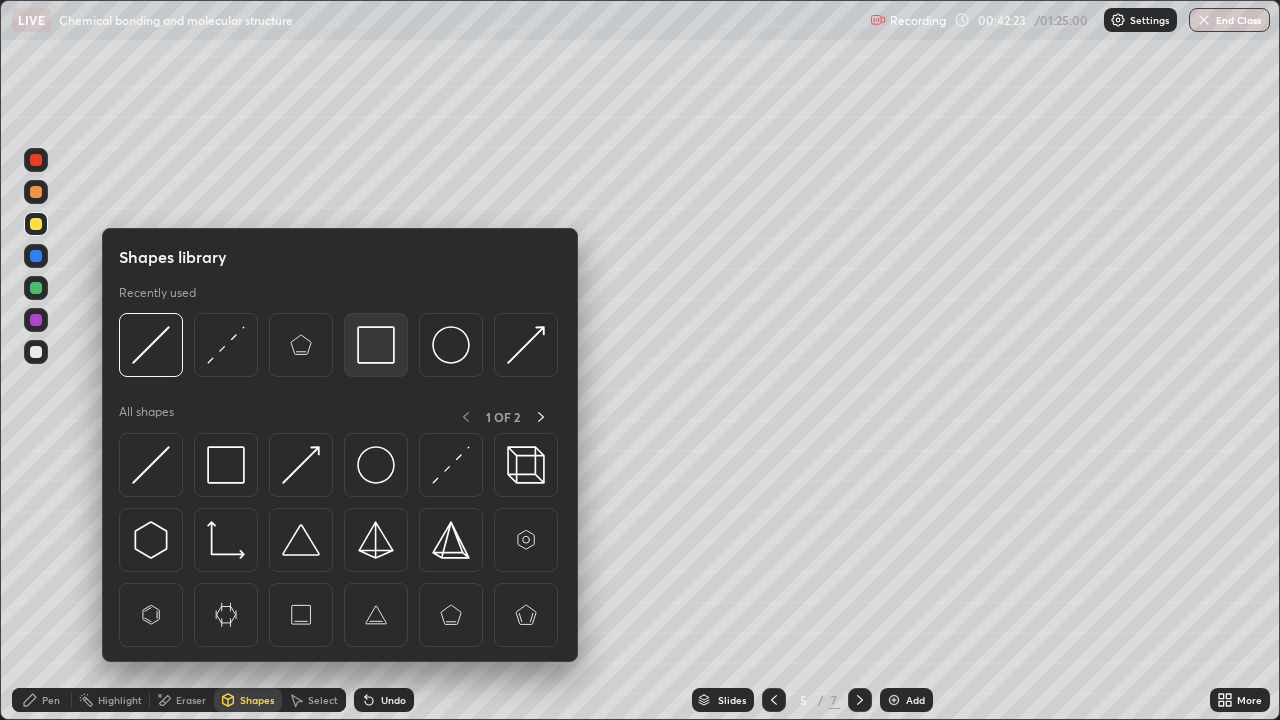 click at bounding box center (376, 345) 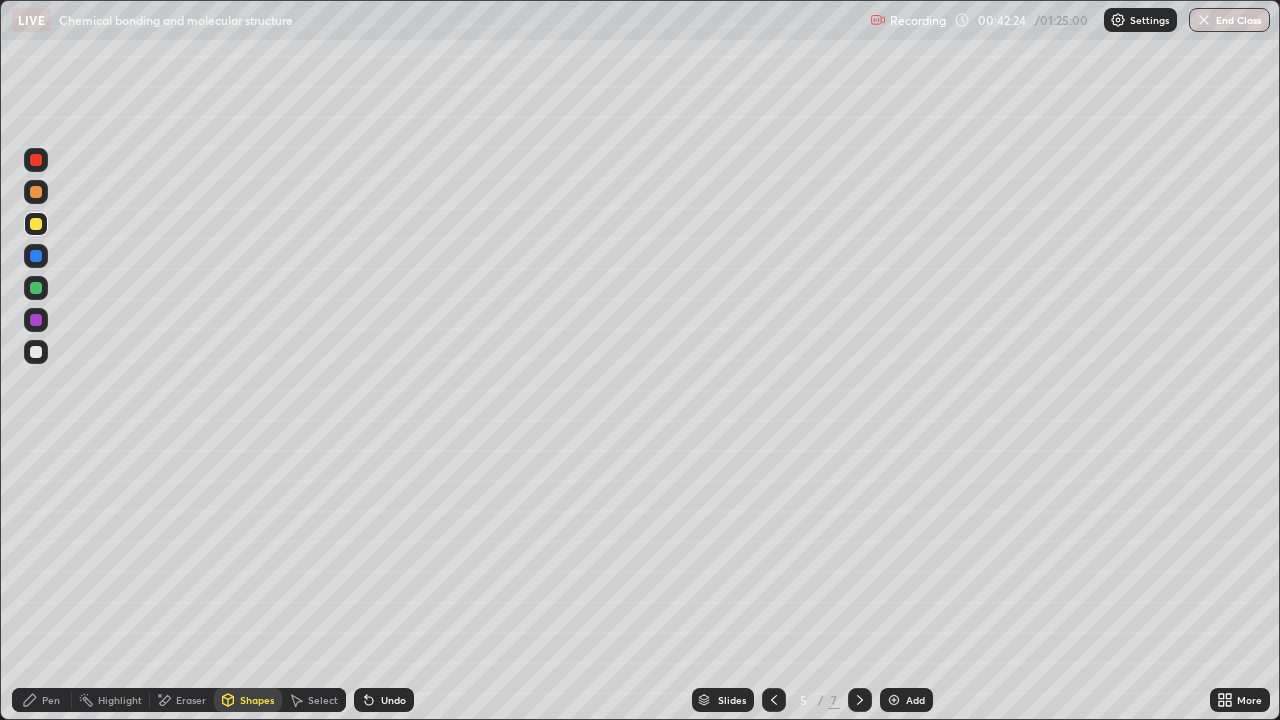 click at bounding box center (36, 192) 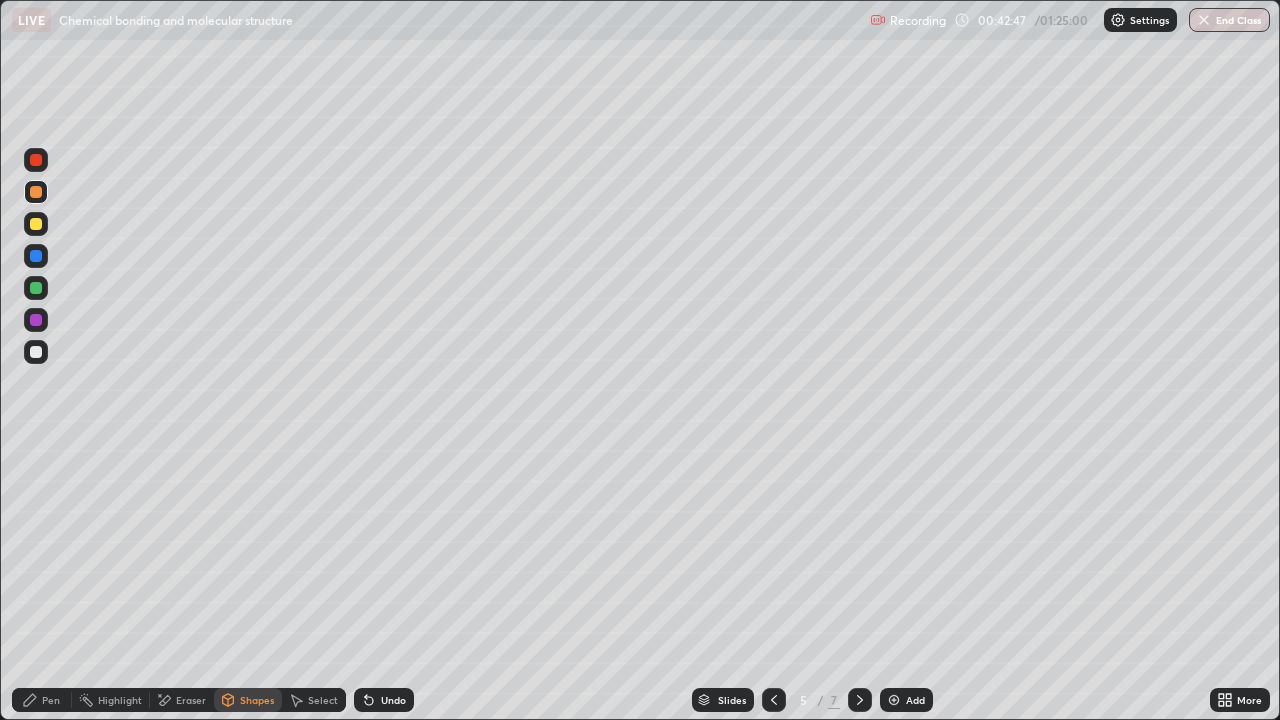 click on "Shapes" at bounding box center (257, 700) 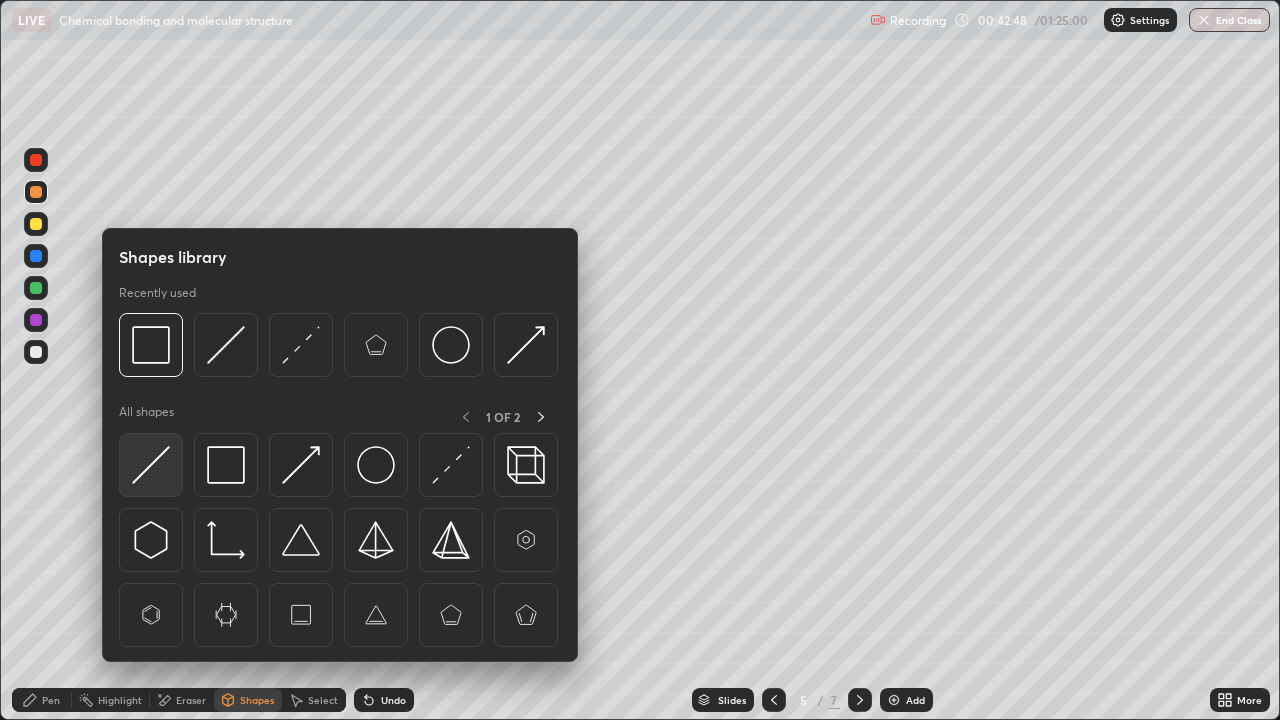 click at bounding box center (151, 465) 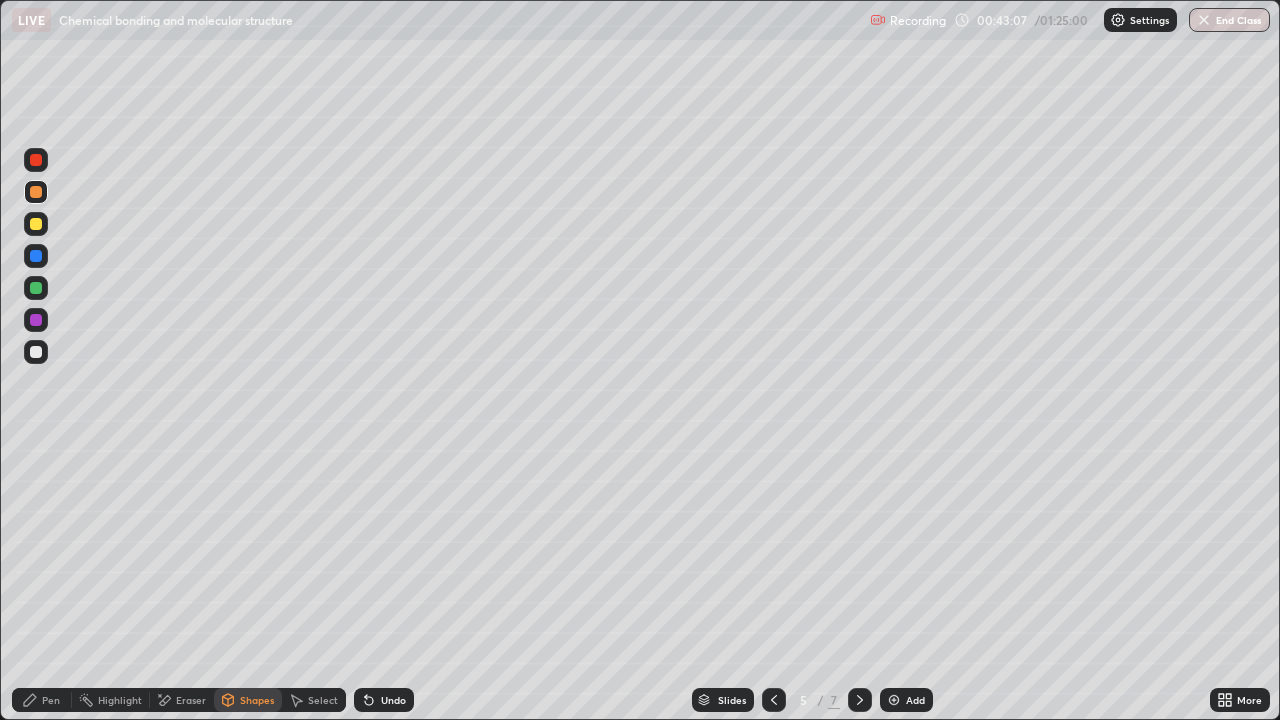 click 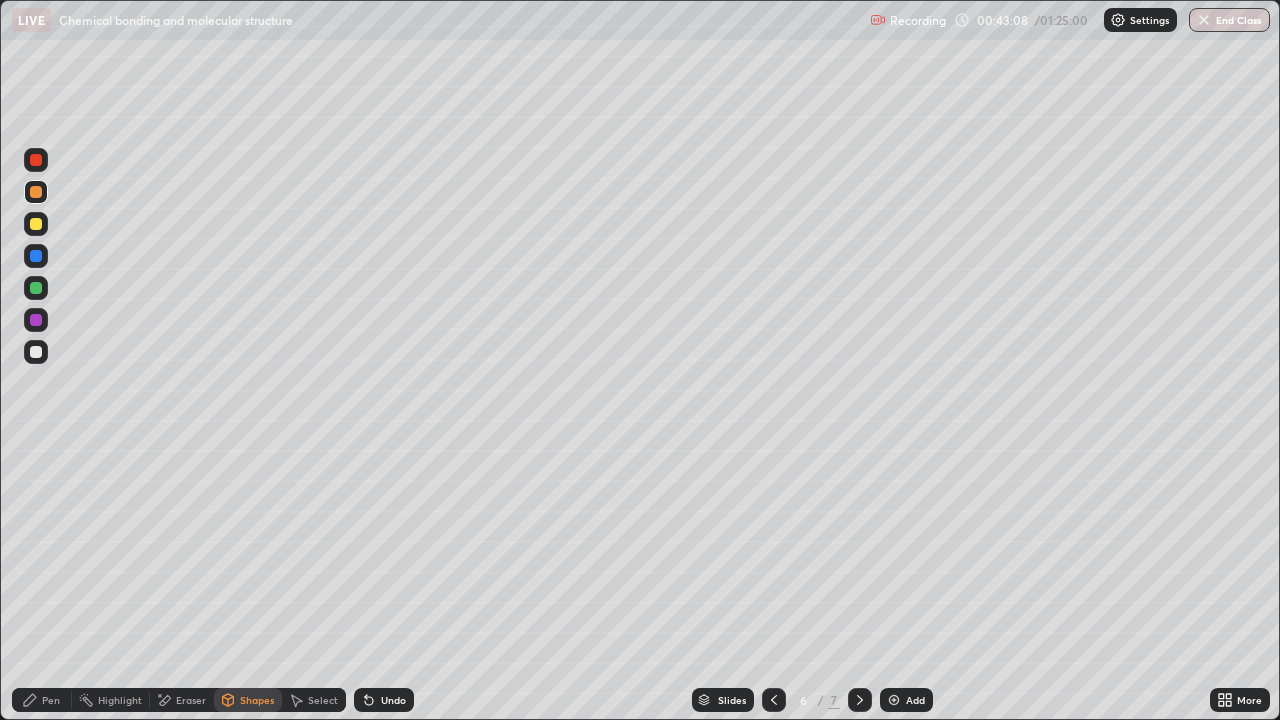click 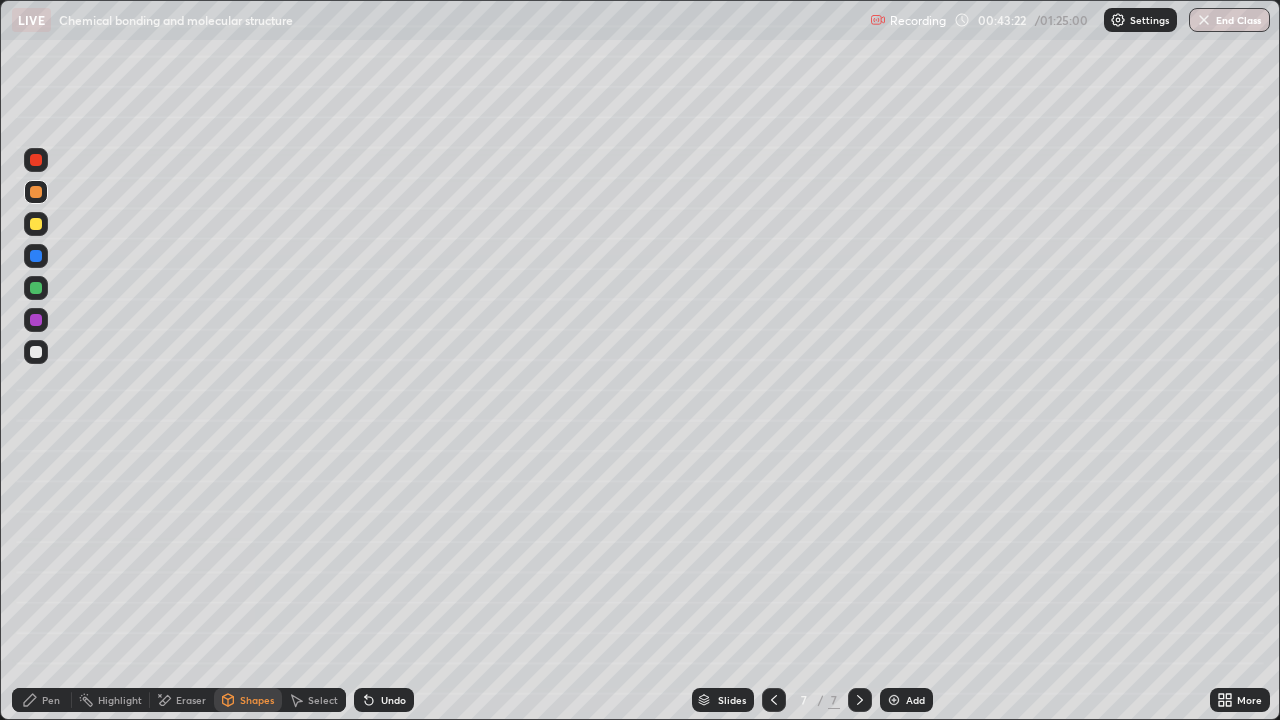 click at bounding box center [36, 352] 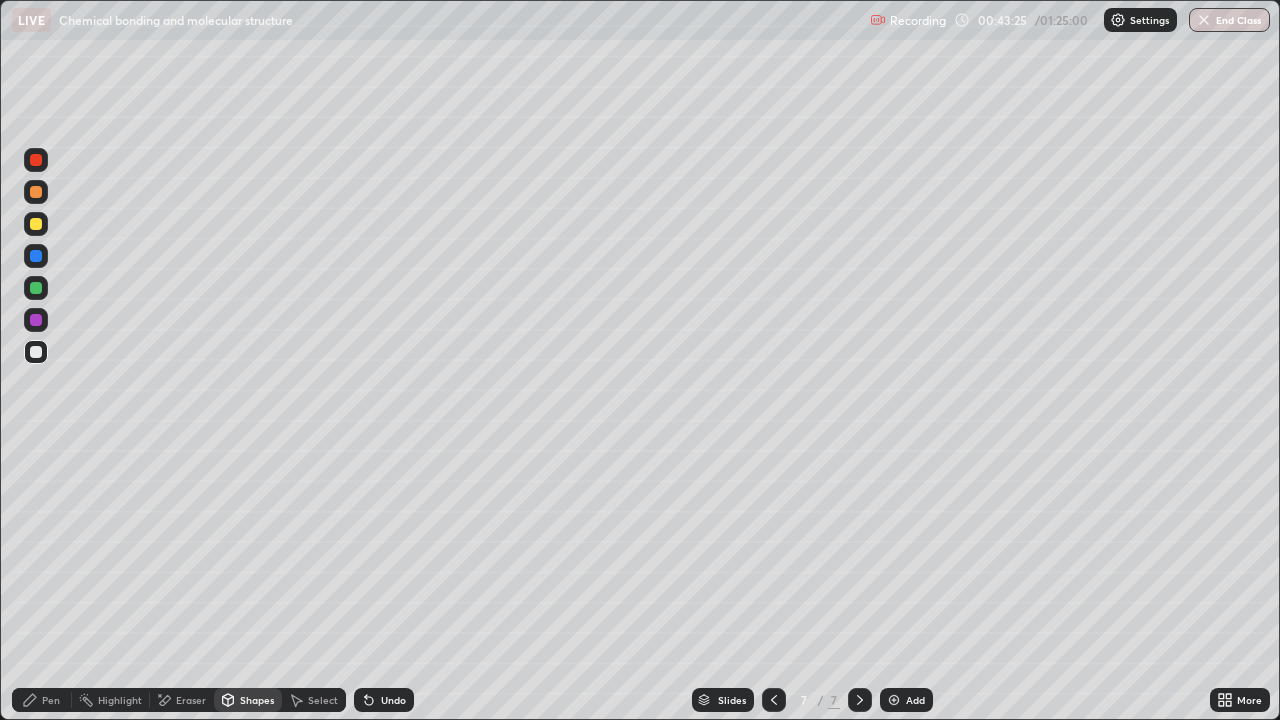 click on "Undo" at bounding box center (384, 700) 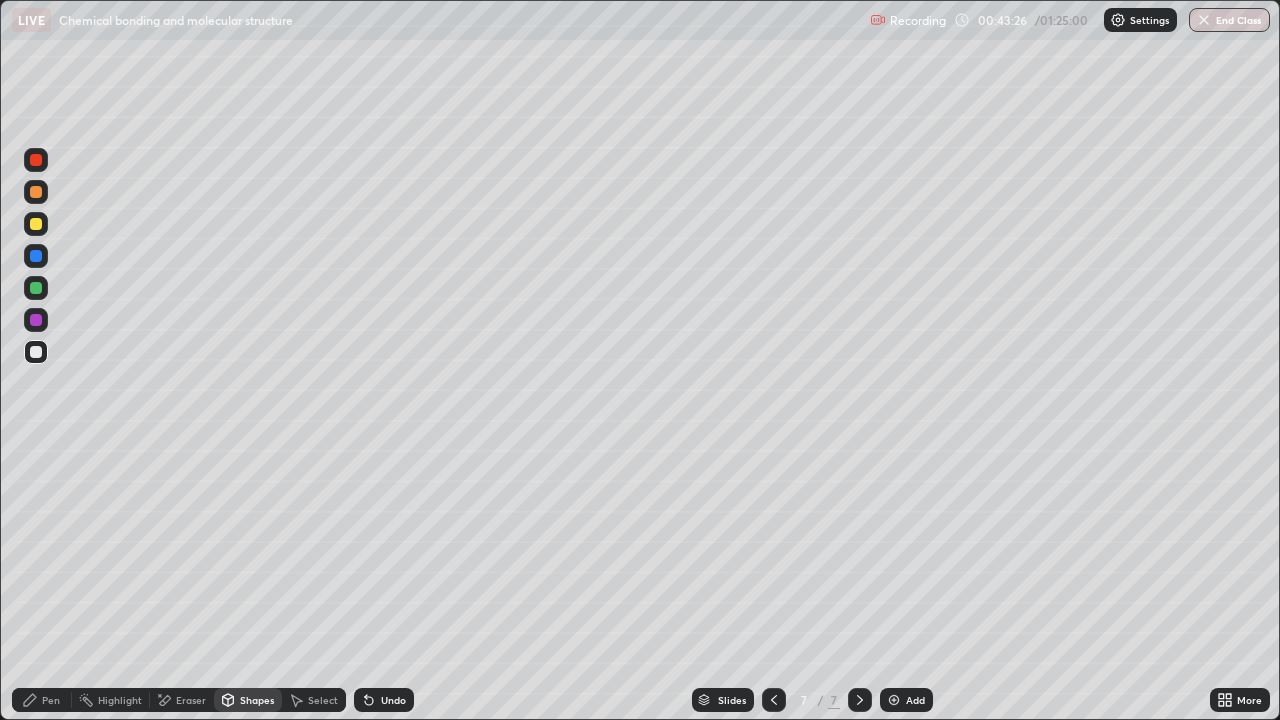 click on "Pen" at bounding box center (51, 700) 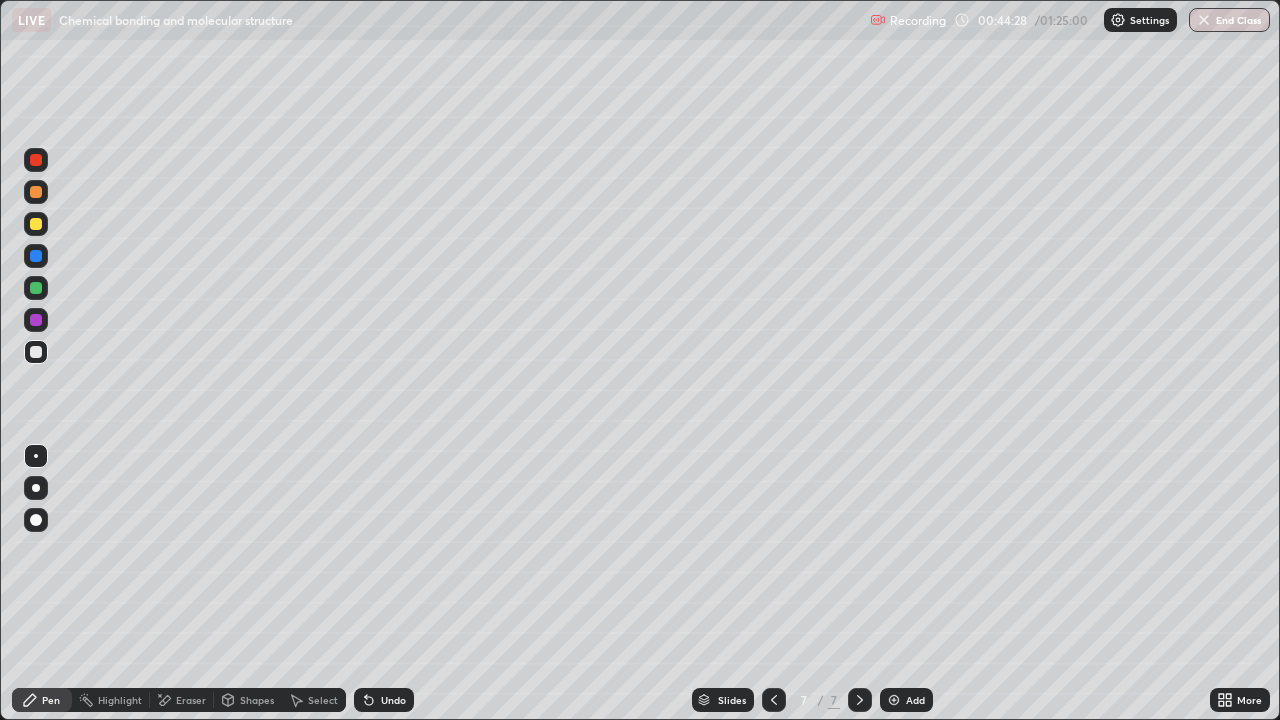click at bounding box center [894, 700] 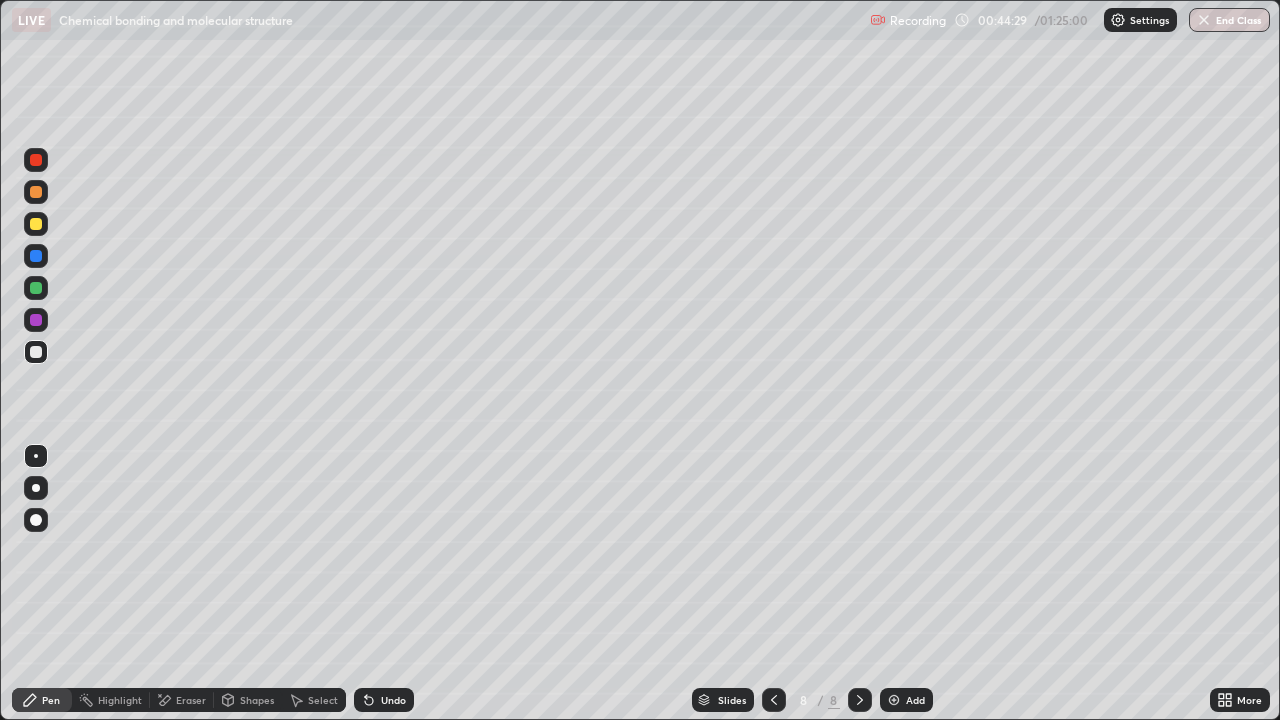 click at bounding box center [36, 224] 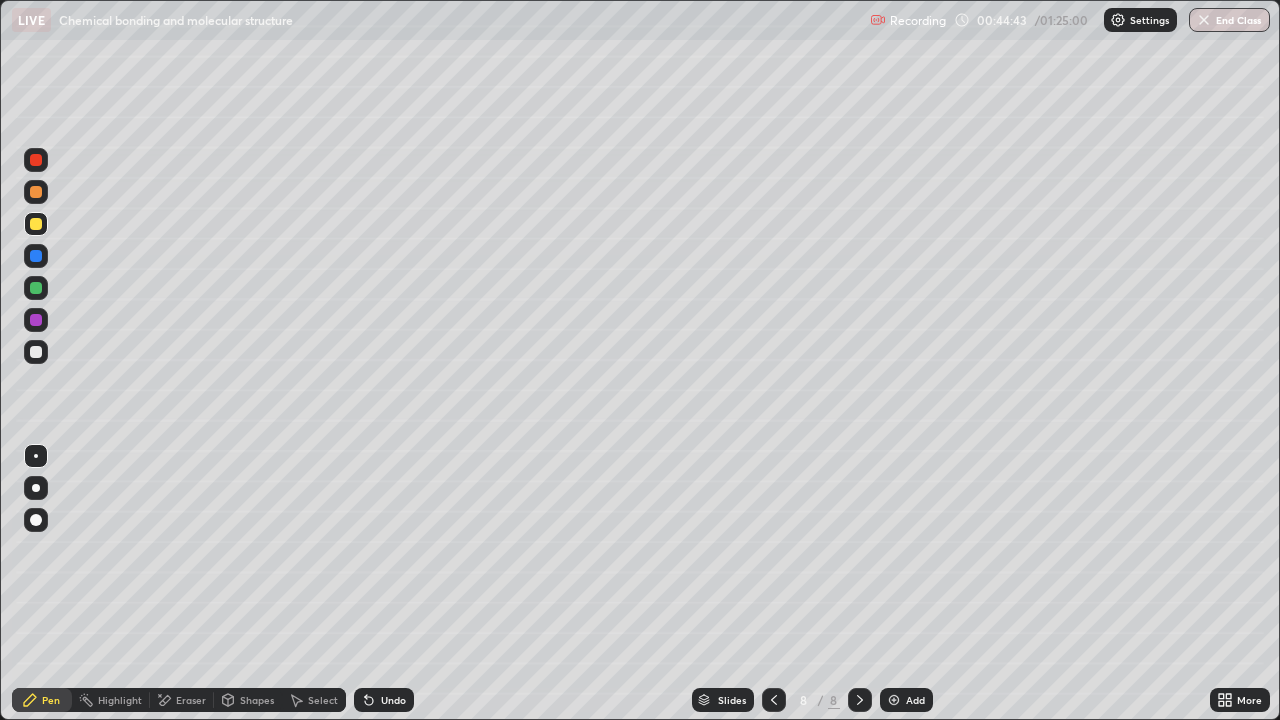 click on "Shapes" at bounding box center [257, 700] 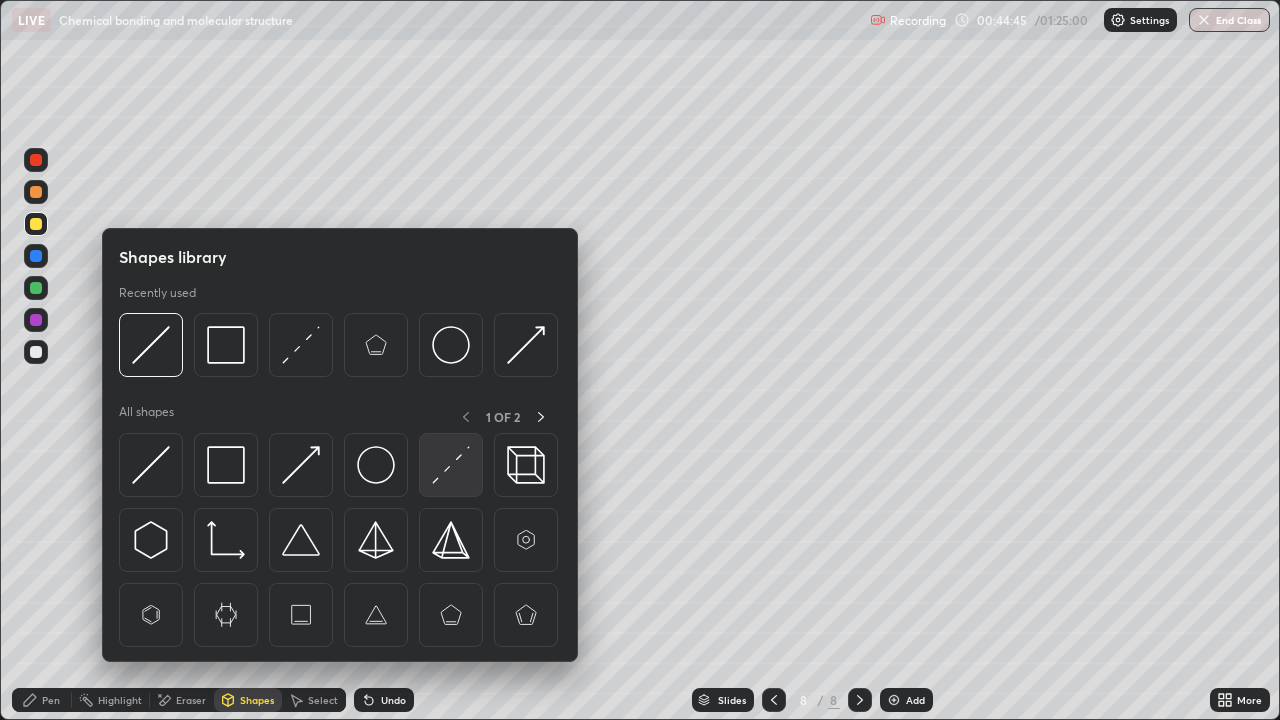 click at bounding box center [451, 465] 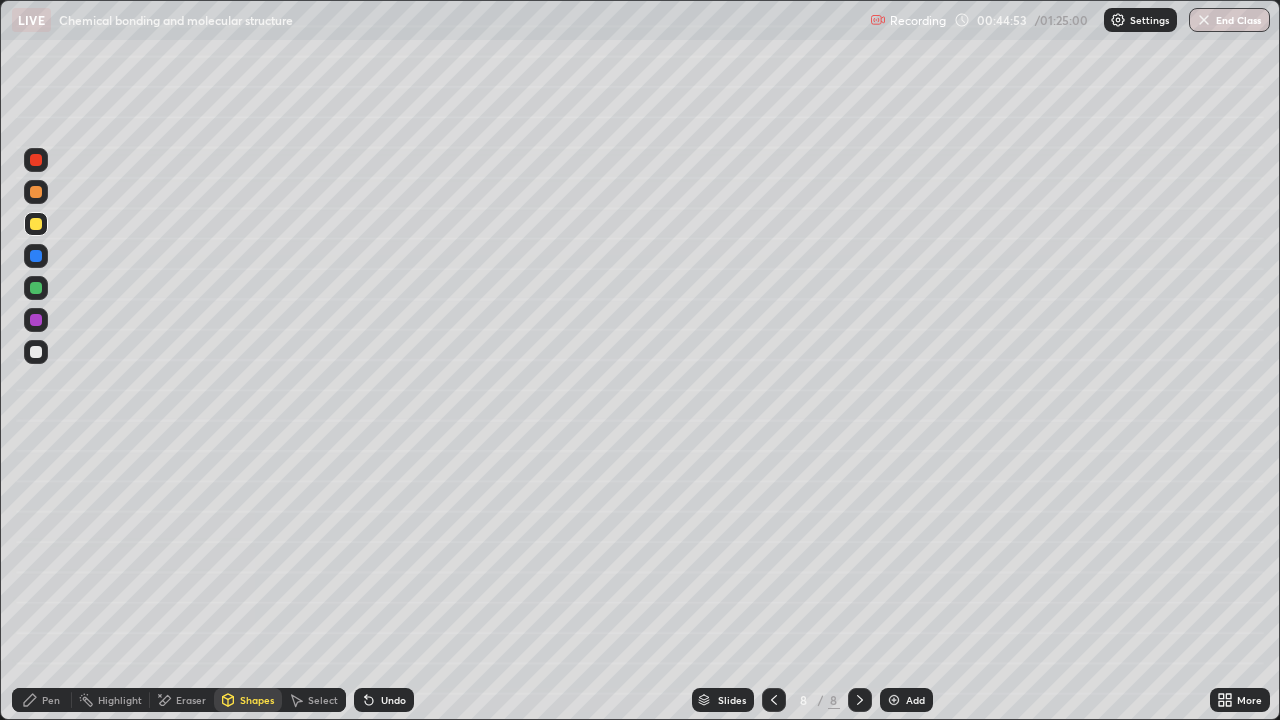 click on "Pen" at bounding box center [51, 700] 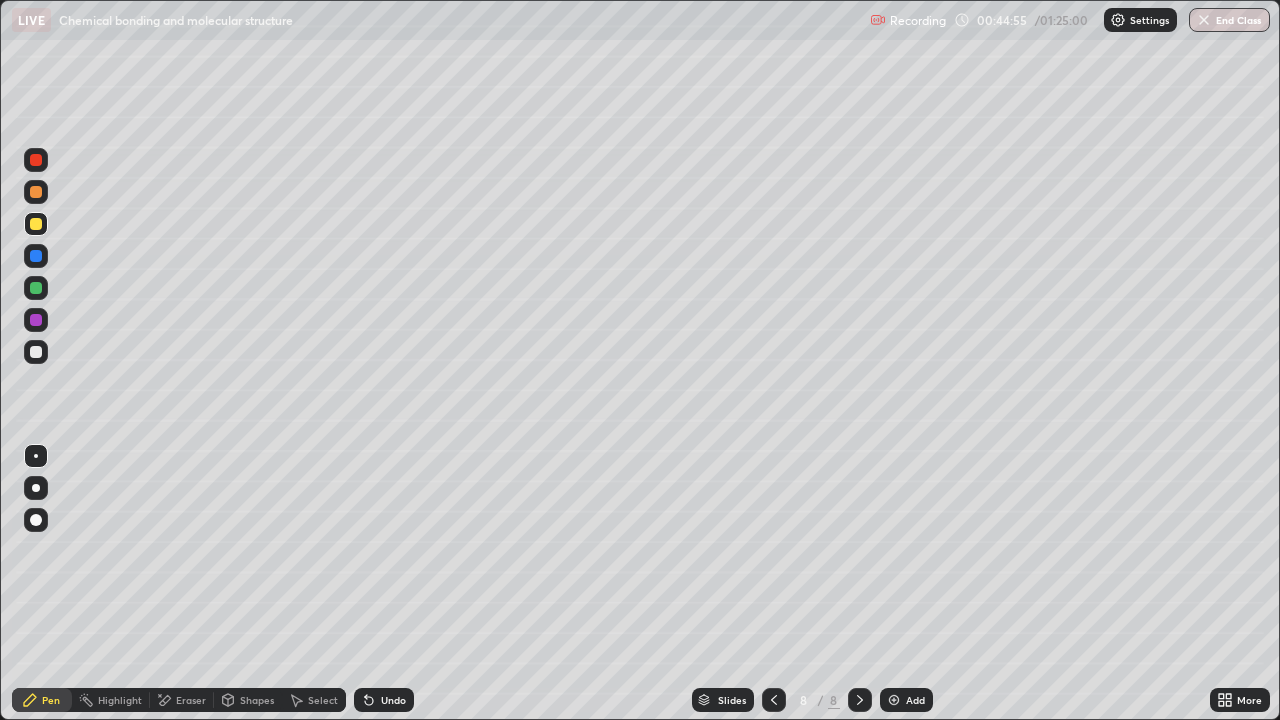 click at bounding box center (36, 256) 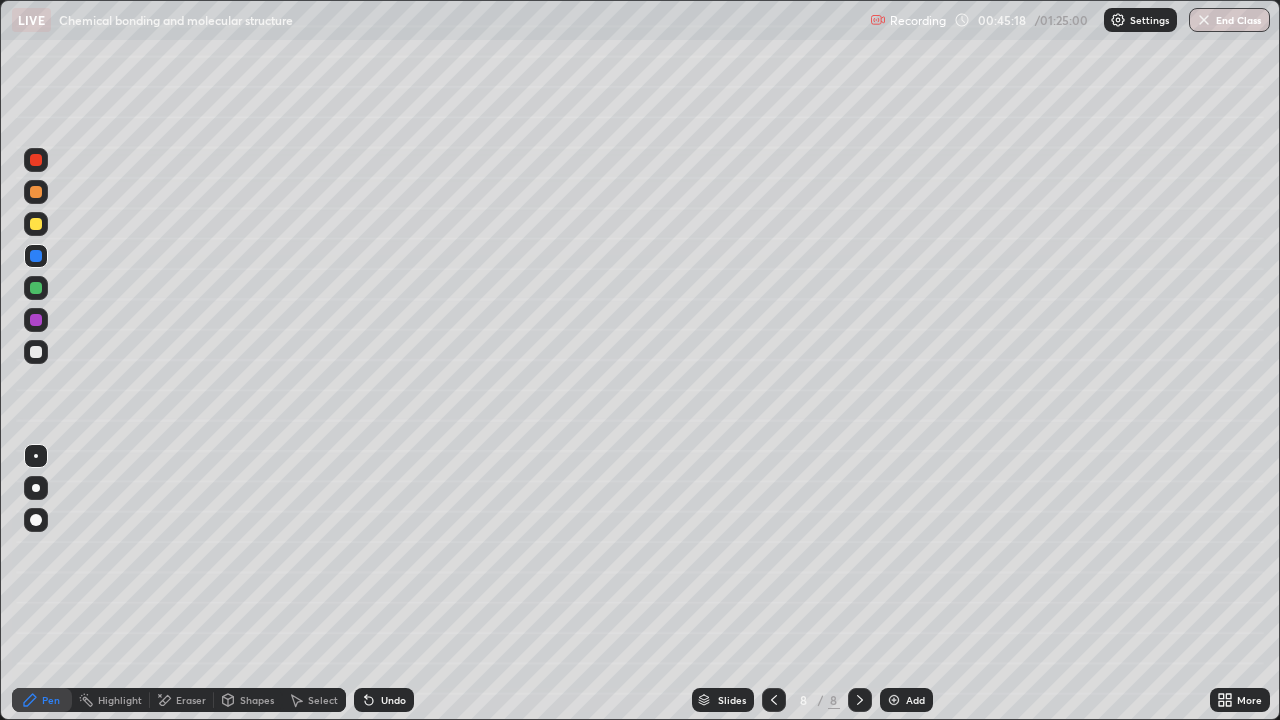 click on "Undo" at bounding box center [393, 700] 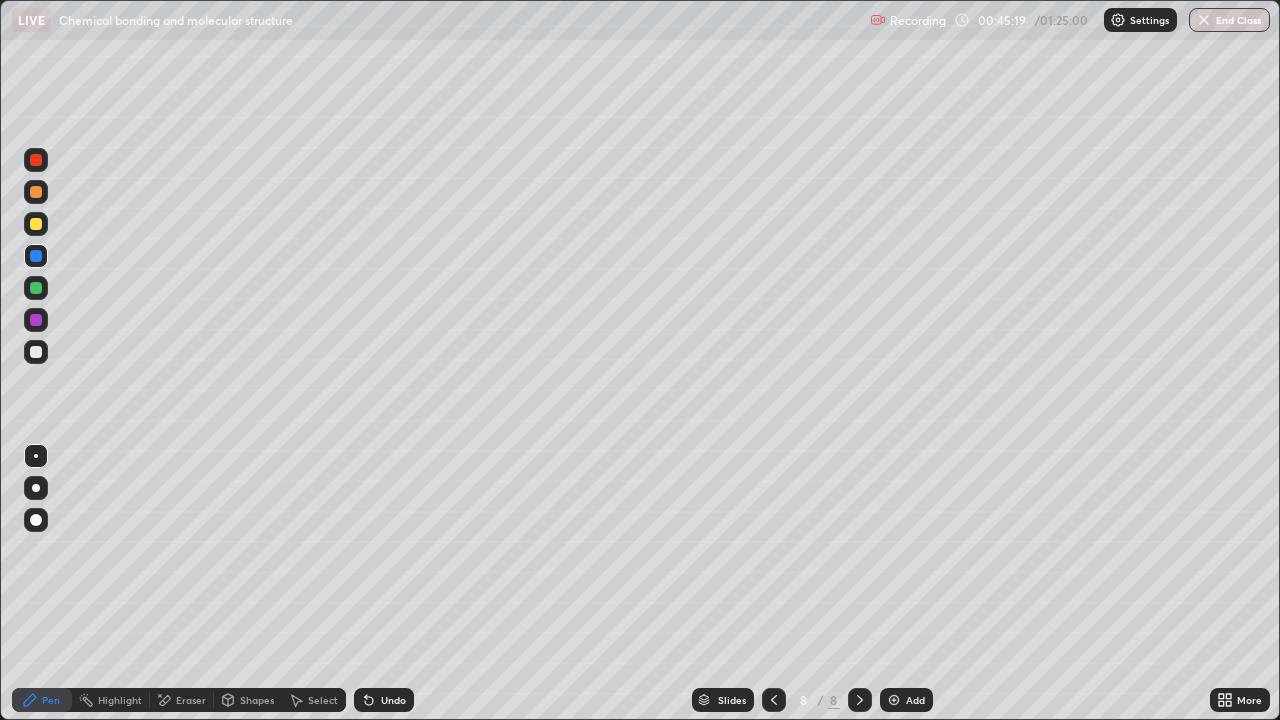 click on "Undo" at bounding box center [393, 700] 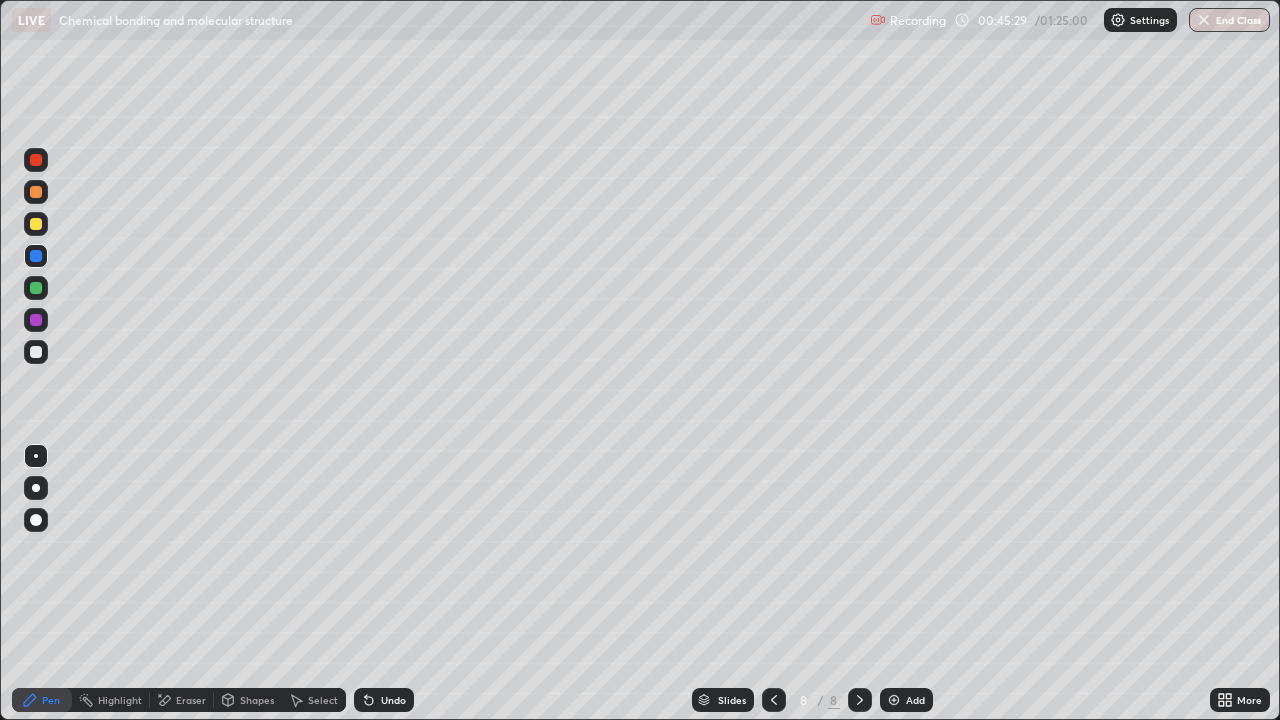 click at bounding box center [36, 288] 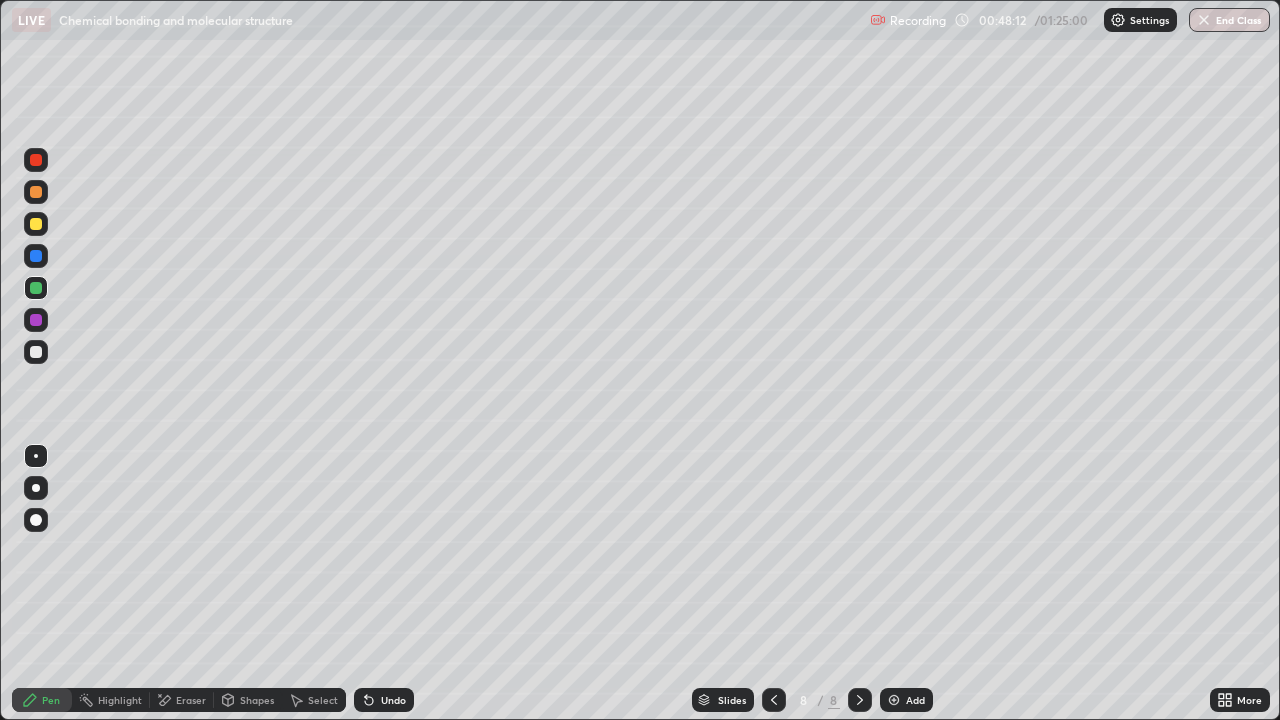 click on "Add" at bounding box center (906, 700) 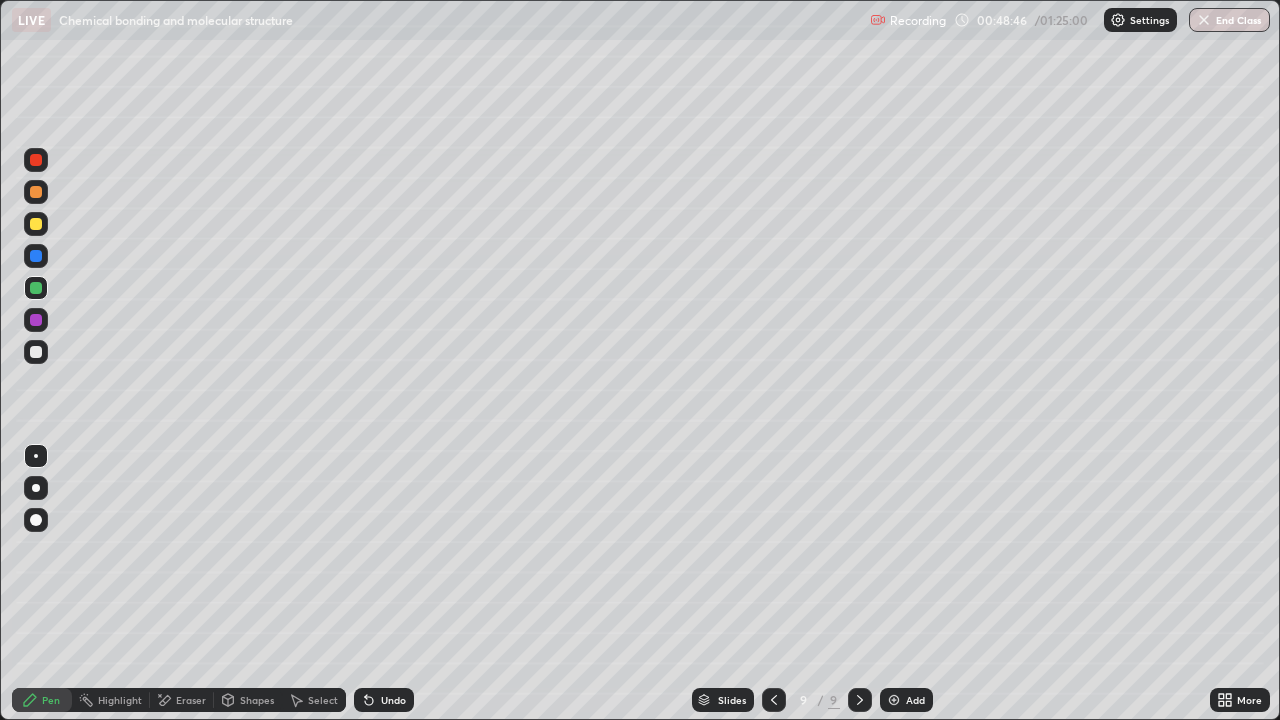 click on "Shapes" at bounding box center [257, 700] 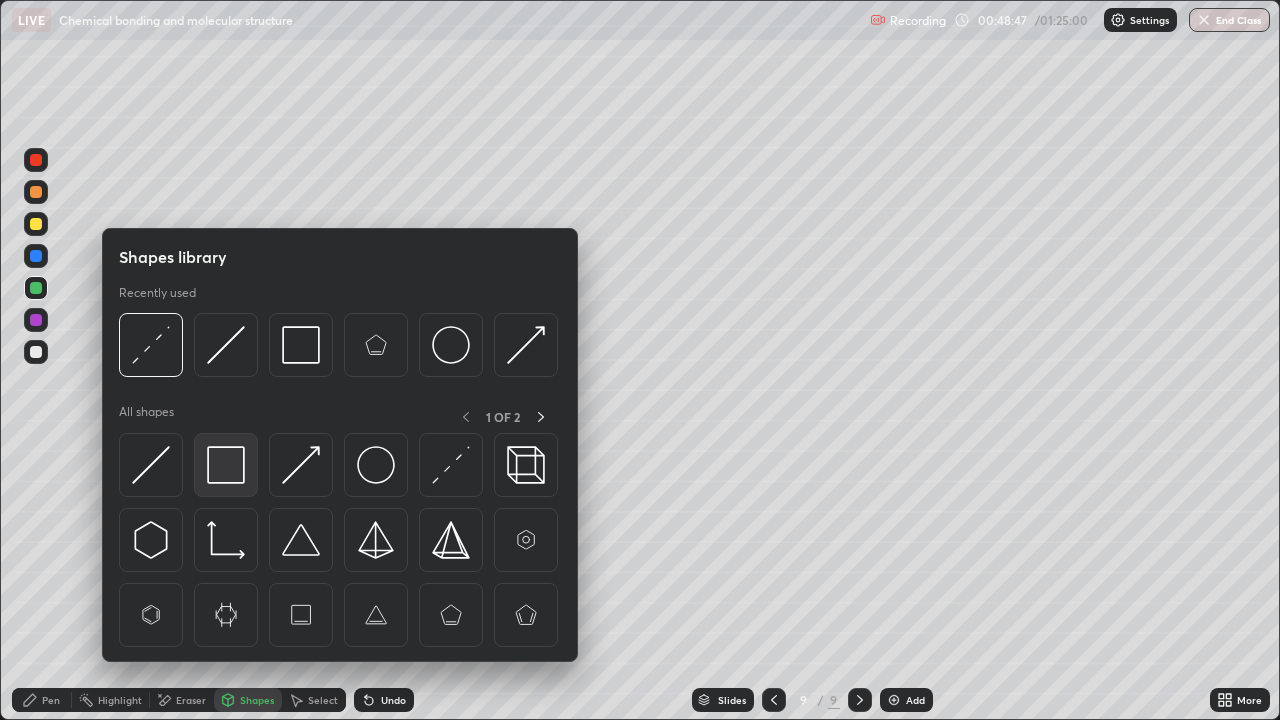 click at bounding box center (226, 465) 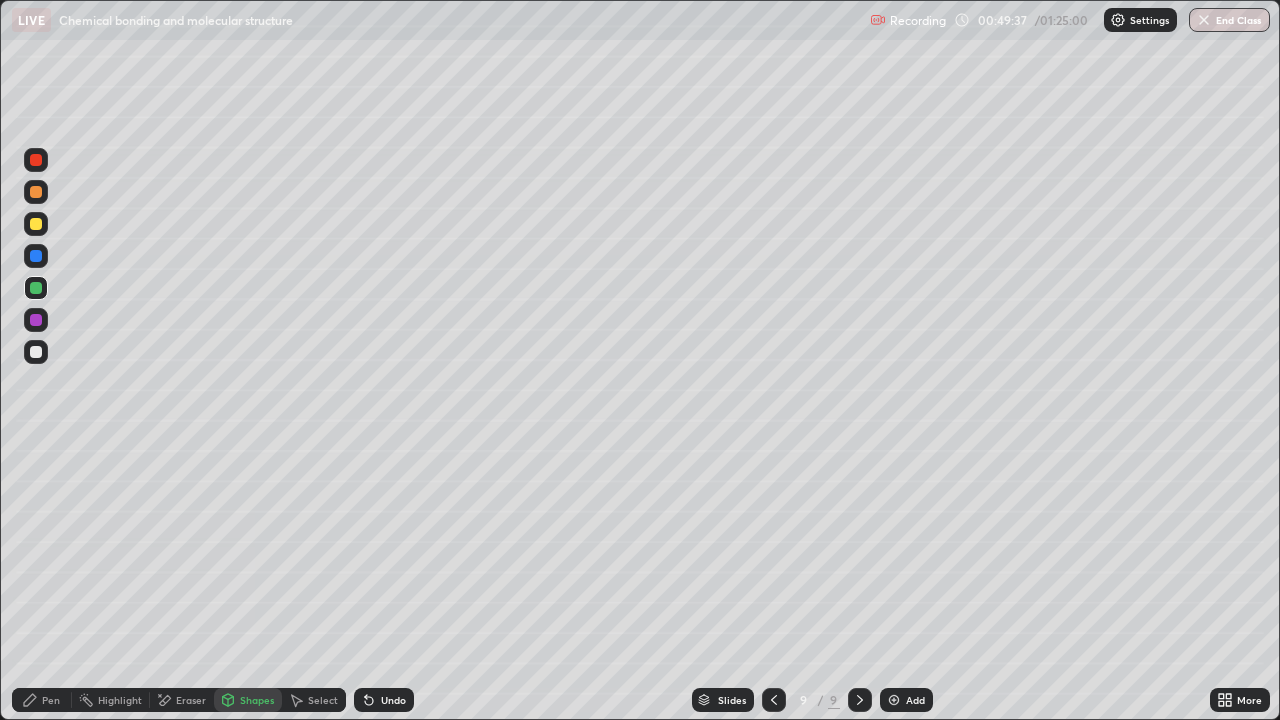 click at bounding box center [36, 320] 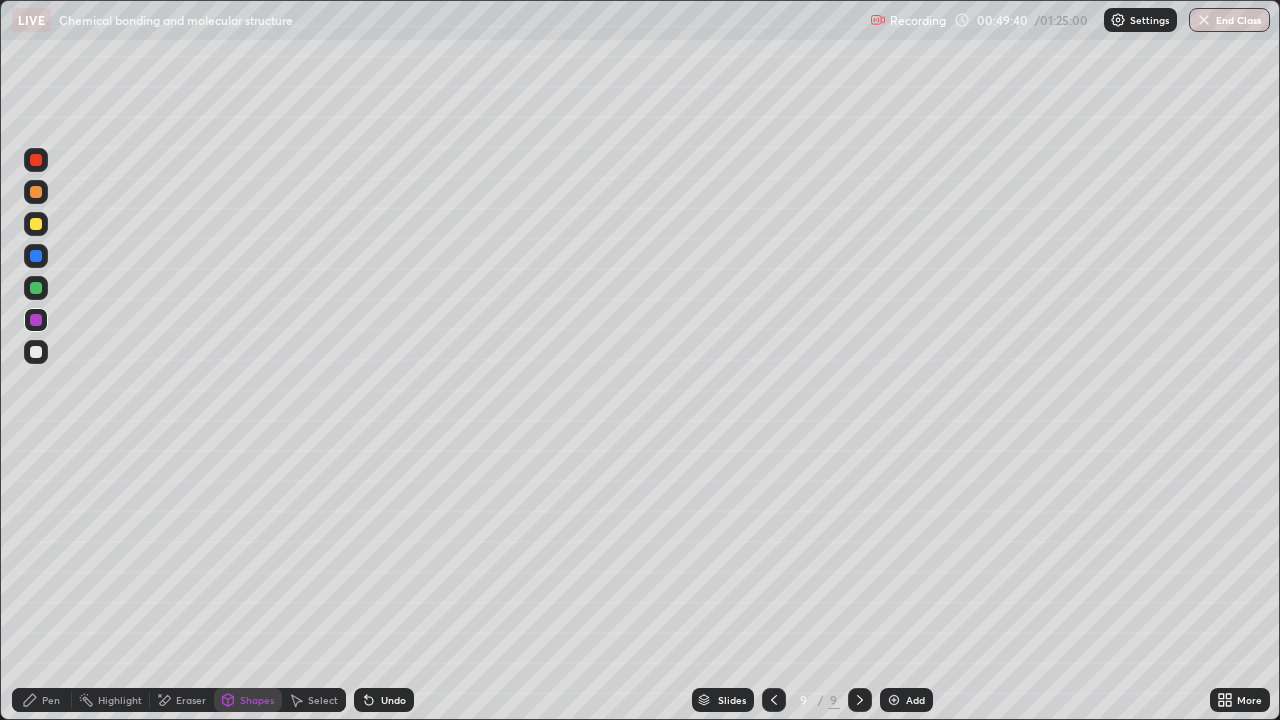 click 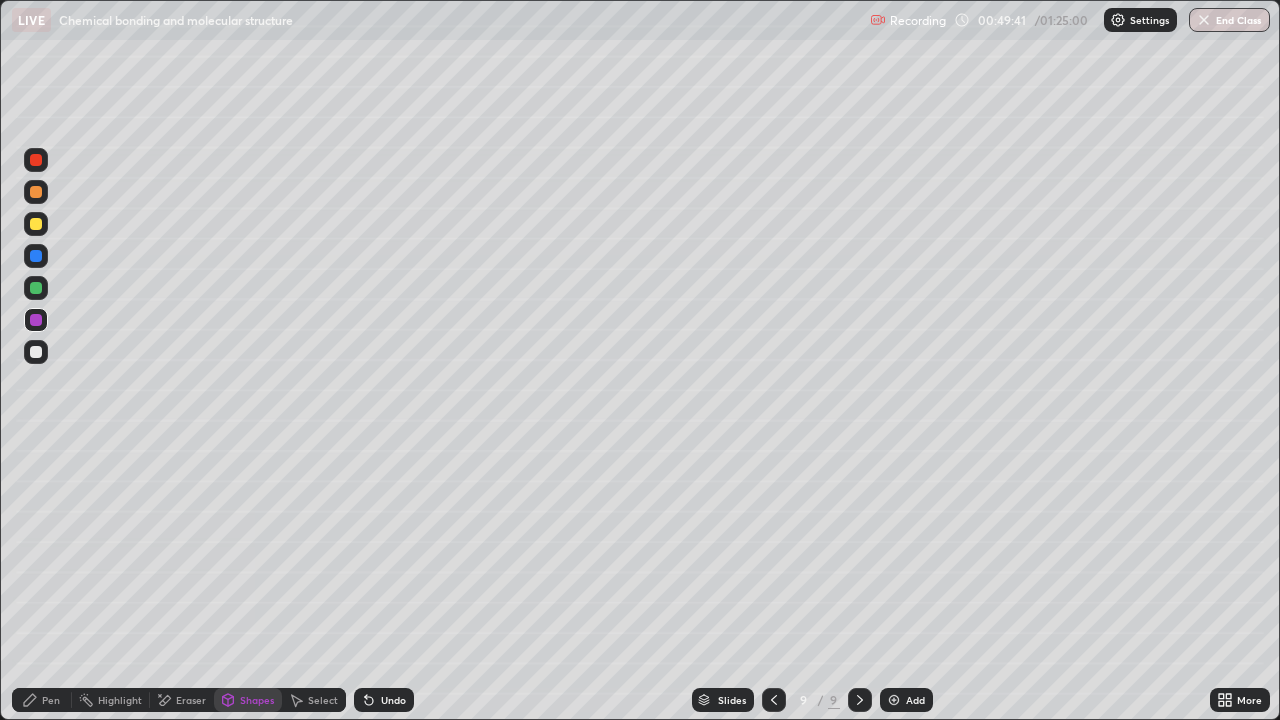 click on "Pen" at bounding box center [42, 700] 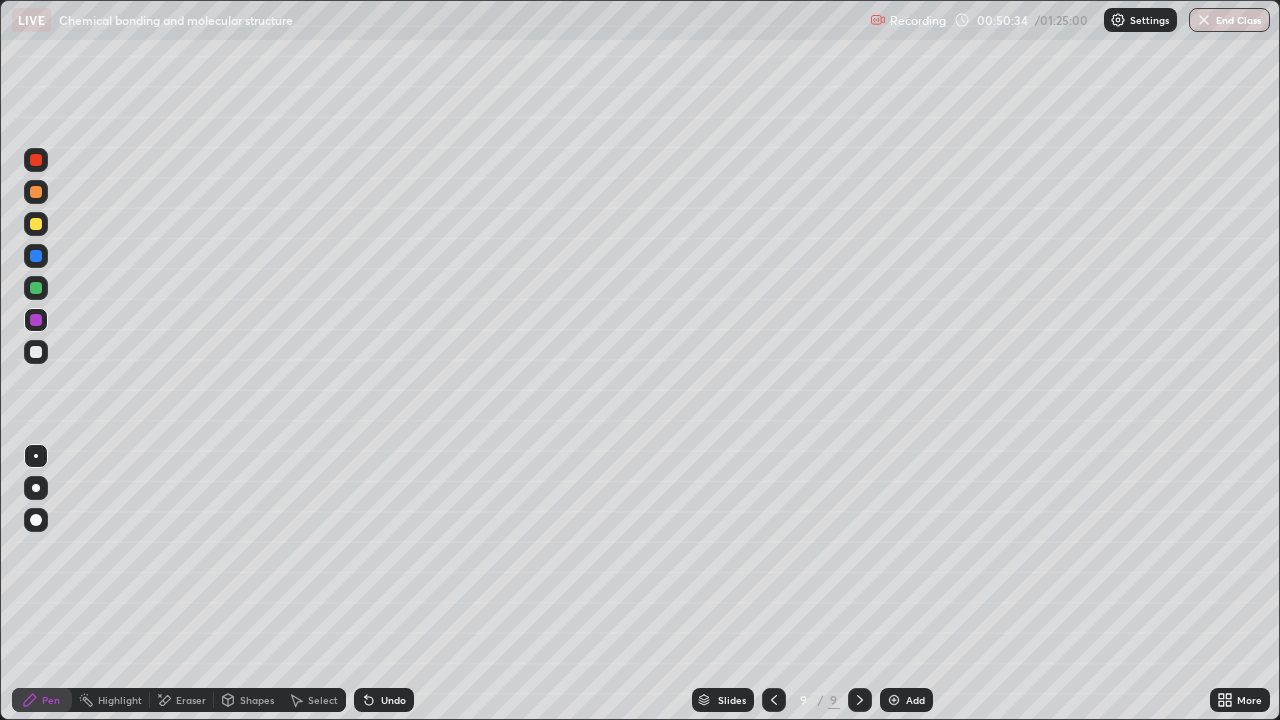 click at bounding box center (36, 352) 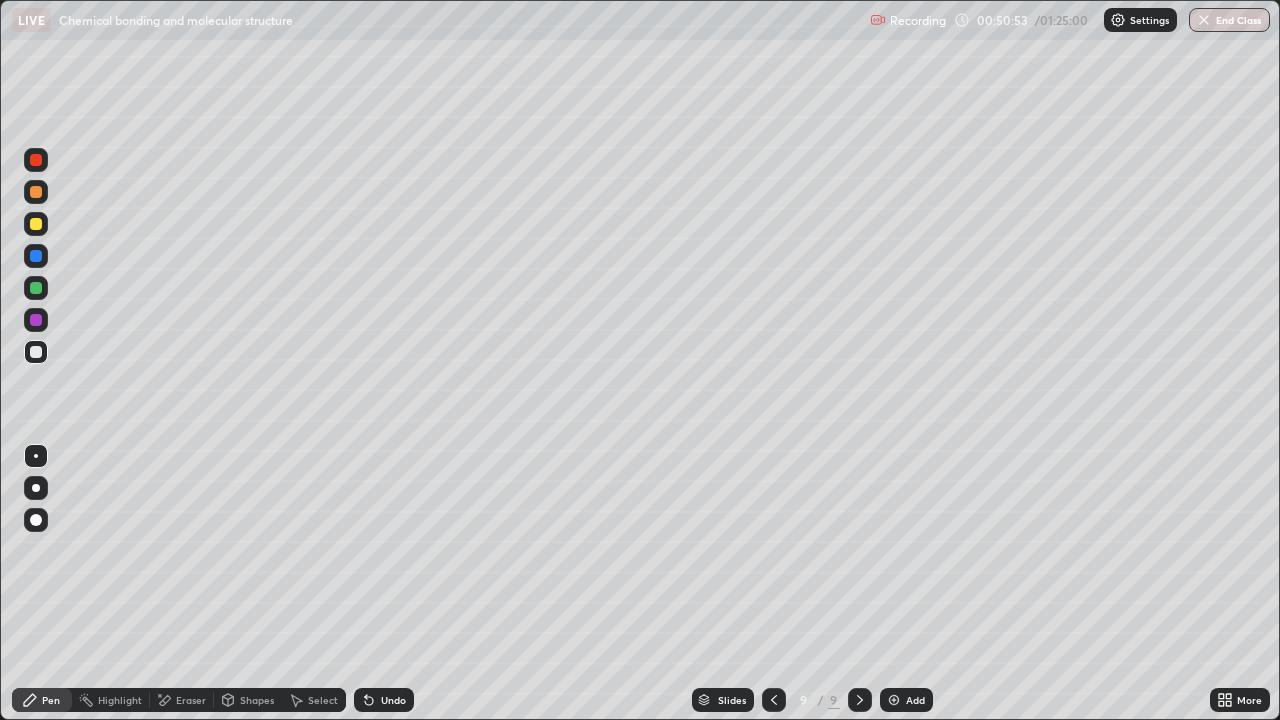 click at bounding box center [36, 288] 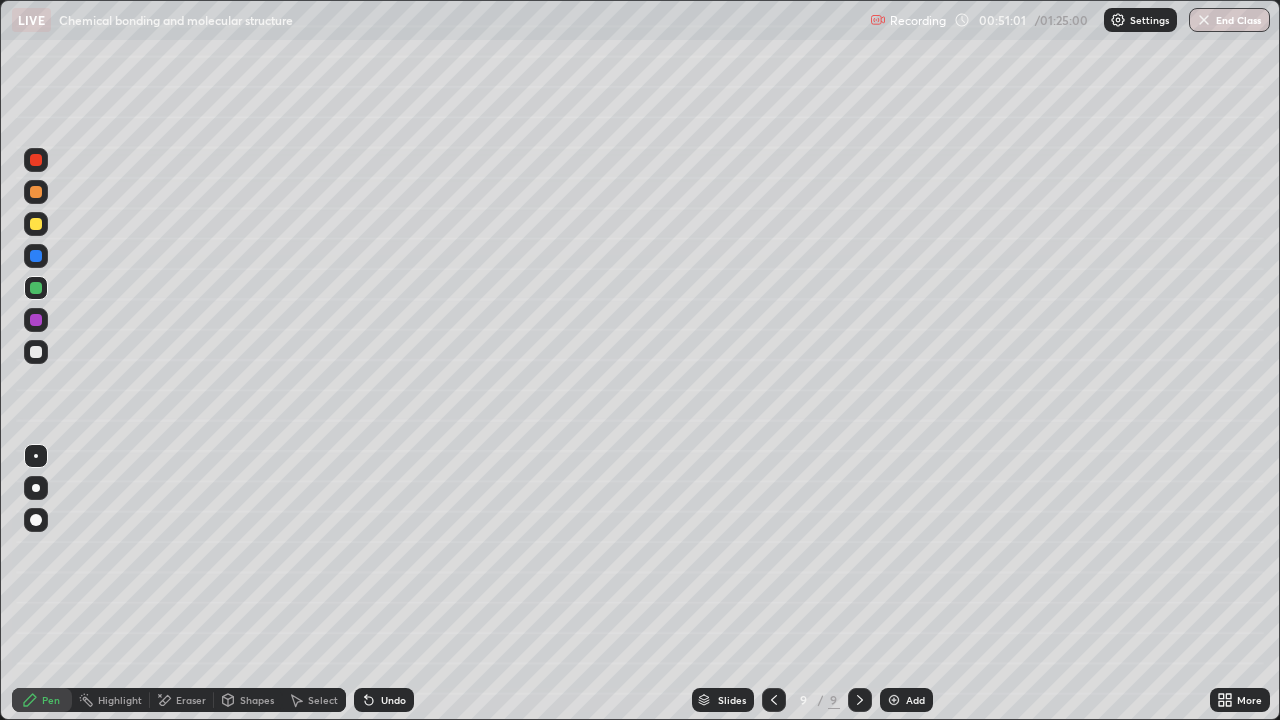 click at bounding box center [36, 224] 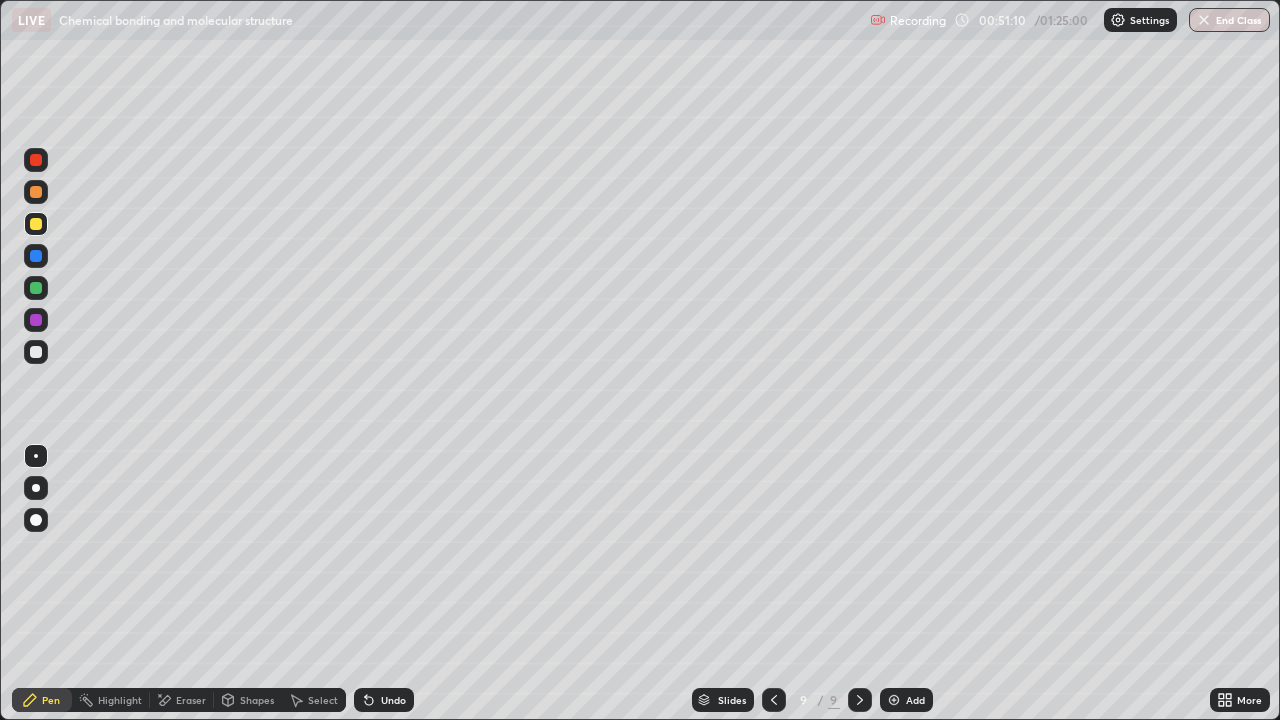 click on "Eraser" at bounding box center (191, 700) 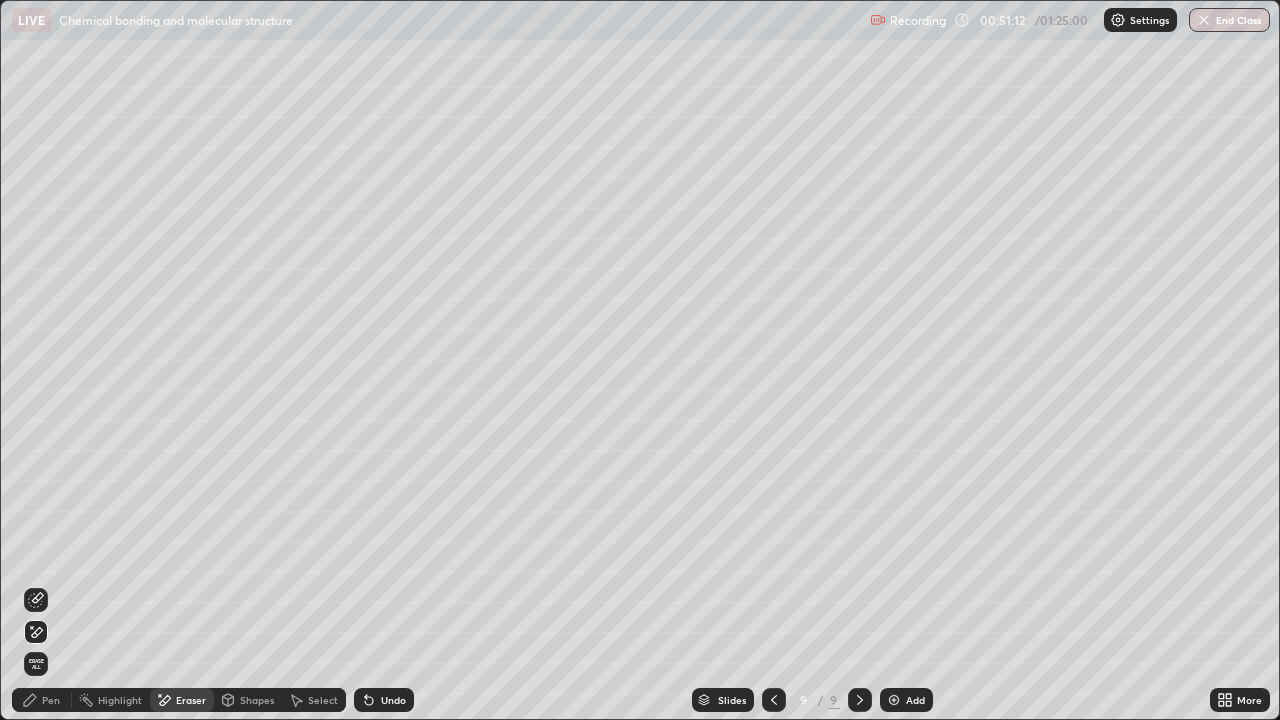 click on "Pen" at bounding box center [51, 700] 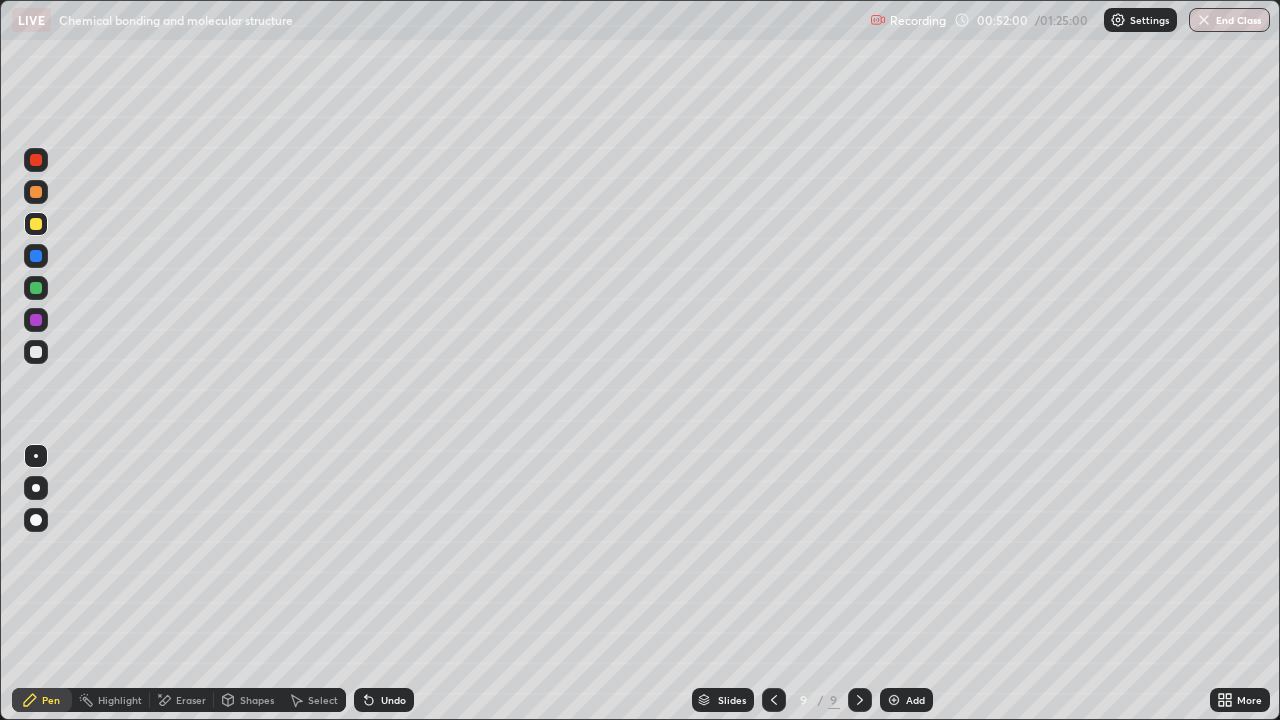click on "Slides 9 / 9 Add" at bounding box center (812, 700) 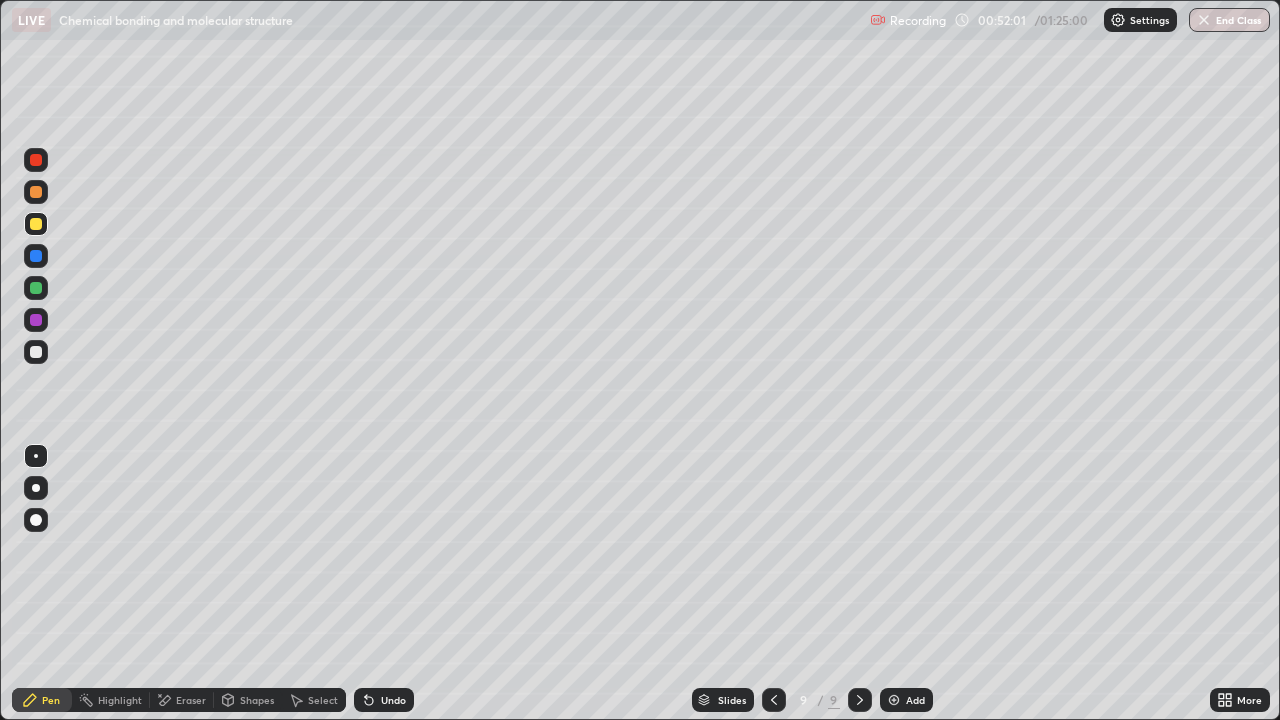 click 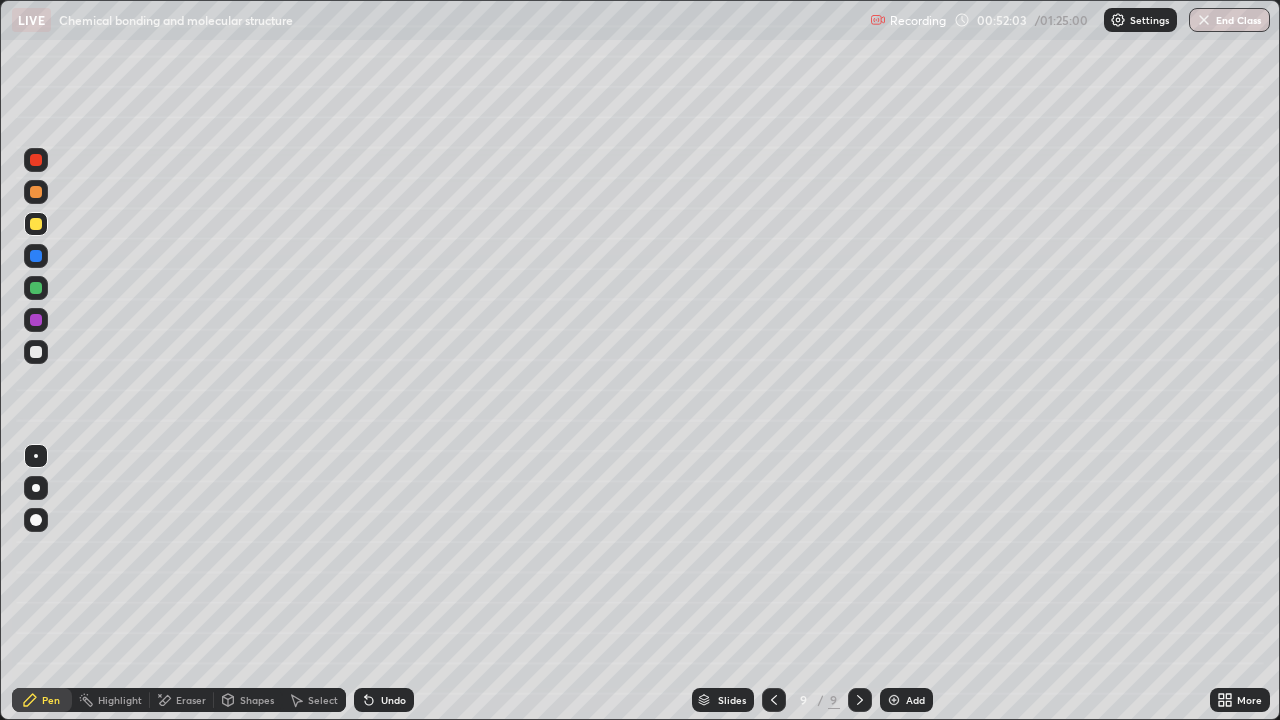 click on "Slides 9 / 9 Add" at bounding box center [812, 700] 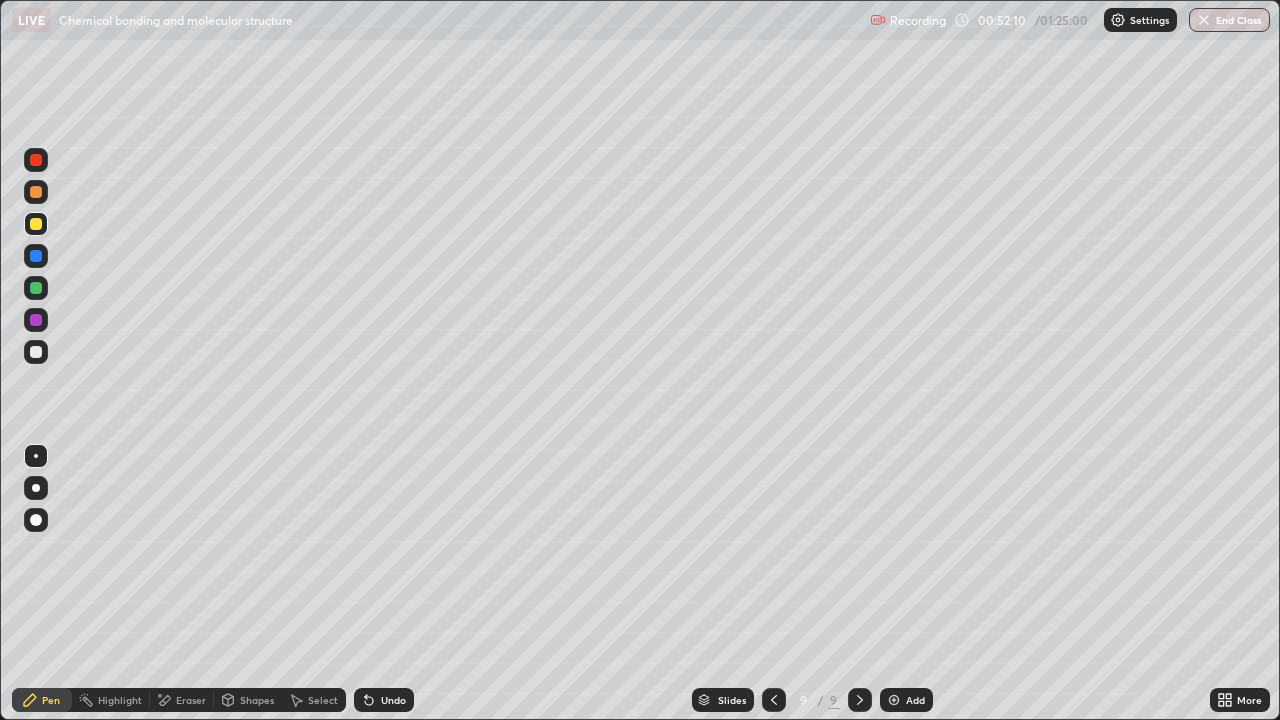 click on "Slides 9 / 9 Add" at bounding box center (812, 700) 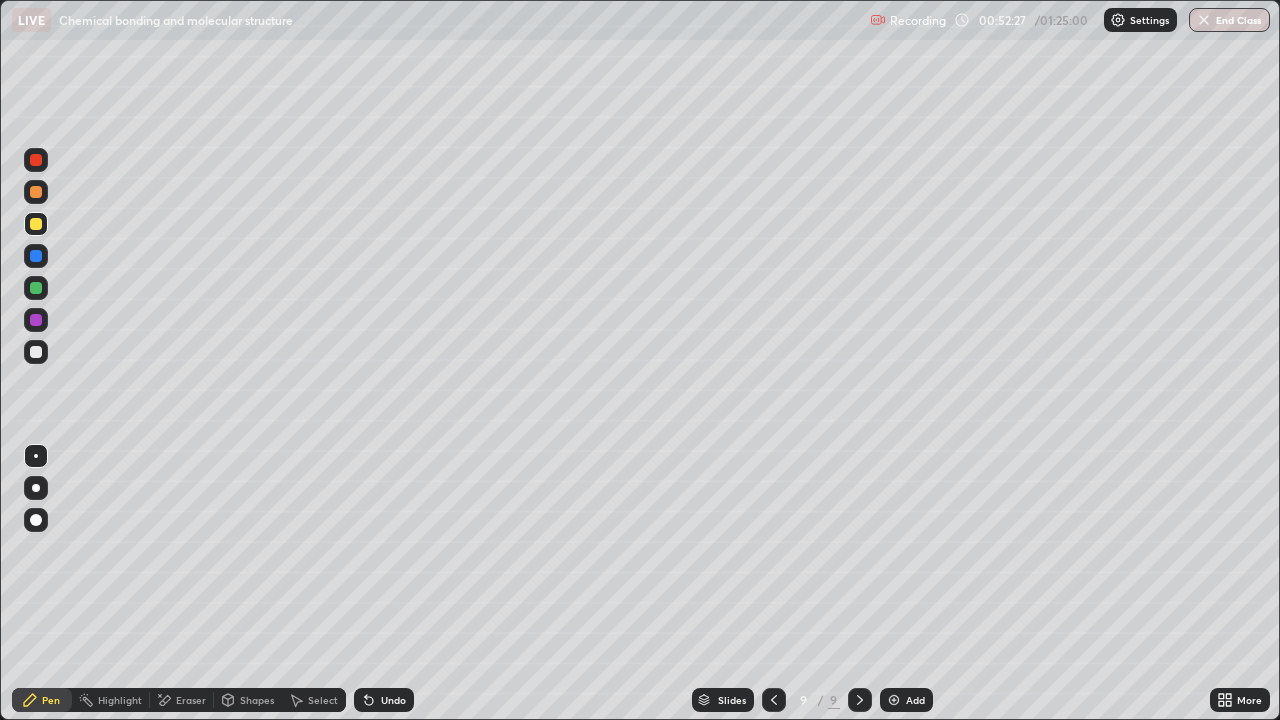 click at bounding box center (36, 288) 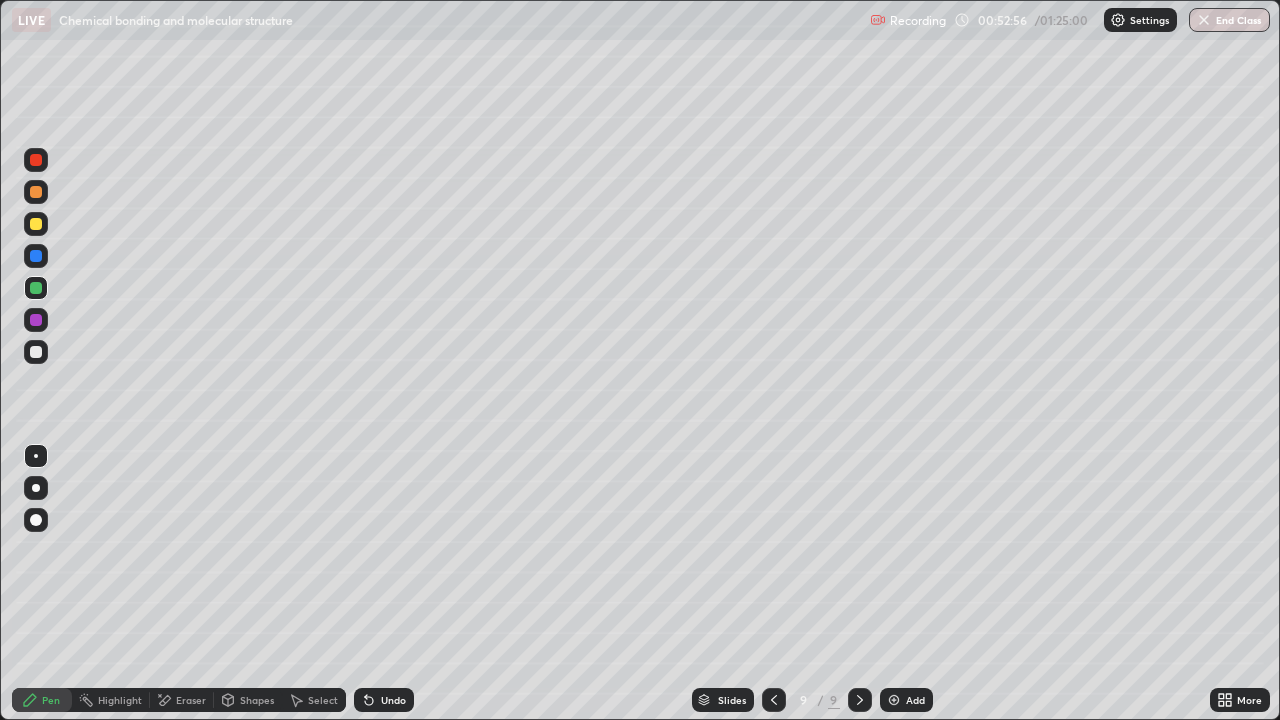click on "Undo" at bounding box center (393, 700) 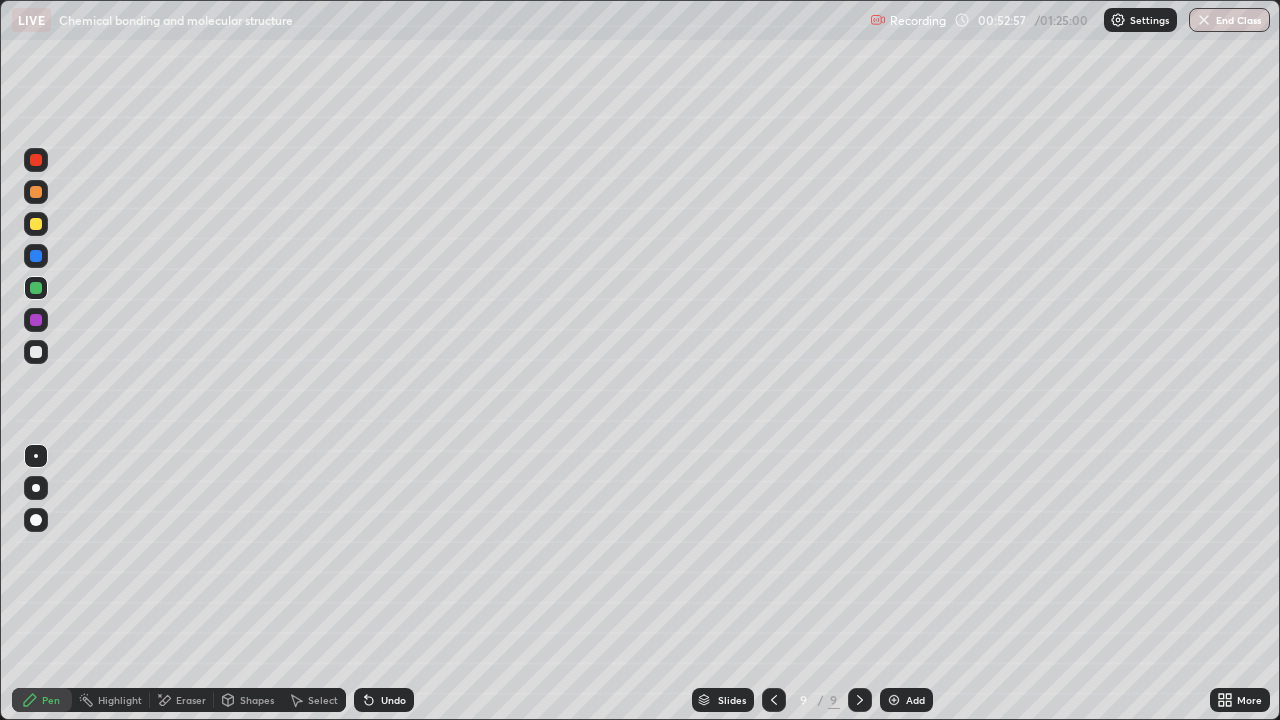 click on "Undo" at bounding box center [393, 700] 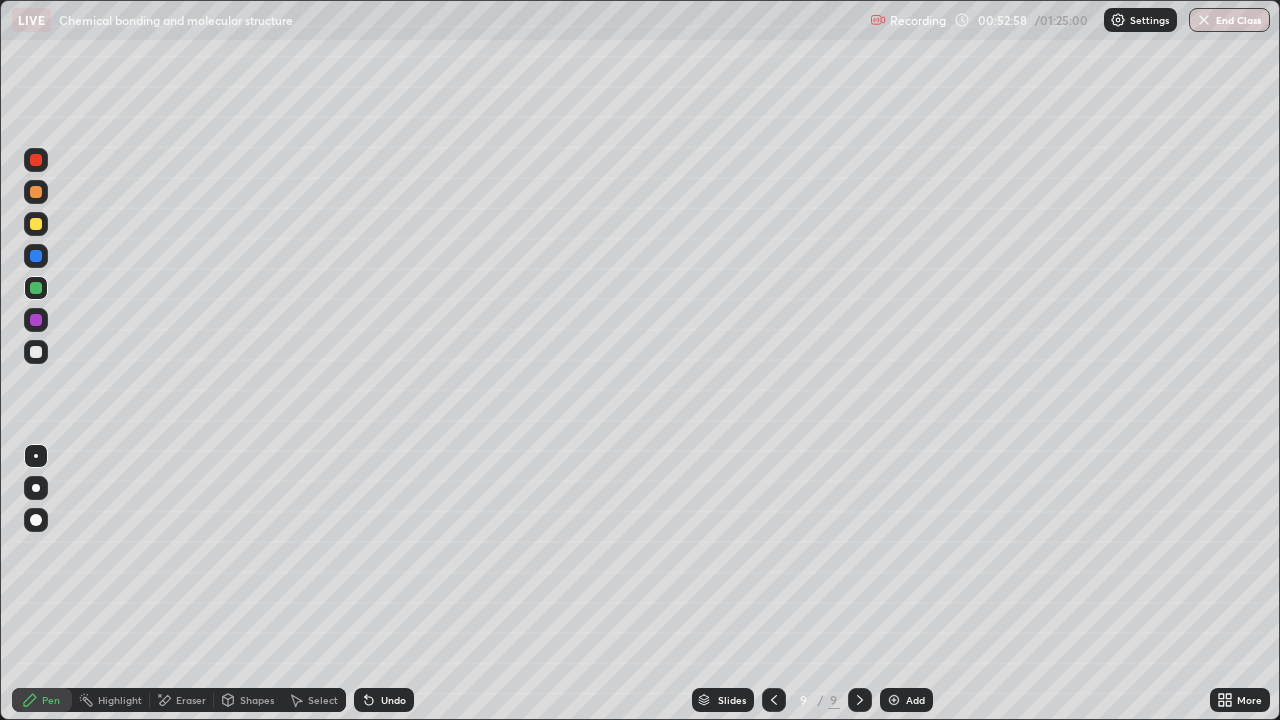 click on "Undo" at bounding box center (393, 700) 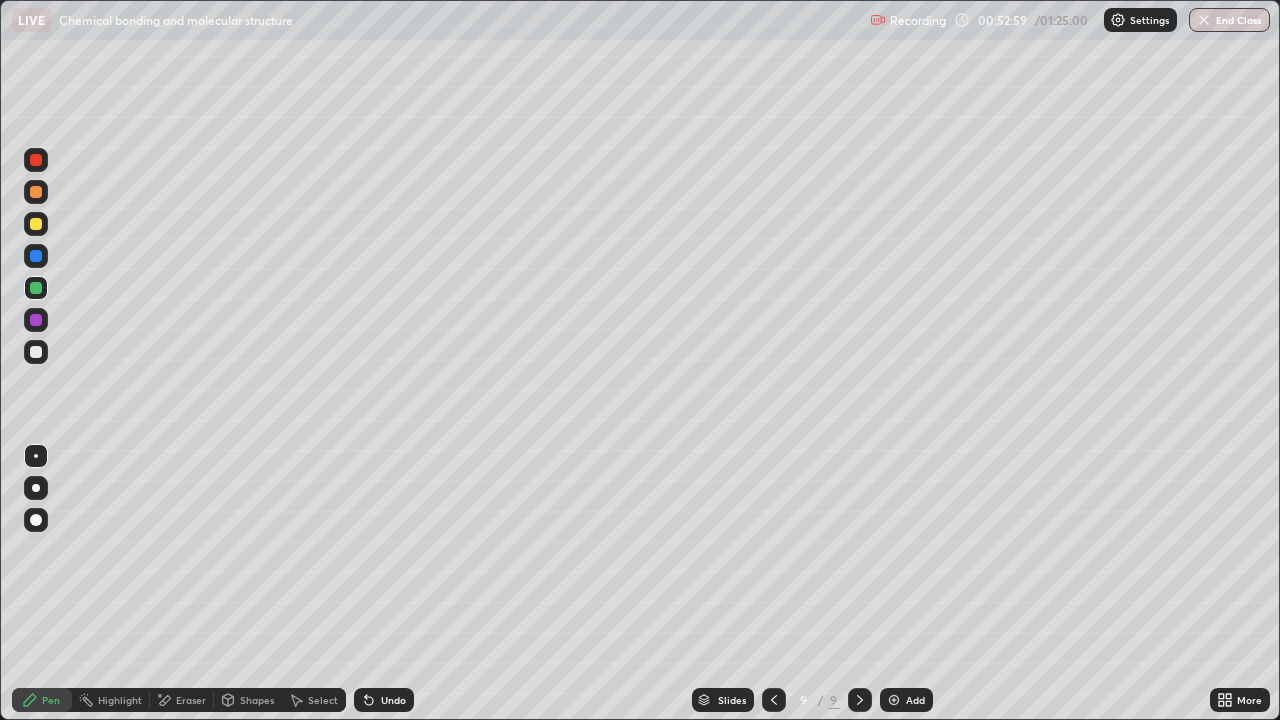 click on "Undo" at bounding box center (393, 700) 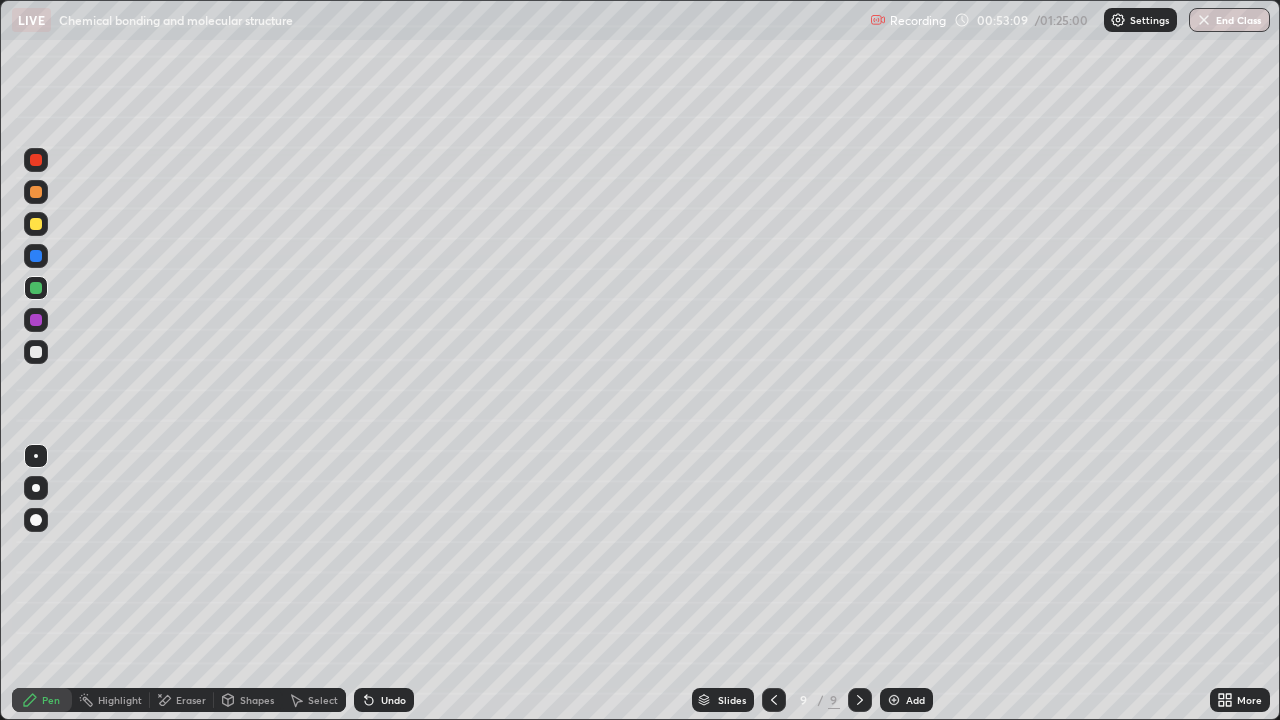 click at bounding box center [36, 352] 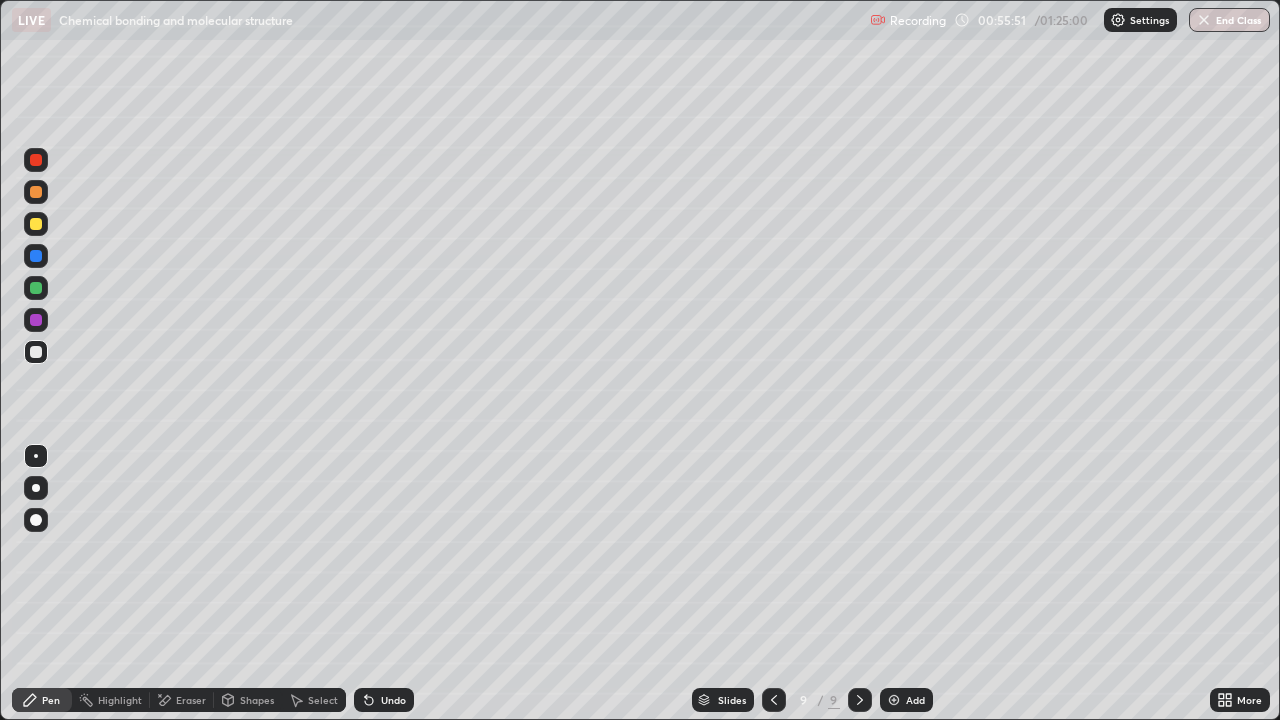 click at bounding box center (36, 288) 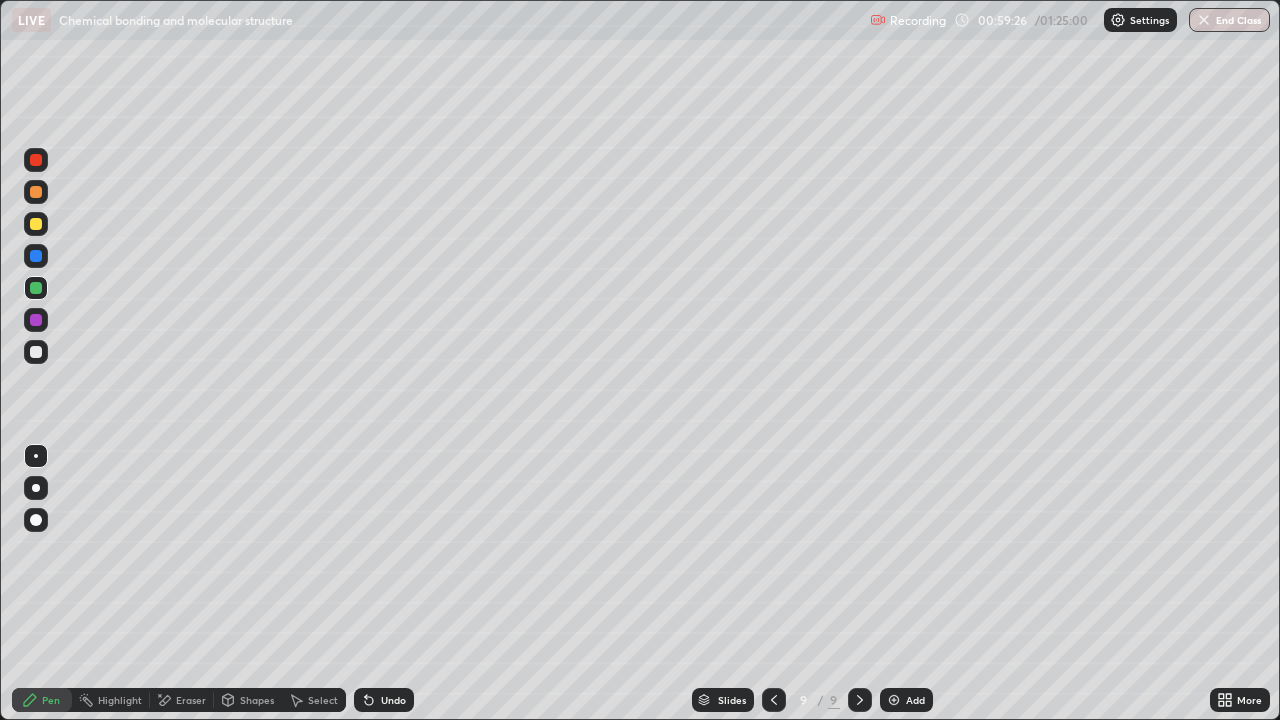 click at bounding box center (894, 700) 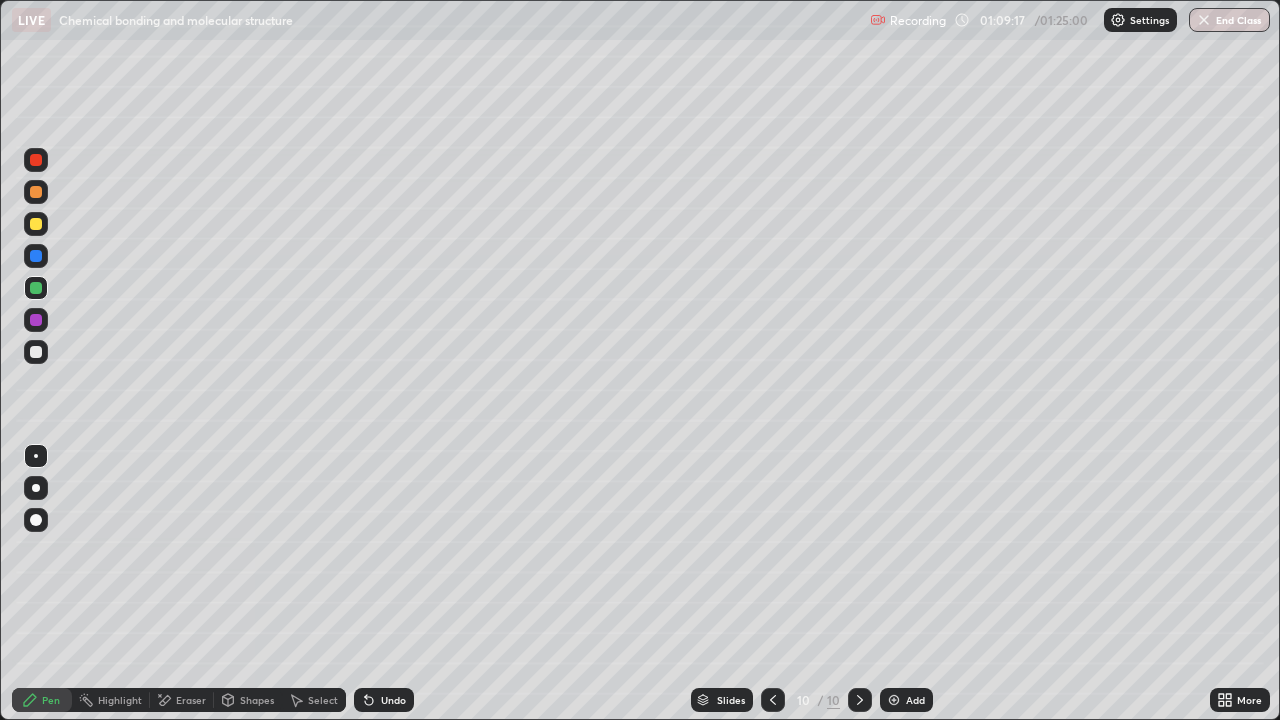 click 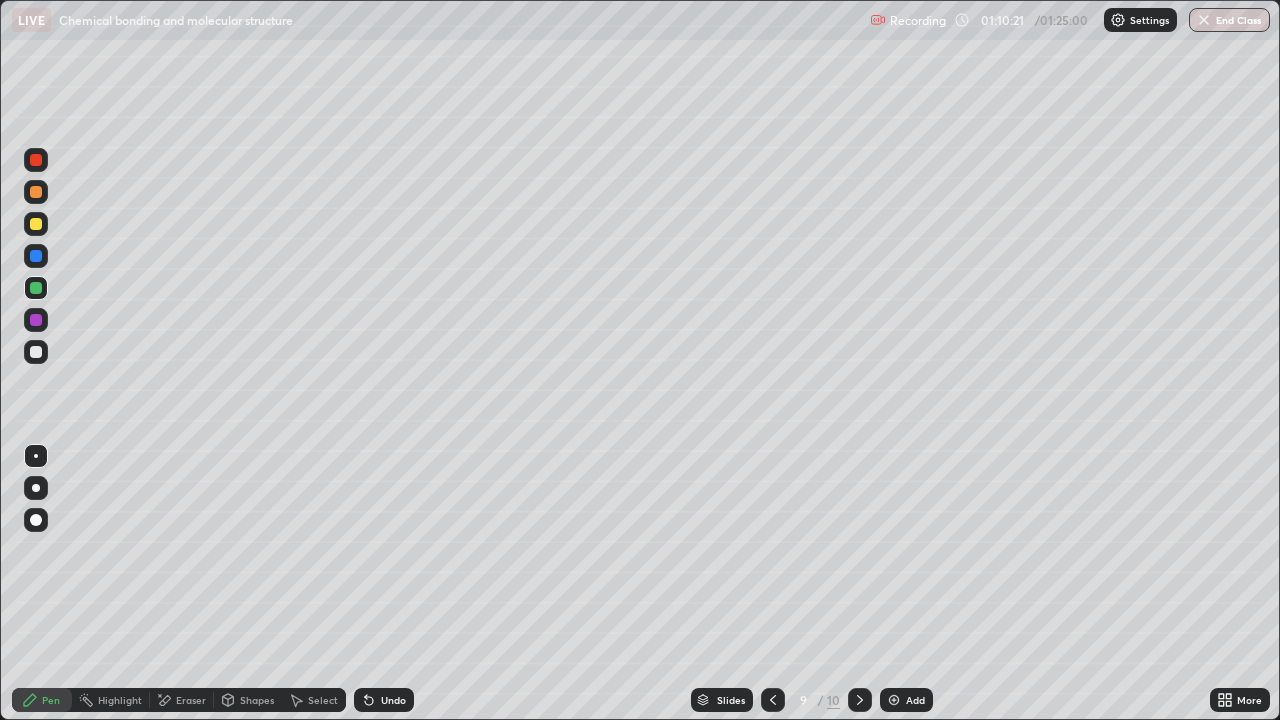 click 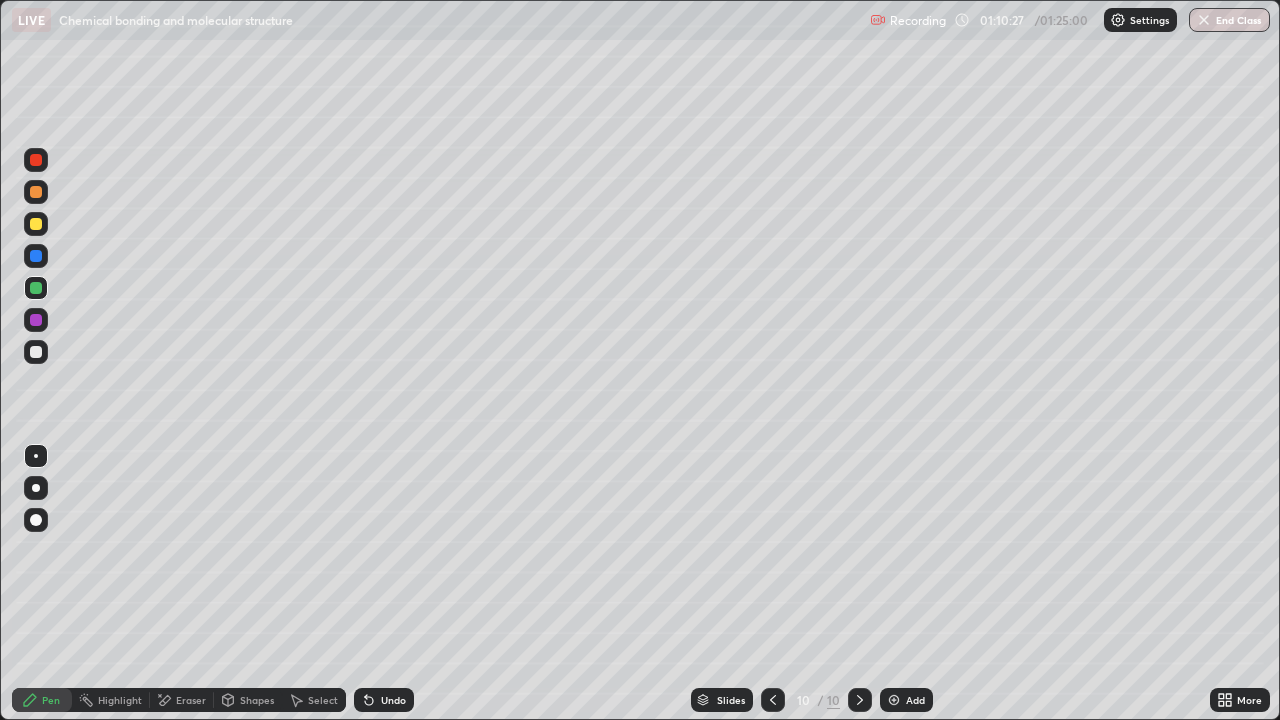 click on "Eraser" at bounding box center (191, 700) 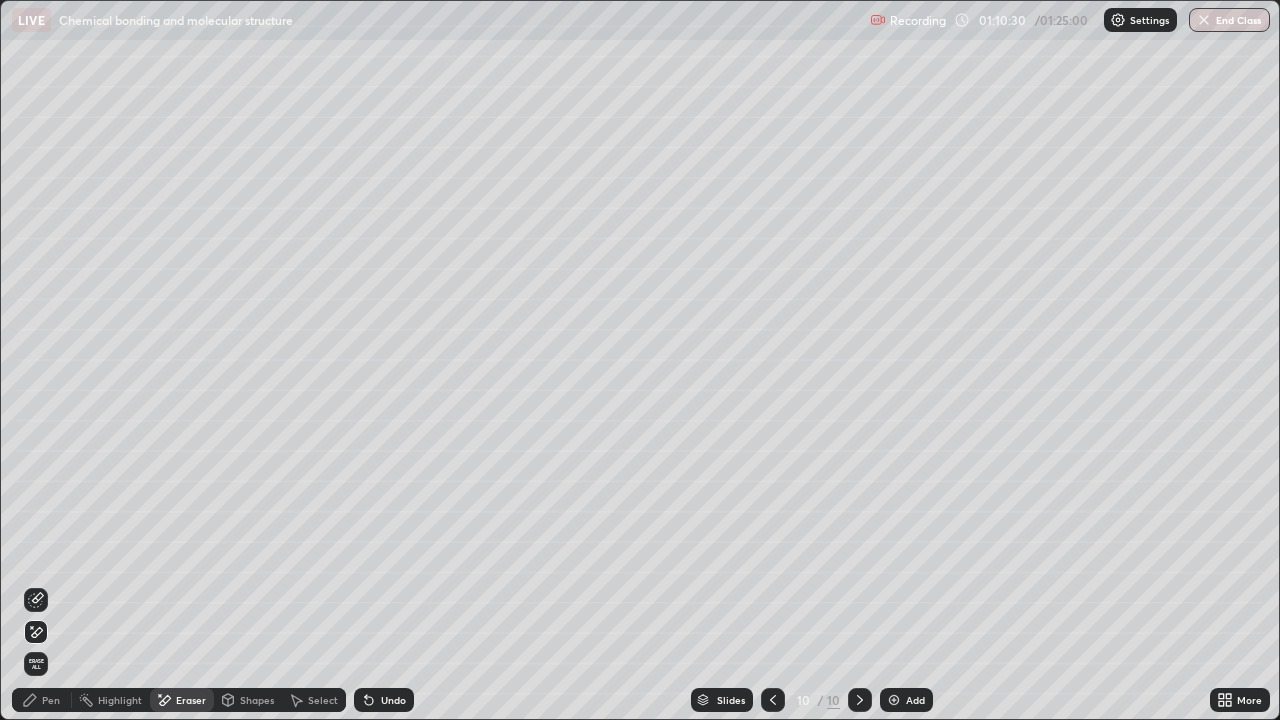 click on "Pen" at bounding box center [51, 700] 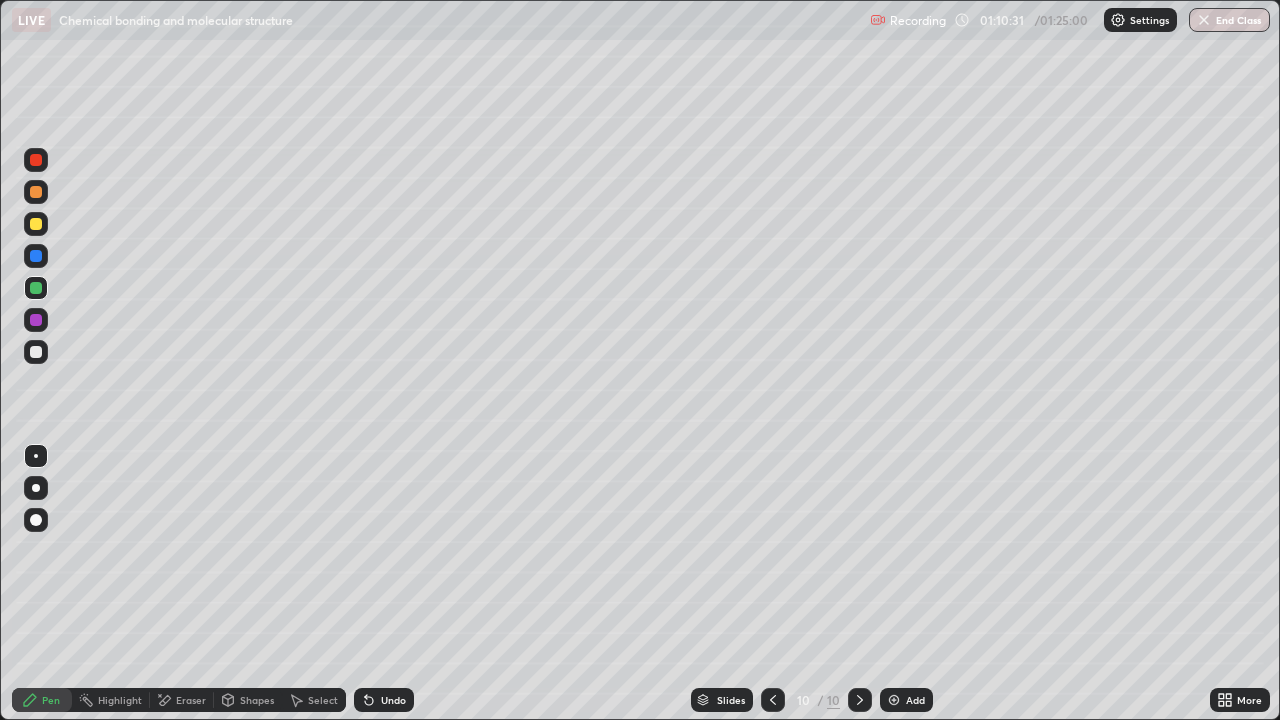 click at bounding box center [36, 352] 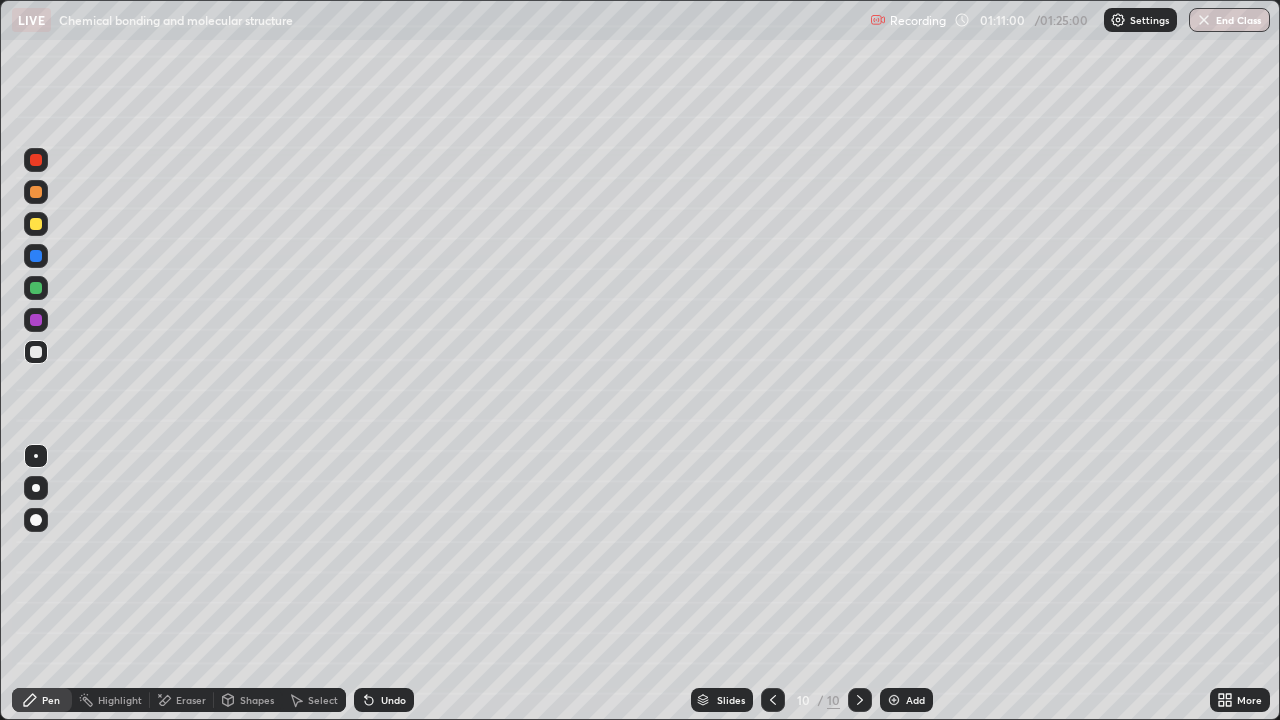 click 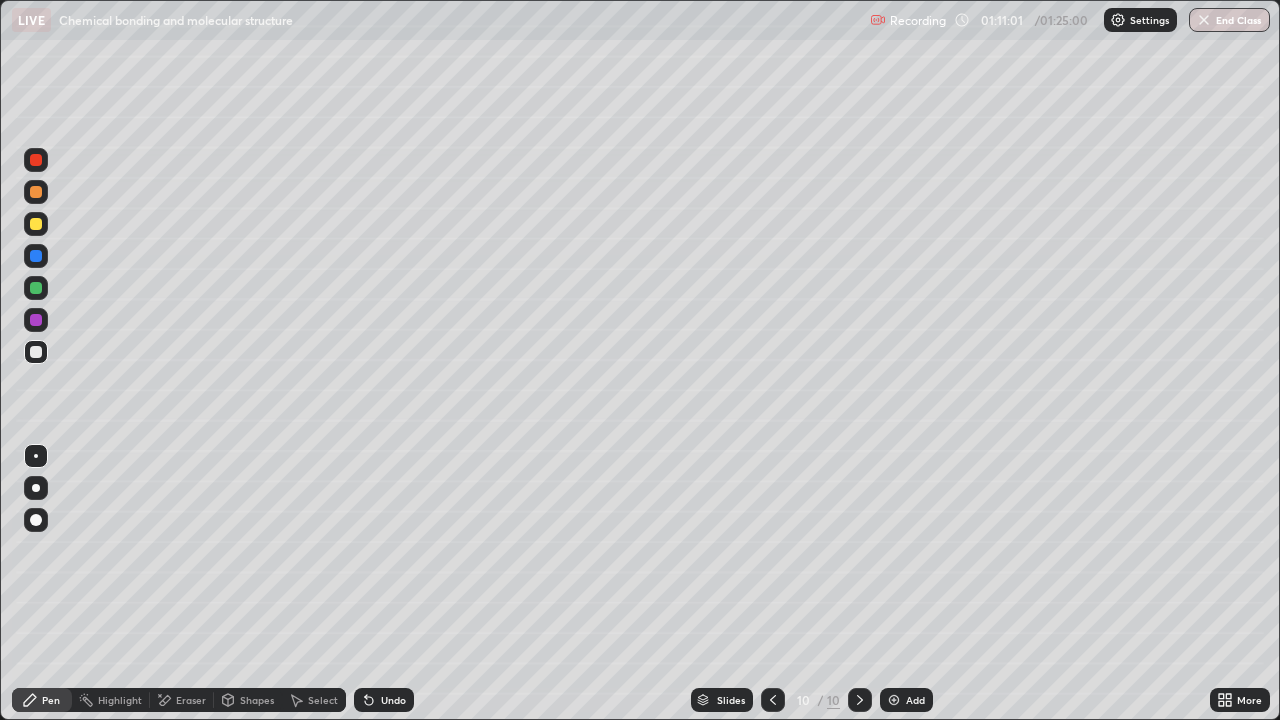click on "Undo" at bounding box center [384, 700] 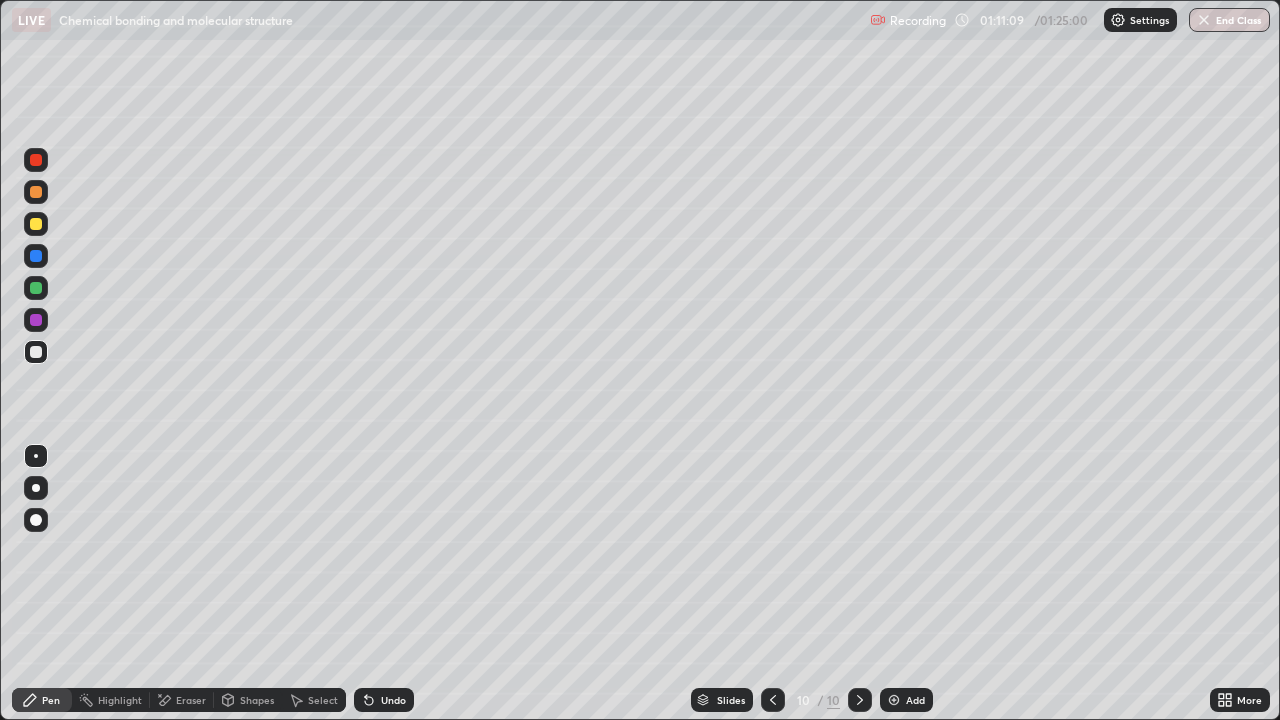 click on "Undo" at bounding box center (393, 700) 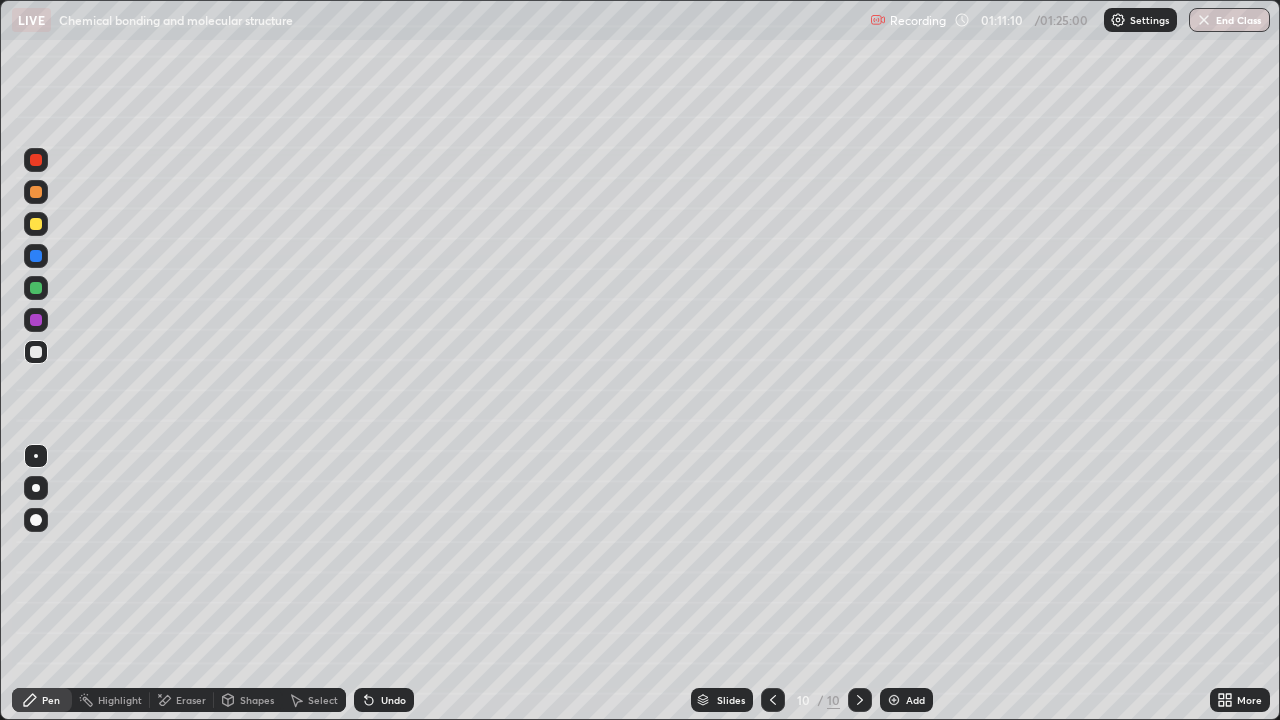 click on "Undo" at bounding box center (393, 700) 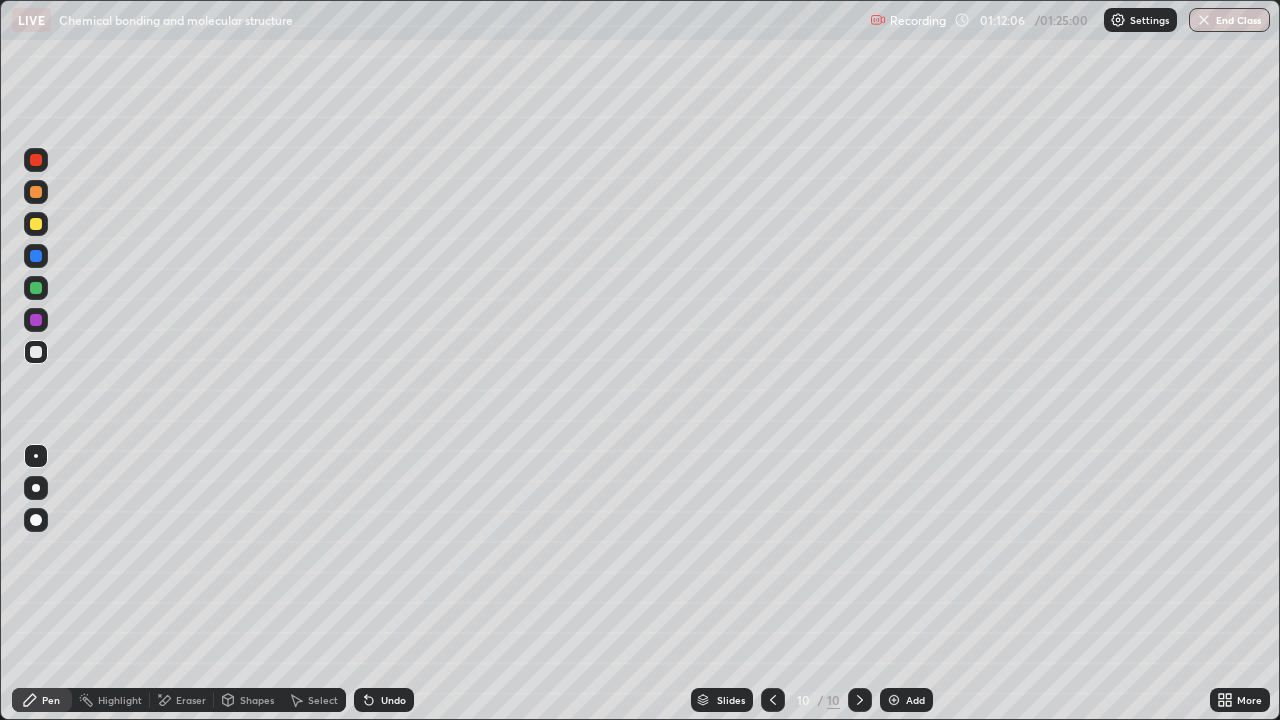 click on "Undo" at bounding box center (393, 700) 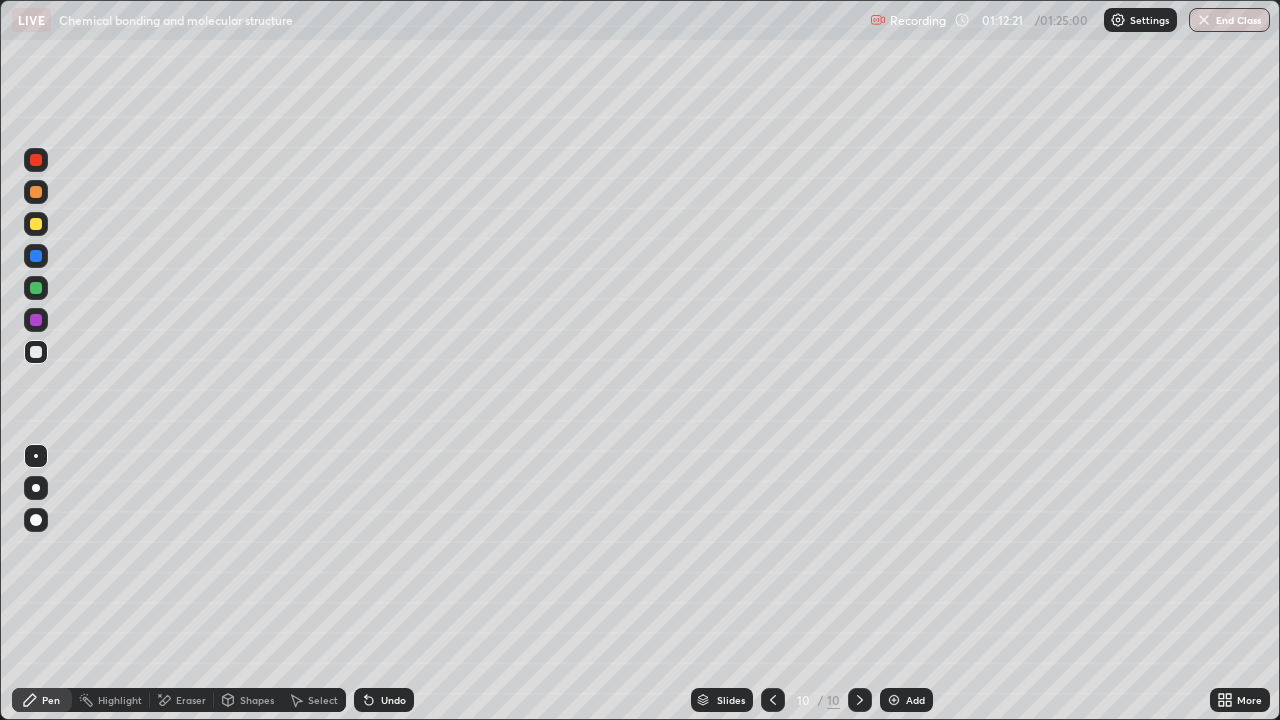 click 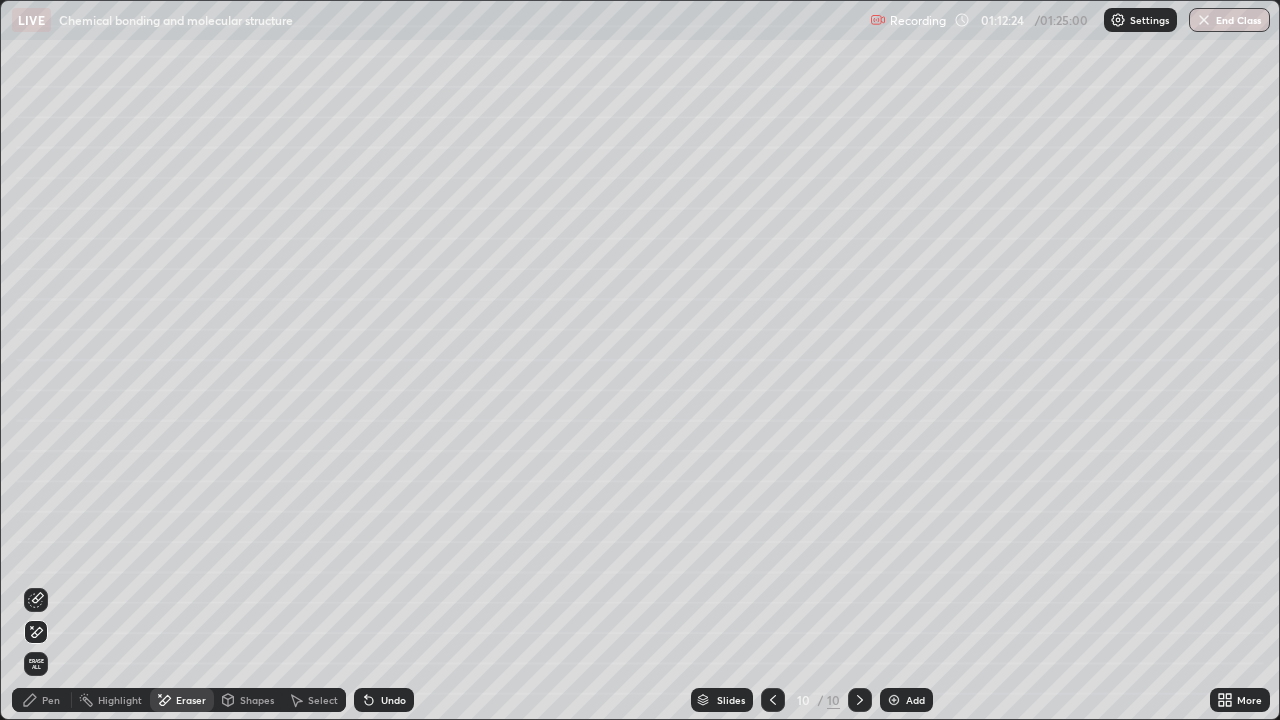 click on "Pen" at bounding box center [51, 700] 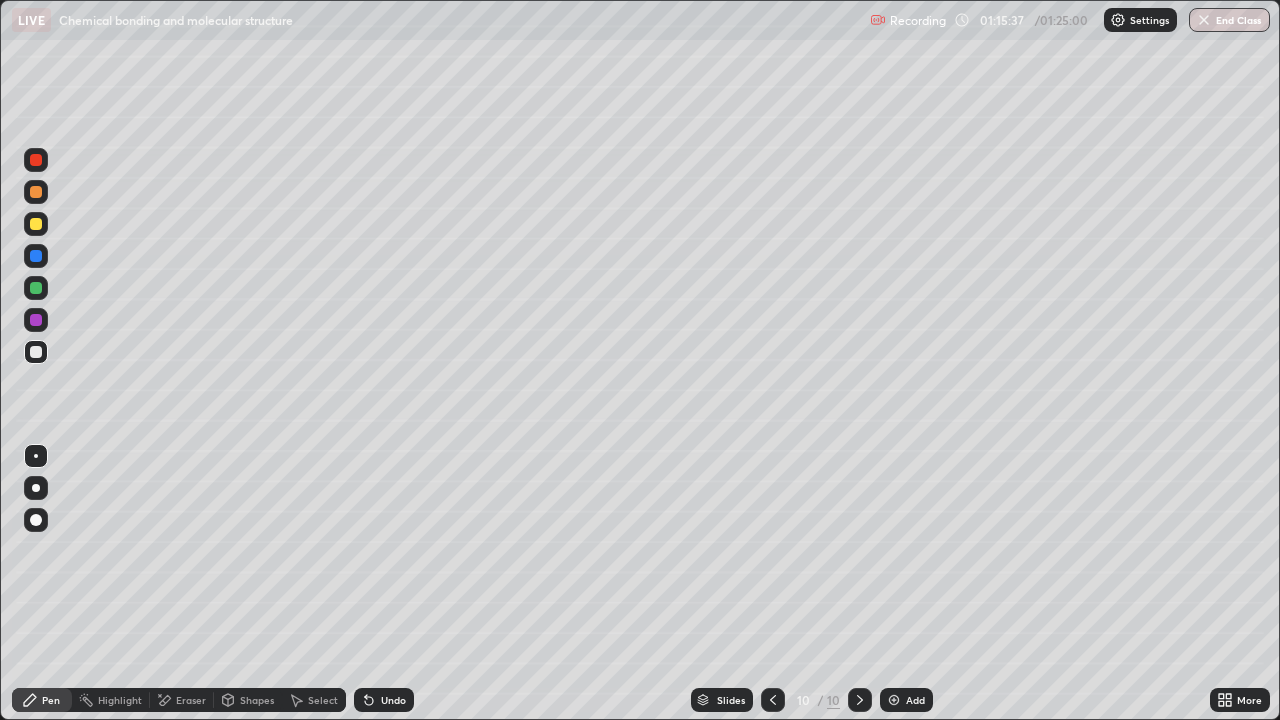click at bounding box center (36, 288) 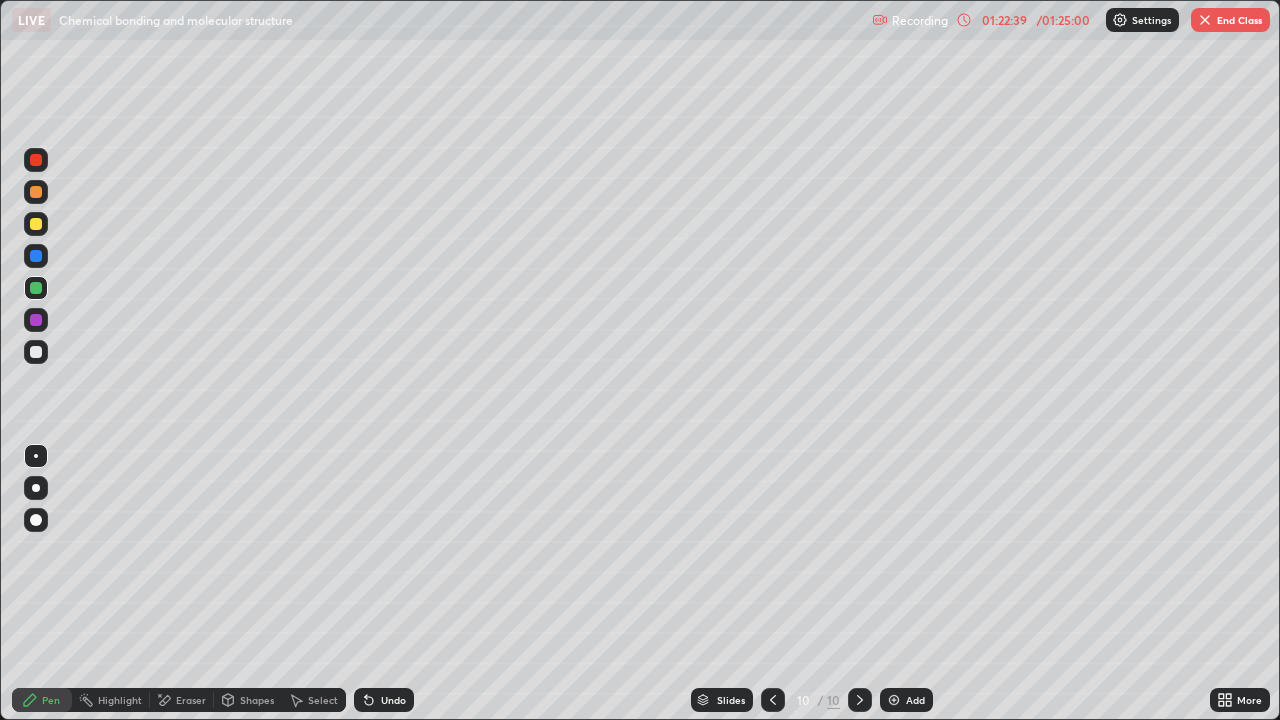 click on "End Class" at bounding box center (1230, 20) 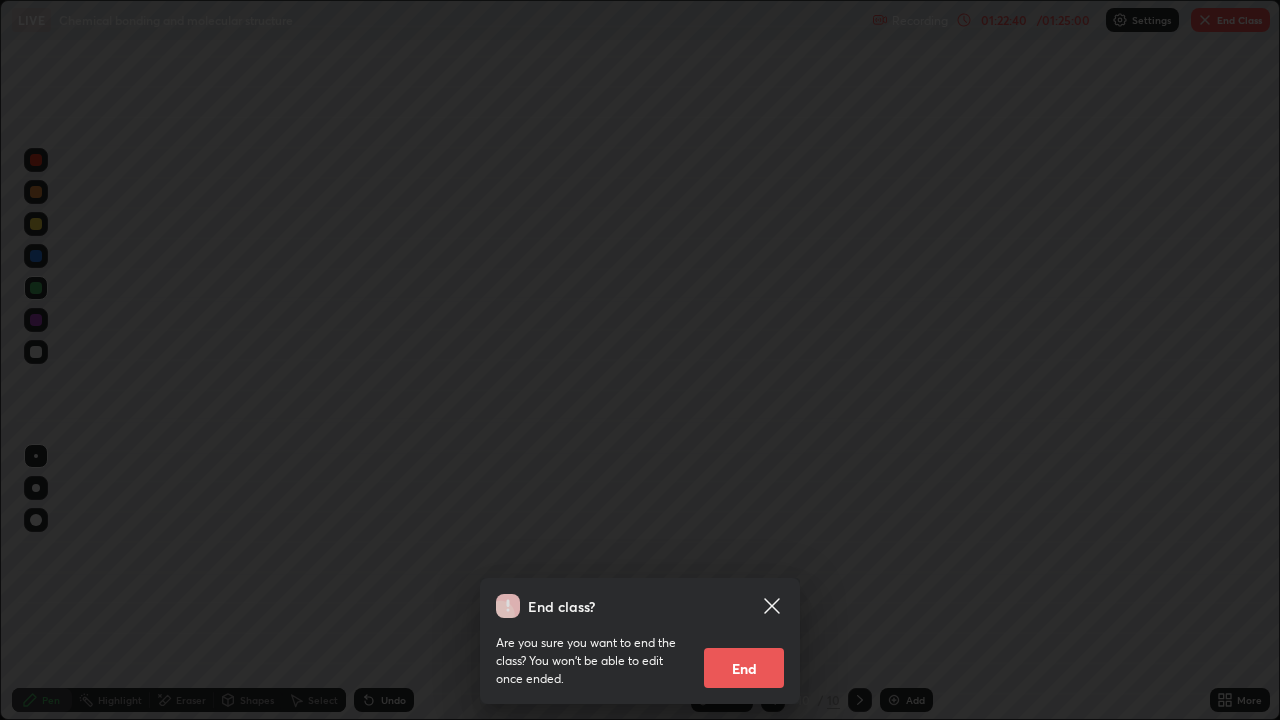 click on "End" at bounding box center [744, 668] 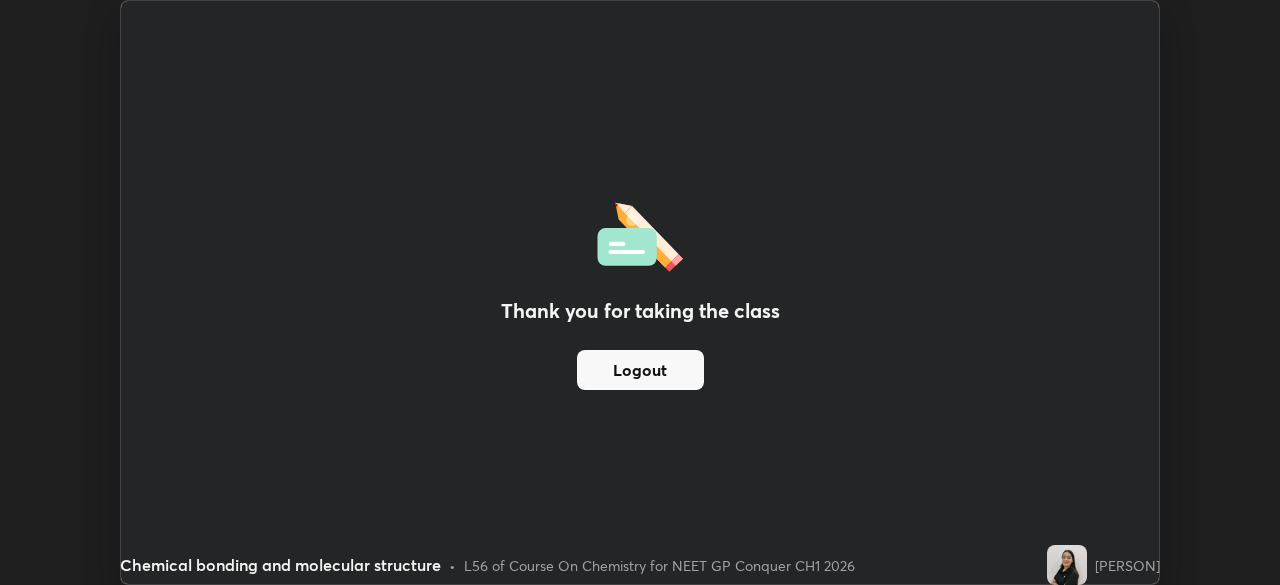 scroll, scrollTop: 585, scrollLeft: 1280, axis: both 